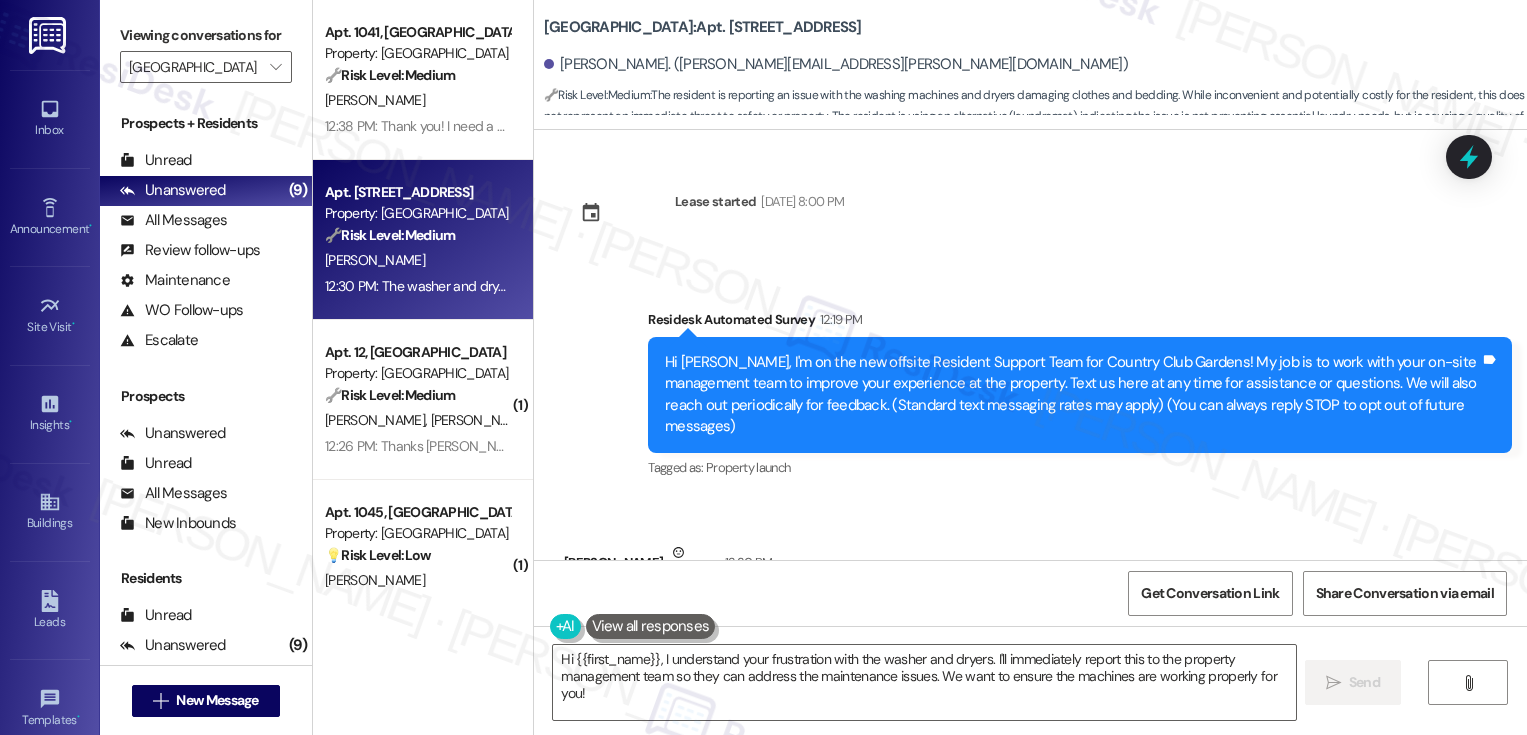scroll, scrollTop: 0, scrollLeft: 0, axis: both 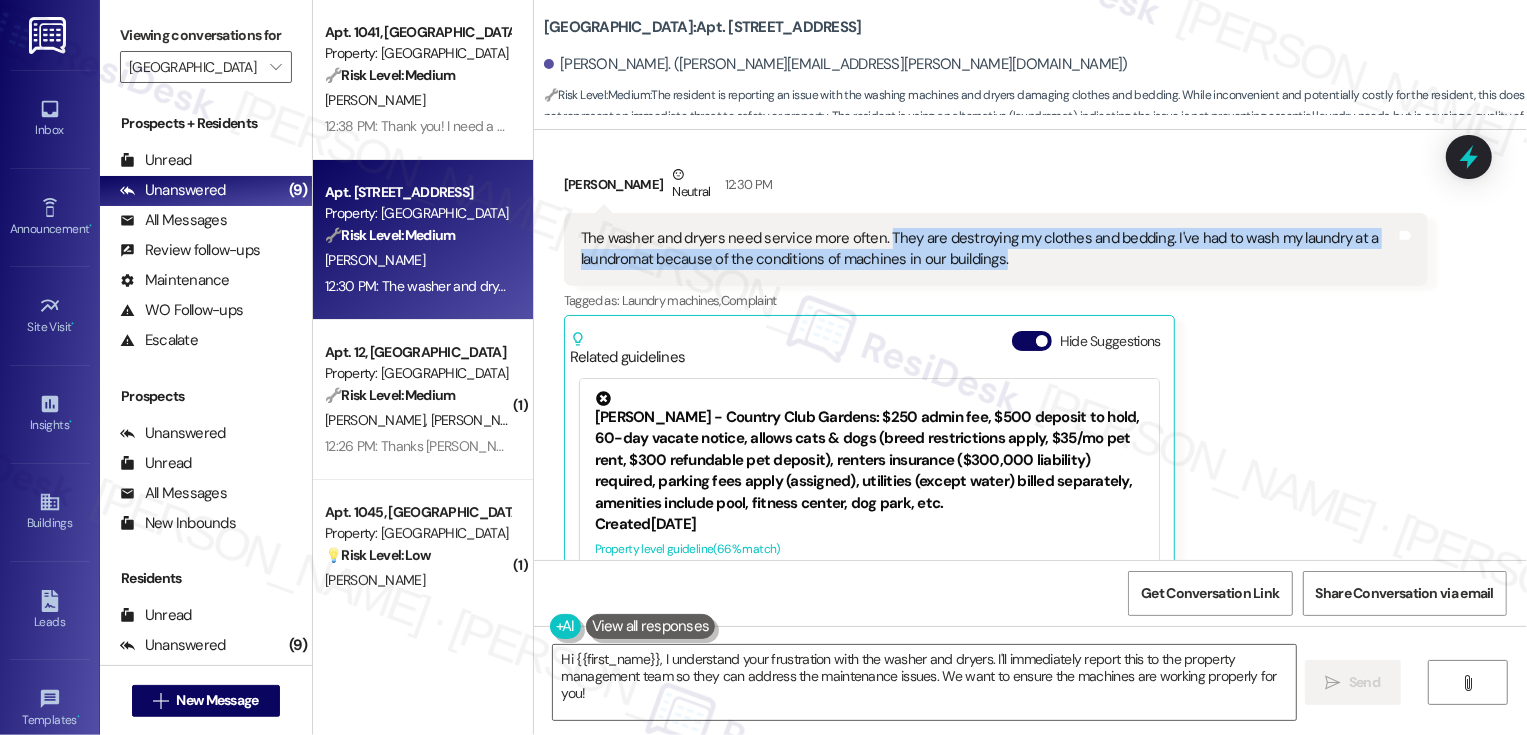 drag, startPoint x: 872, startPoint y: 234, endPoint x: 975, endPoint y: 273, distance: 110.13628 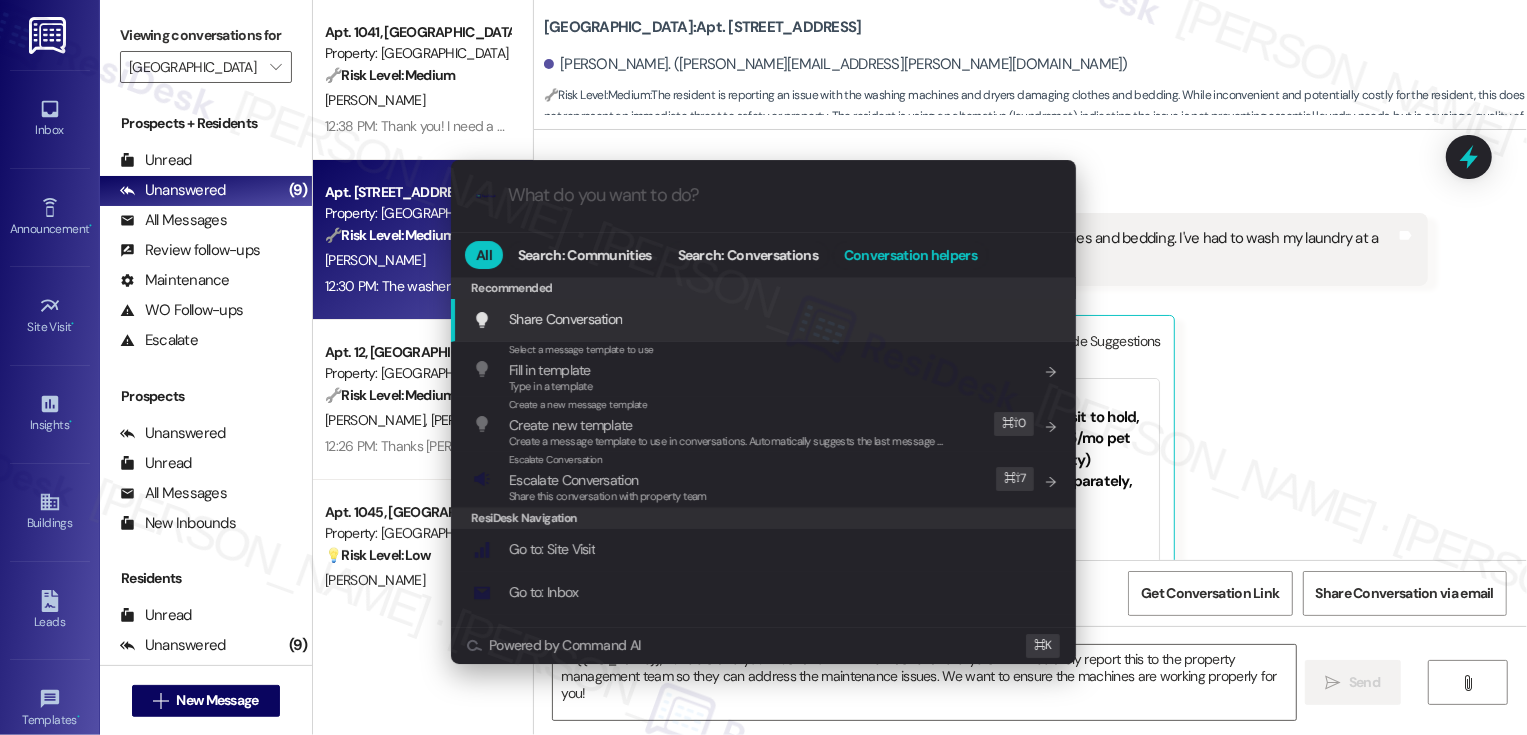 click on "Conversation helpers" at bounding box center (910, 255) 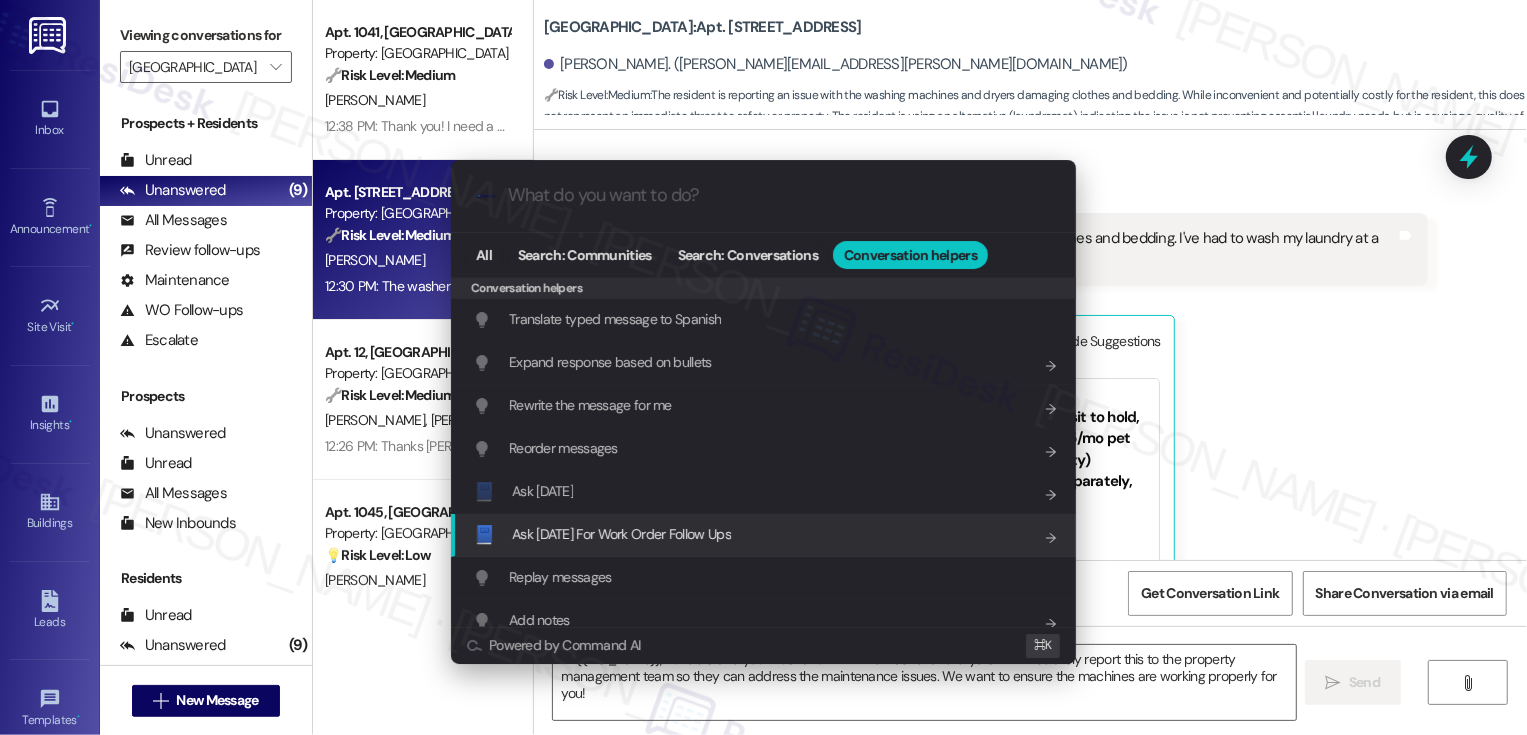 click on "📘 Ask [DATE] For Work Order Follow Ups Add shortcut" at bounding box center [763, 535] 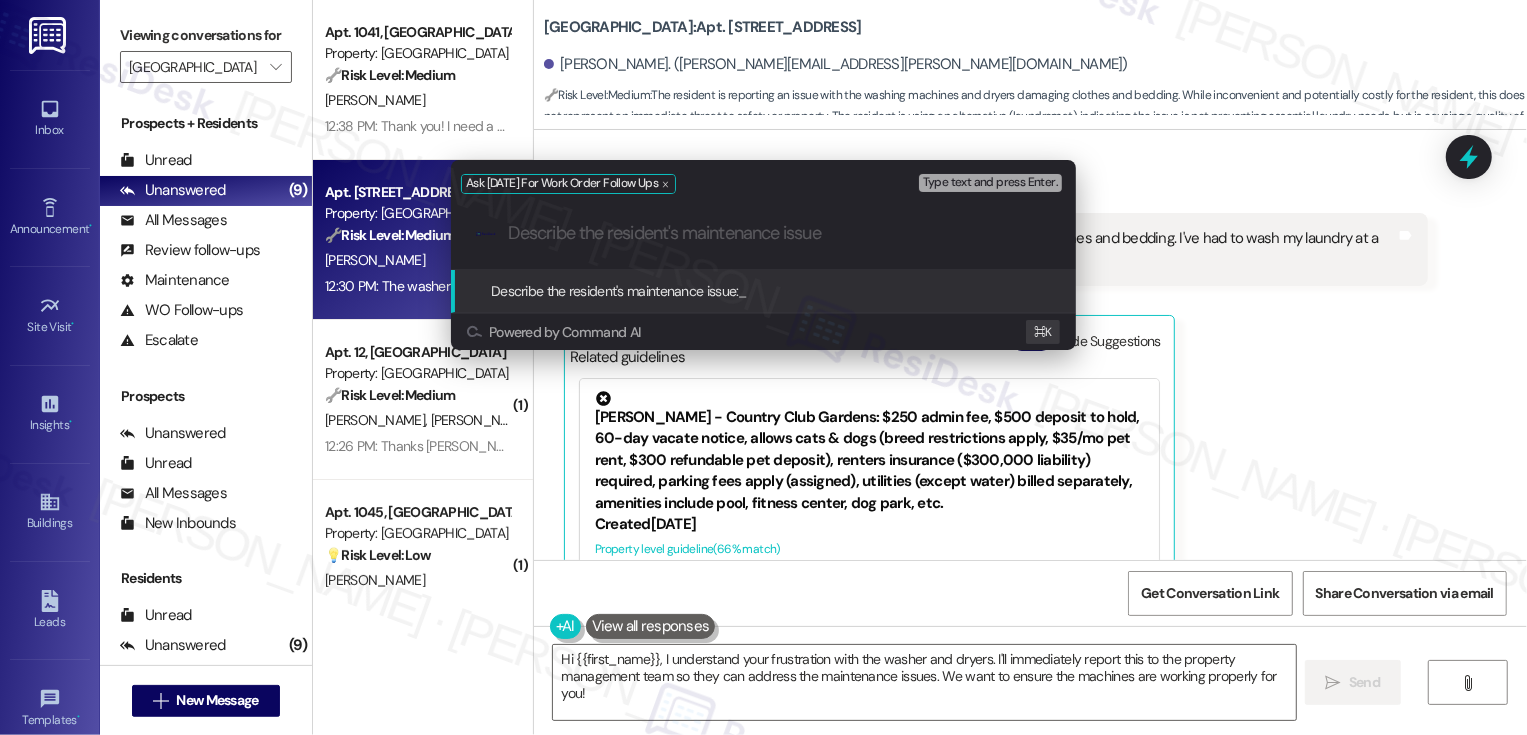 paste on "They are destroying my clothes and bedding. I've had to wash my laundry at a laundromat because of the conditions of machines in our buildings." 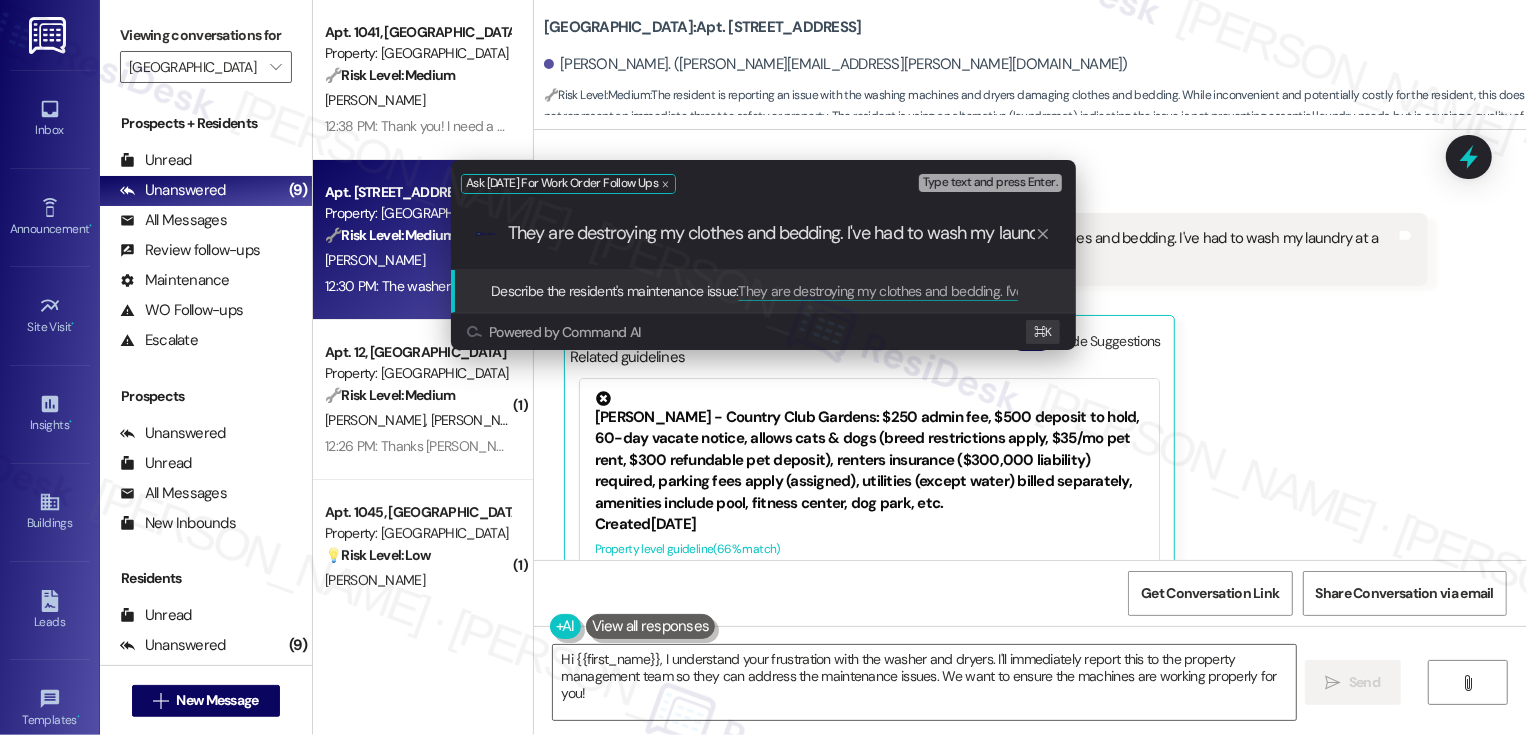 scroll, scrollTop: 0, scrollLeft: 566, axis: horizontal 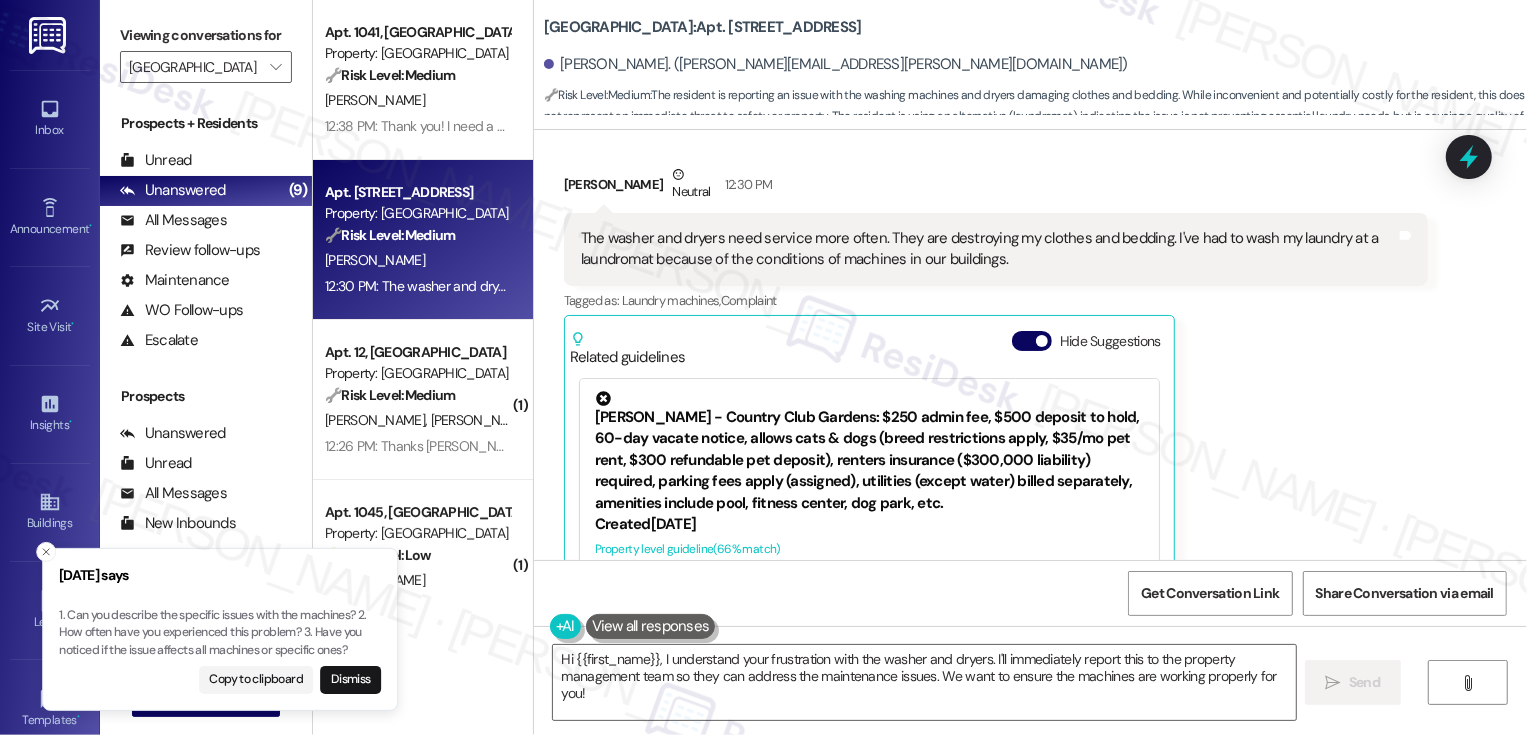 drag, startPoint x: 51, startPoint y: 612, endPoint x: 355, endPoint y: 614, distance: 304.0066 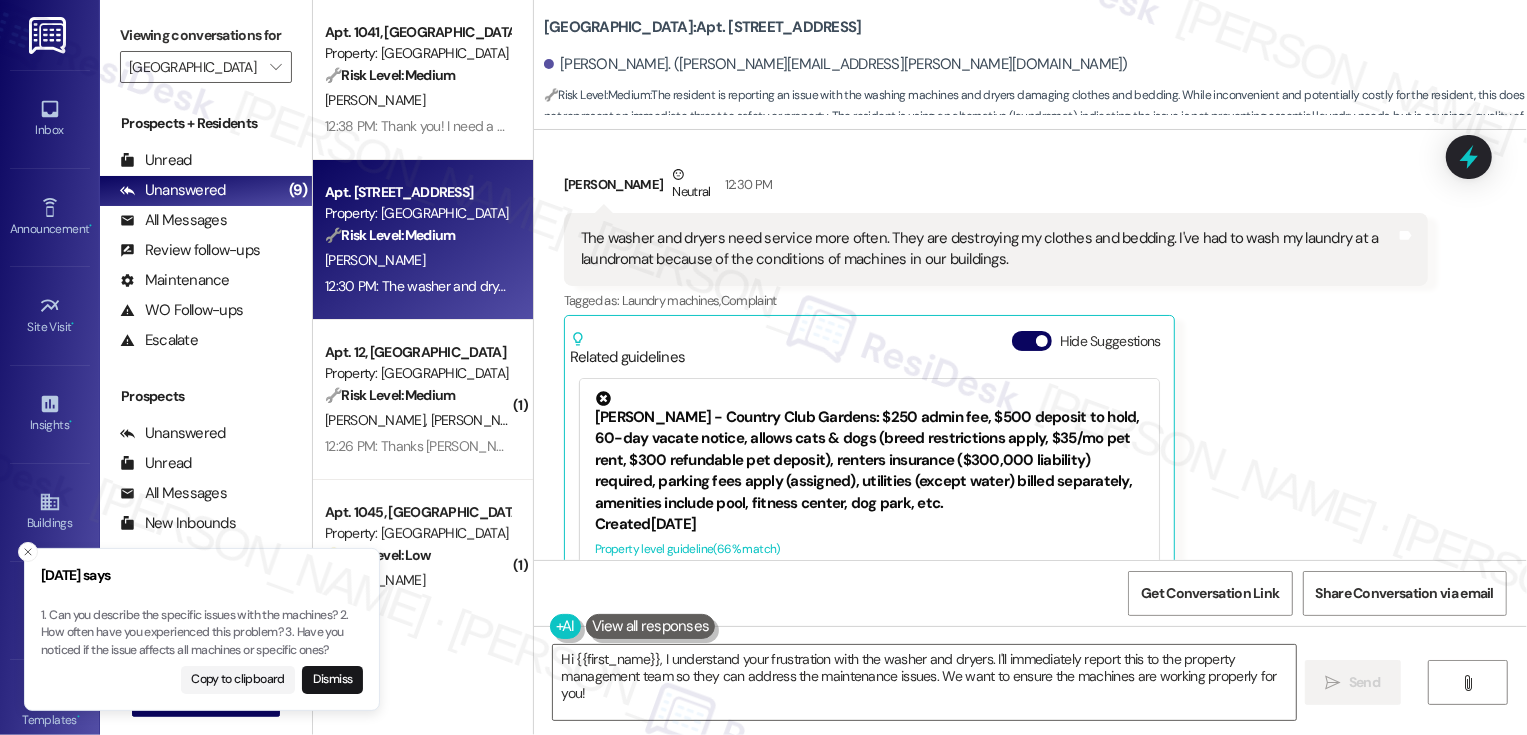 click on "1. Can you describe the specific issues with the machines?
2. How often have you experienced this problem?
3. Have you noticed if the issue affects all machines or specific ones?" at bounding box center [202, 633] 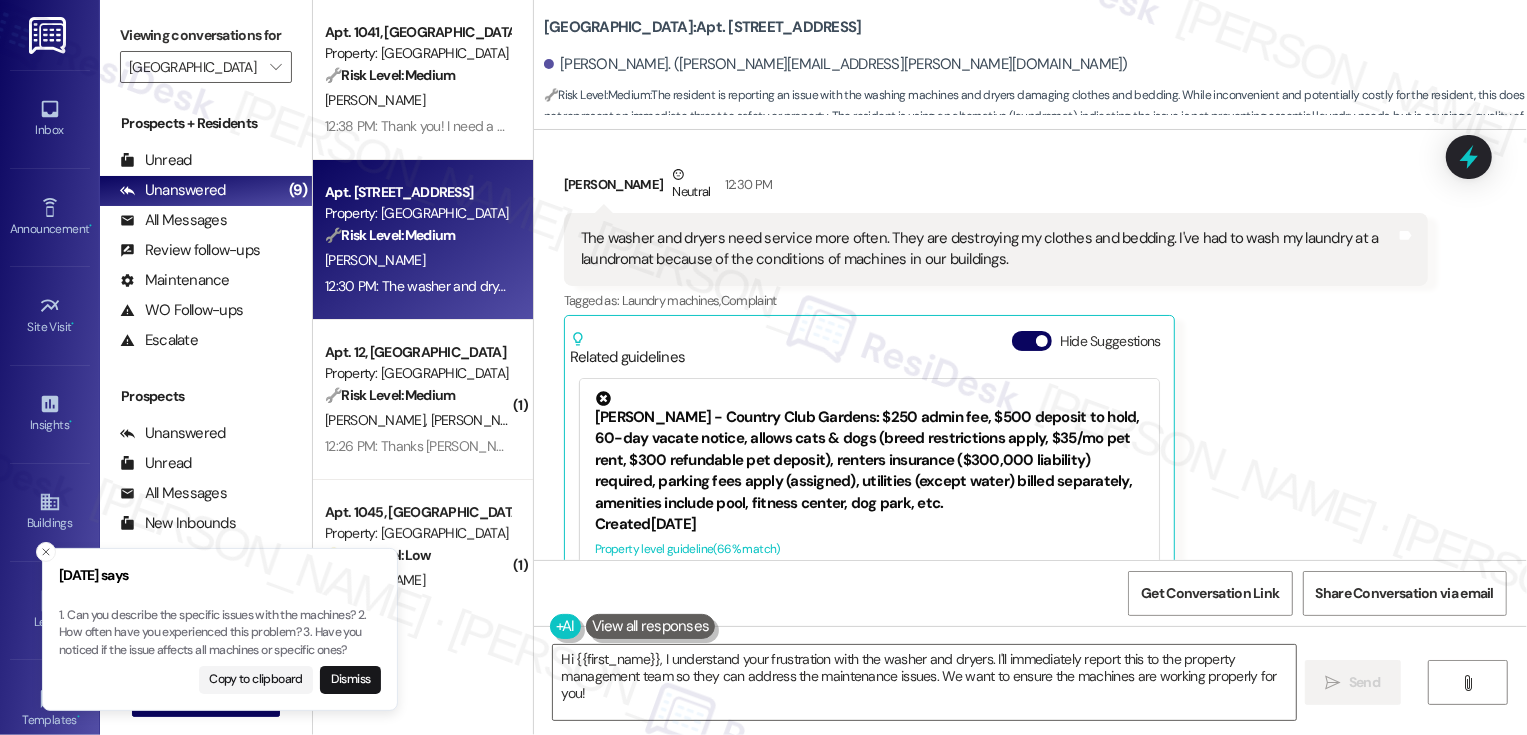 drag, startPoint x: 53, startPoint y: 613, endPoint x: 320, endPoint y: 629, distance: 267.47897 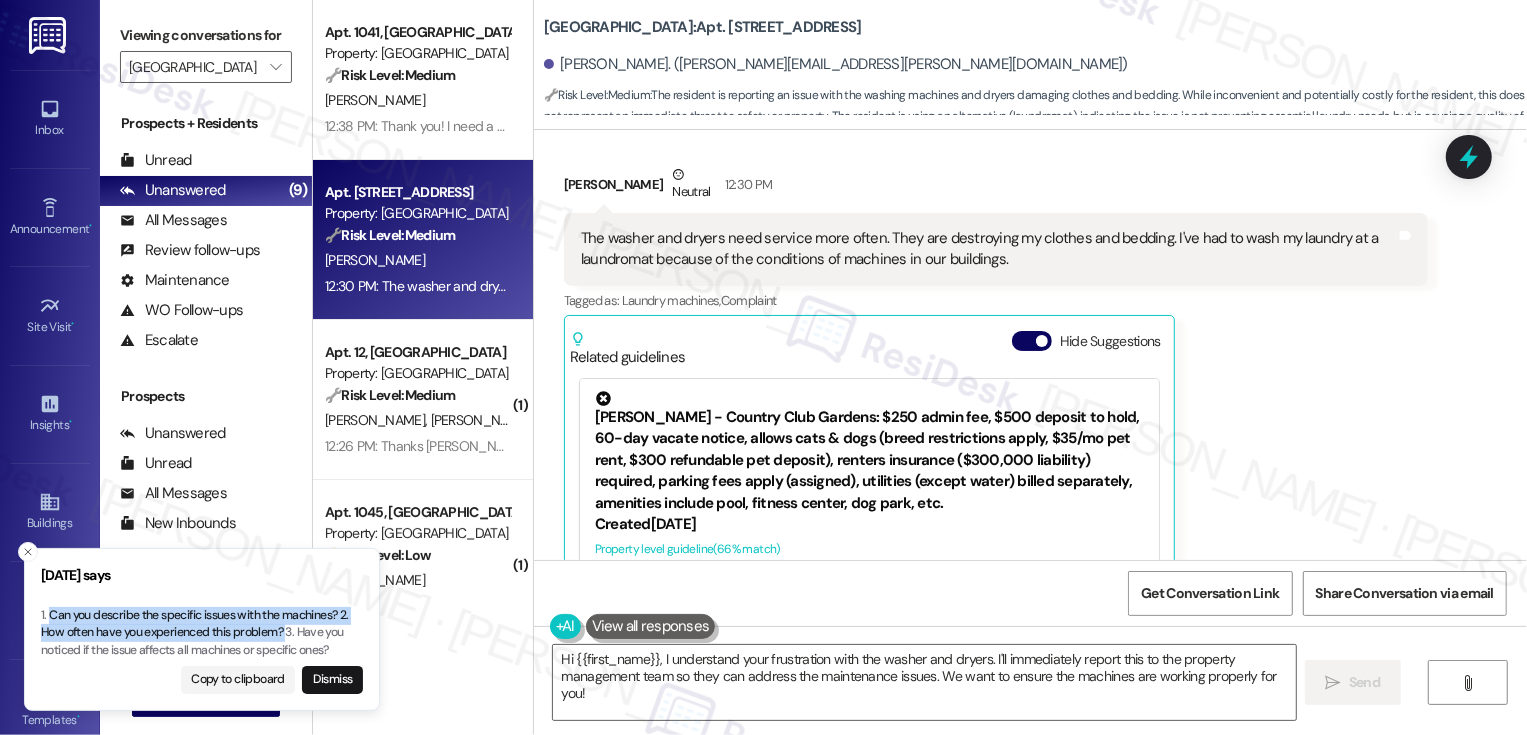drag, startPoint x: 287, startPoint y: 631, endPoint x: 52, endPoint y: 613, distance: 235.68835 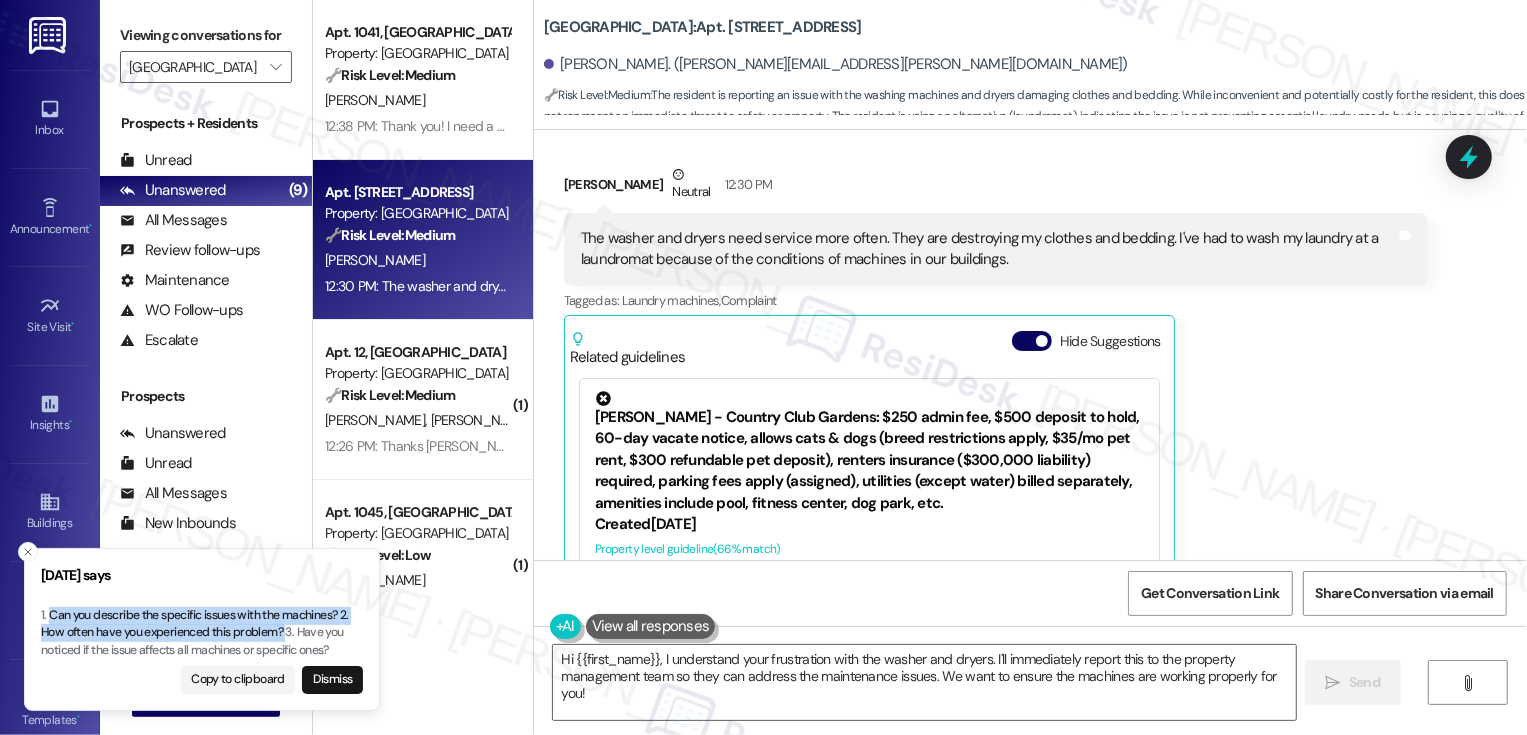 copy on "Can you describe the specific issues with the machines?
2. How often have you experienced this problem?" 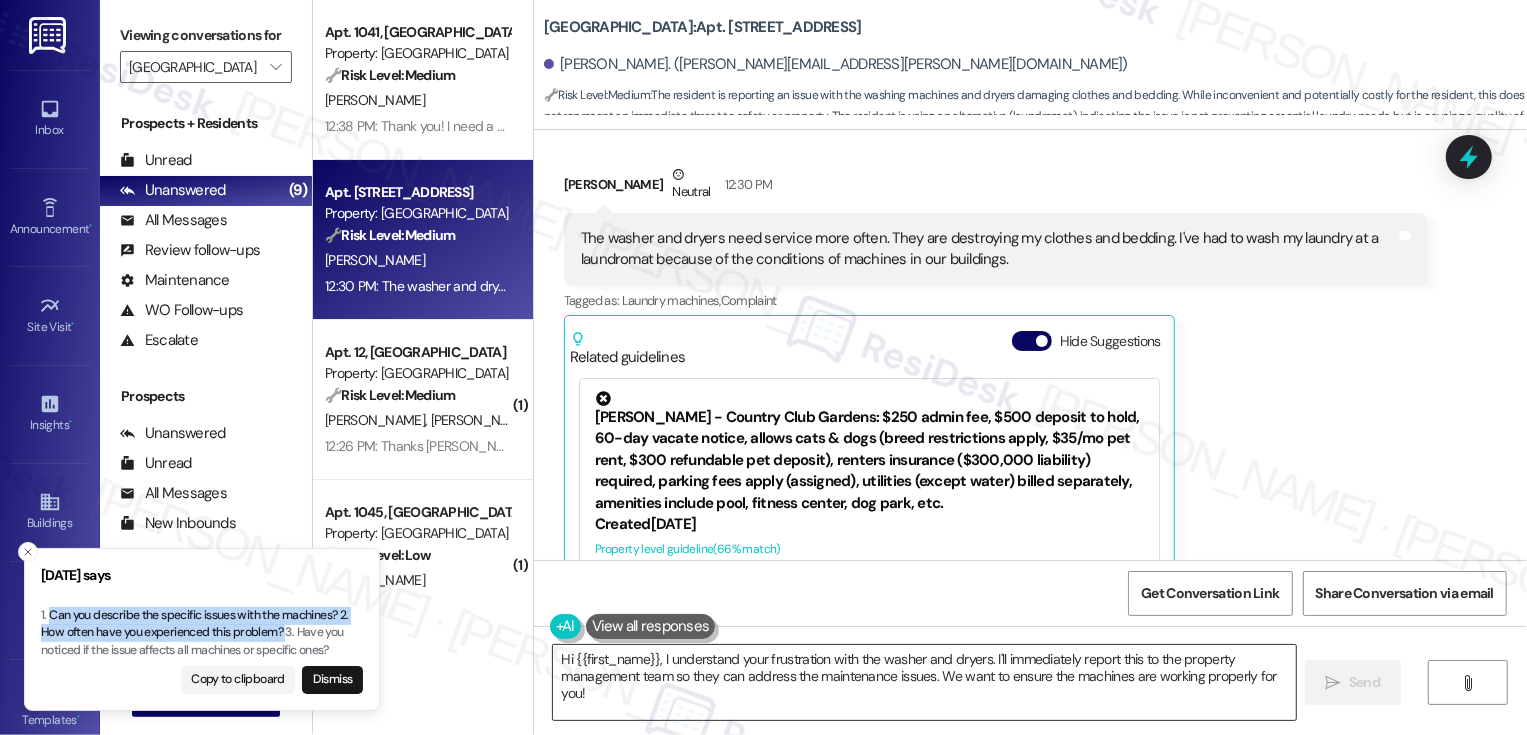 click on "Hi {{first_name}}, I understand your frustration with the washer and dryers. I'll immediately report this to the property management team so they can address the maintenance issues. We want to ensure the machines are working properly for you!" at bounding box center (924, 682) 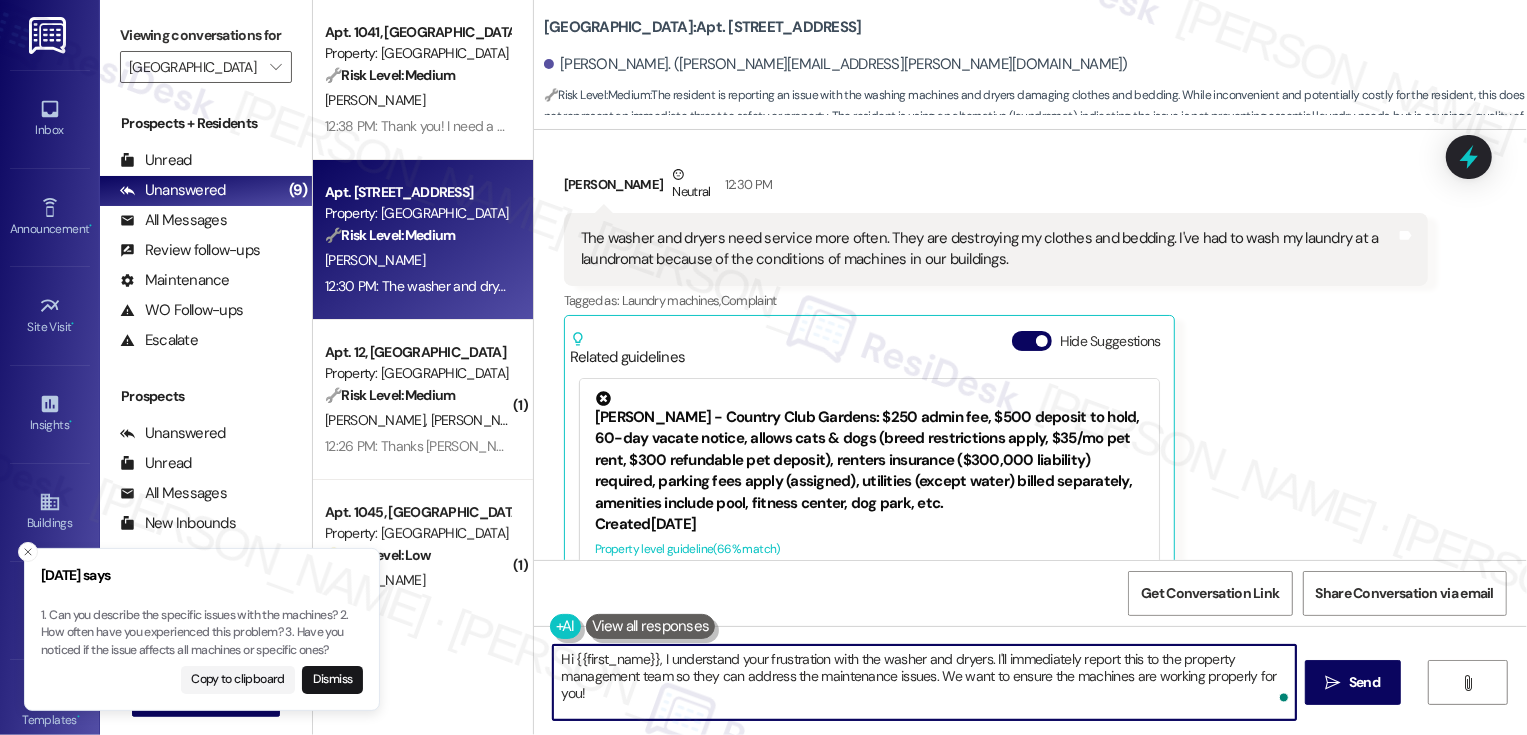 click on "Hi {{first_name}}, I understand your frustration with the washer and dryers. I'll immediately report this to the property management team so they can address the maintenance issues. We want to ensure the machines are working properly for you!" at bounding box center [924, 682] 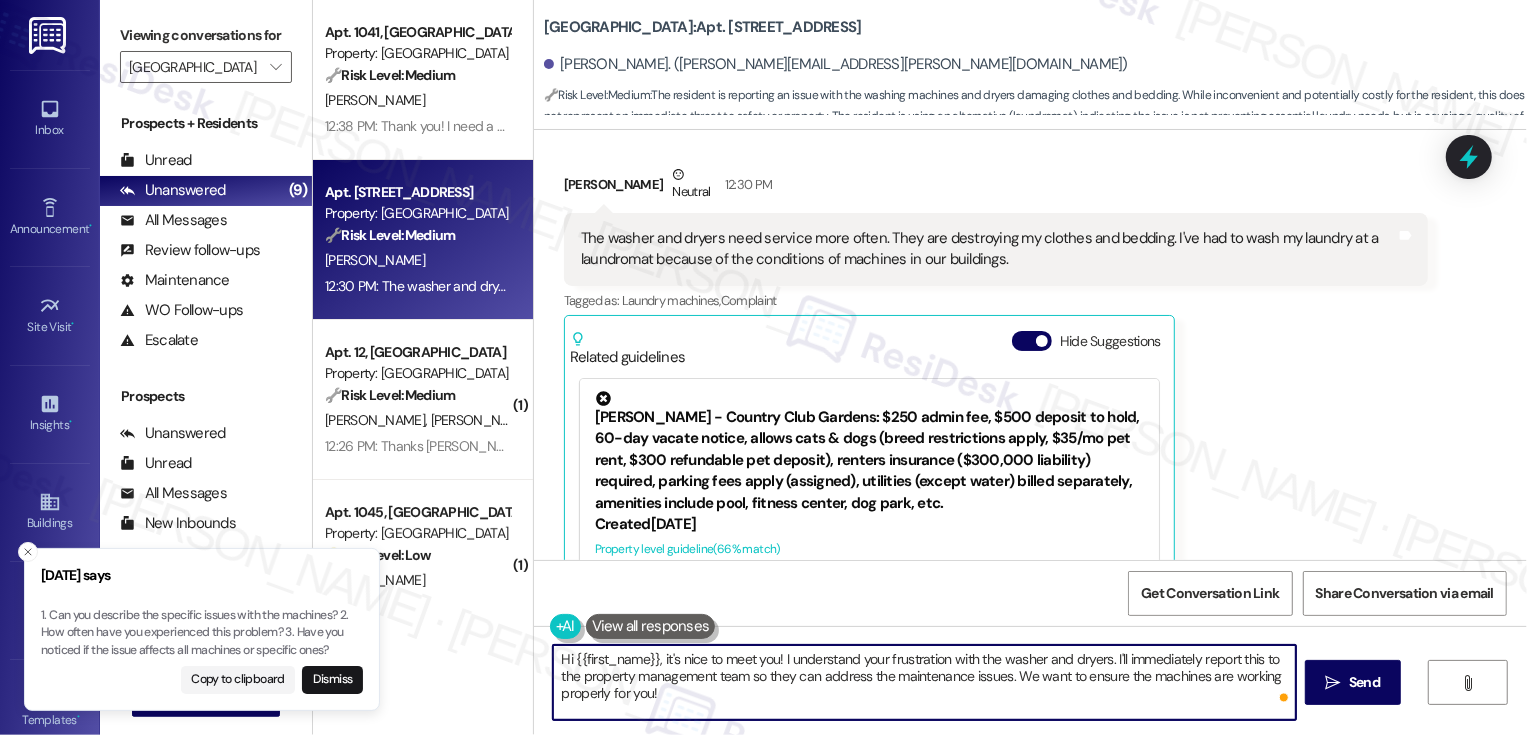 click on "Hi {{first_name}}, it's nice to meet you! I understand your frustration with the washer and dryers. I'll immediately report this to the property management team so they can address the maintenance issues. We want to ensure the machines are working properly for you!" at bounding box center (924, 682) 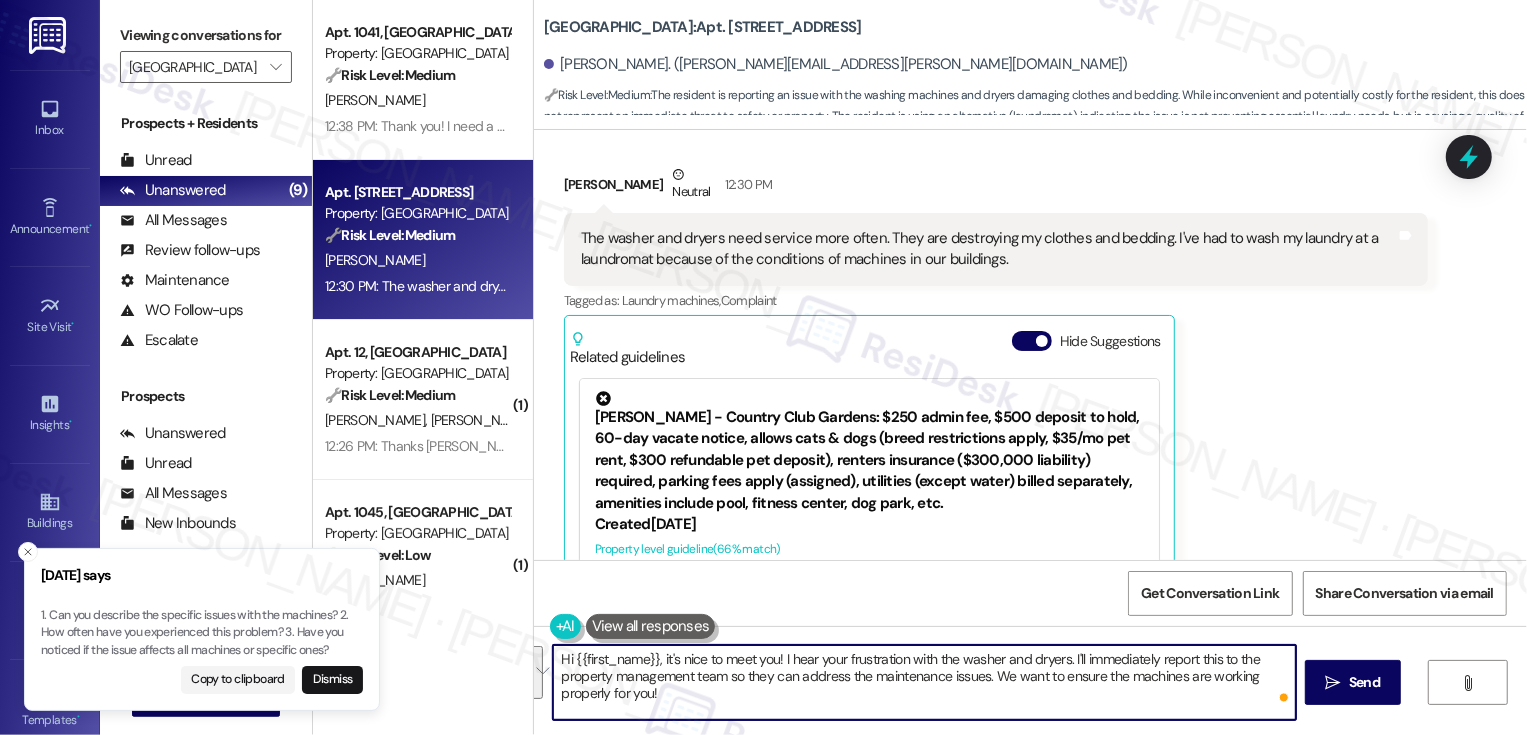drag, startPoint x: 1058, startPoint y: 658, endPoint x: 1096, endPoint y: 726, distance: 77.89737 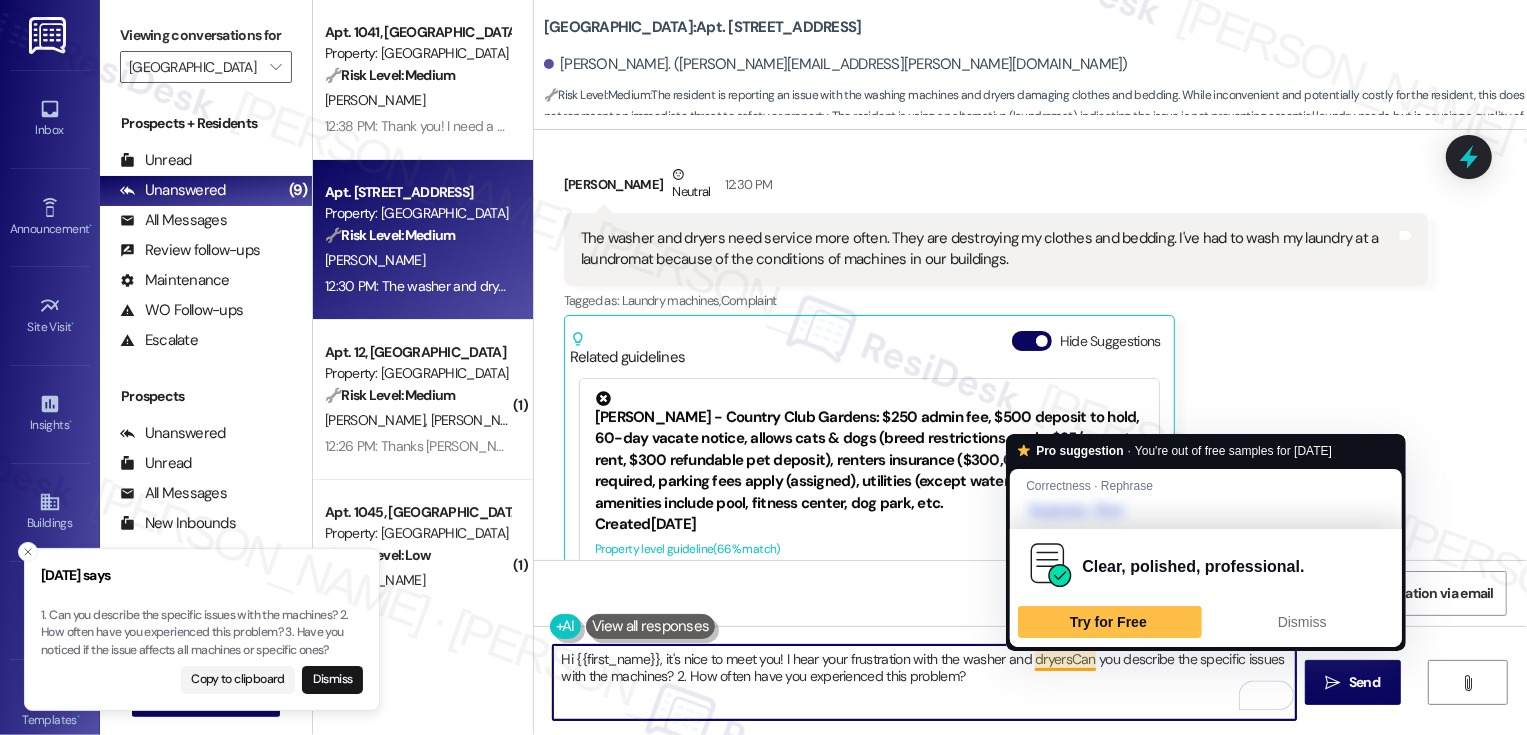 click on "Hi {{first_name}}, it's nice to meet you! I hear your frustration with the washer and dryersCan you describe the specific issues with the machines? 2. How often have you experienced this problem?" at bounding box center [924, 682] 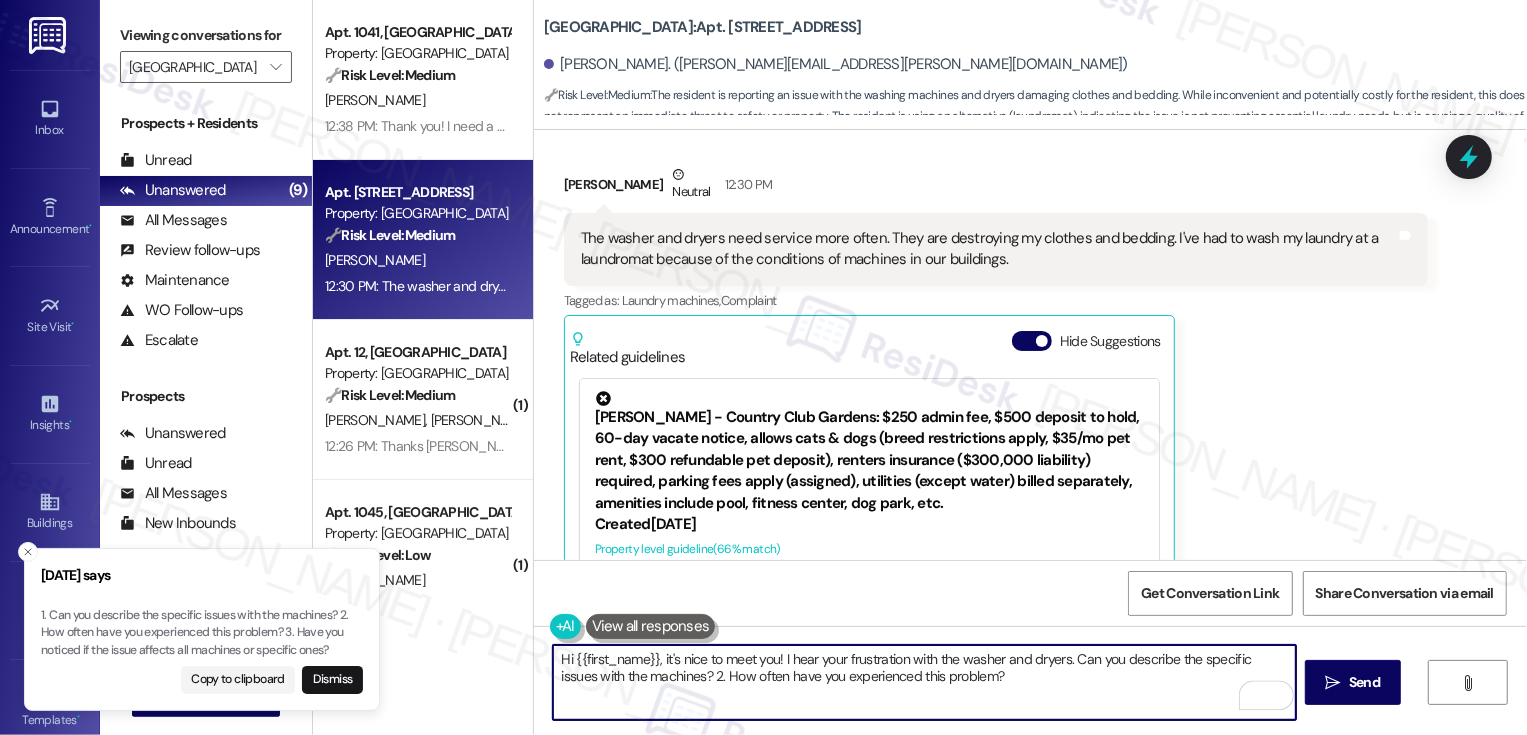 click on "Hi {{first_name}}, it's nice to meet you! I hear your frustration with the washer and dryers. Can you describe the specific issues with the machines? 2. How often have you experienced this problem?" at bounding box center (924, 682) 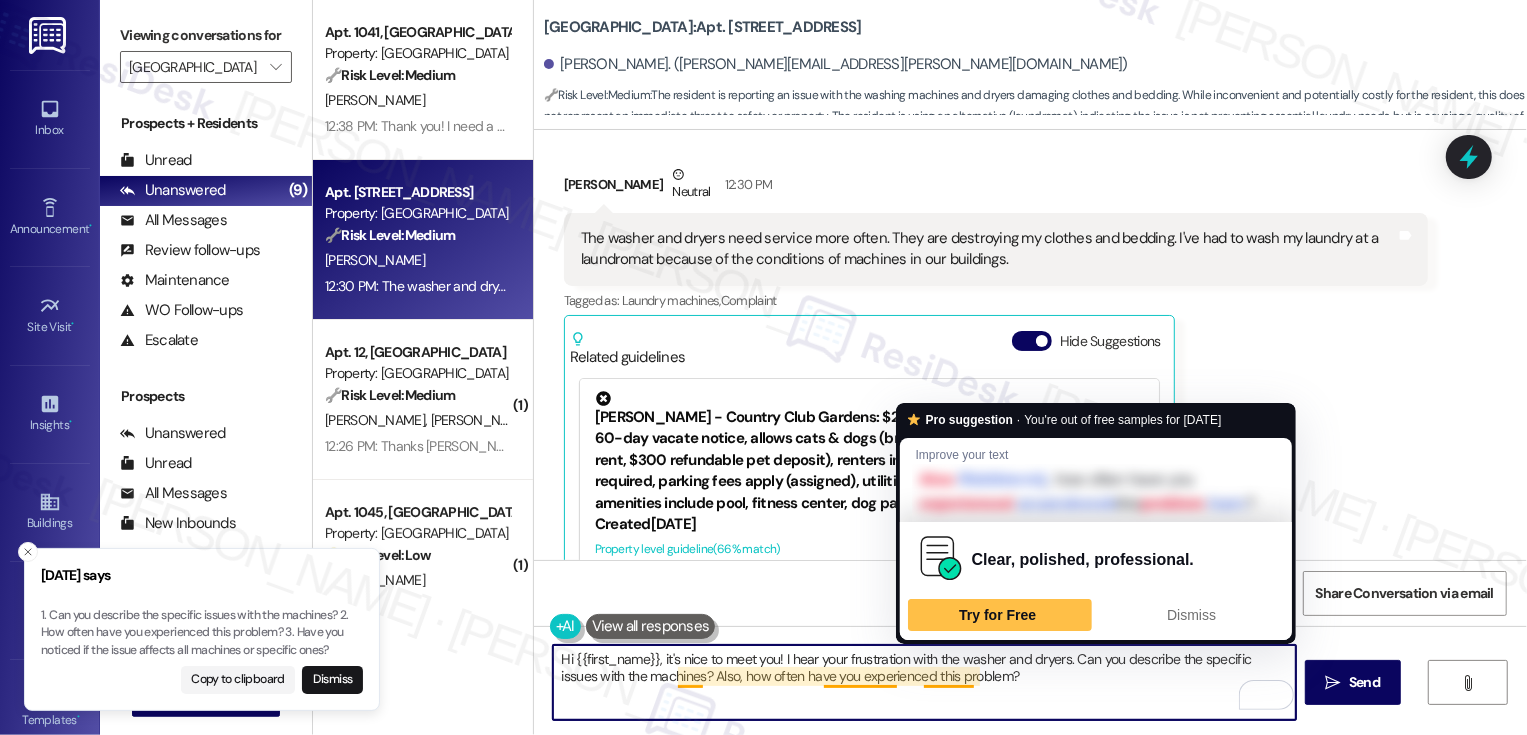 click on "Hi {{first_name}}, it's nice to meet you! I hear your frustration with the washer and dryers. Can you describe the specific issues with the machines? Also, how often have you experienced this problem?" at bounding box center [924, 682] 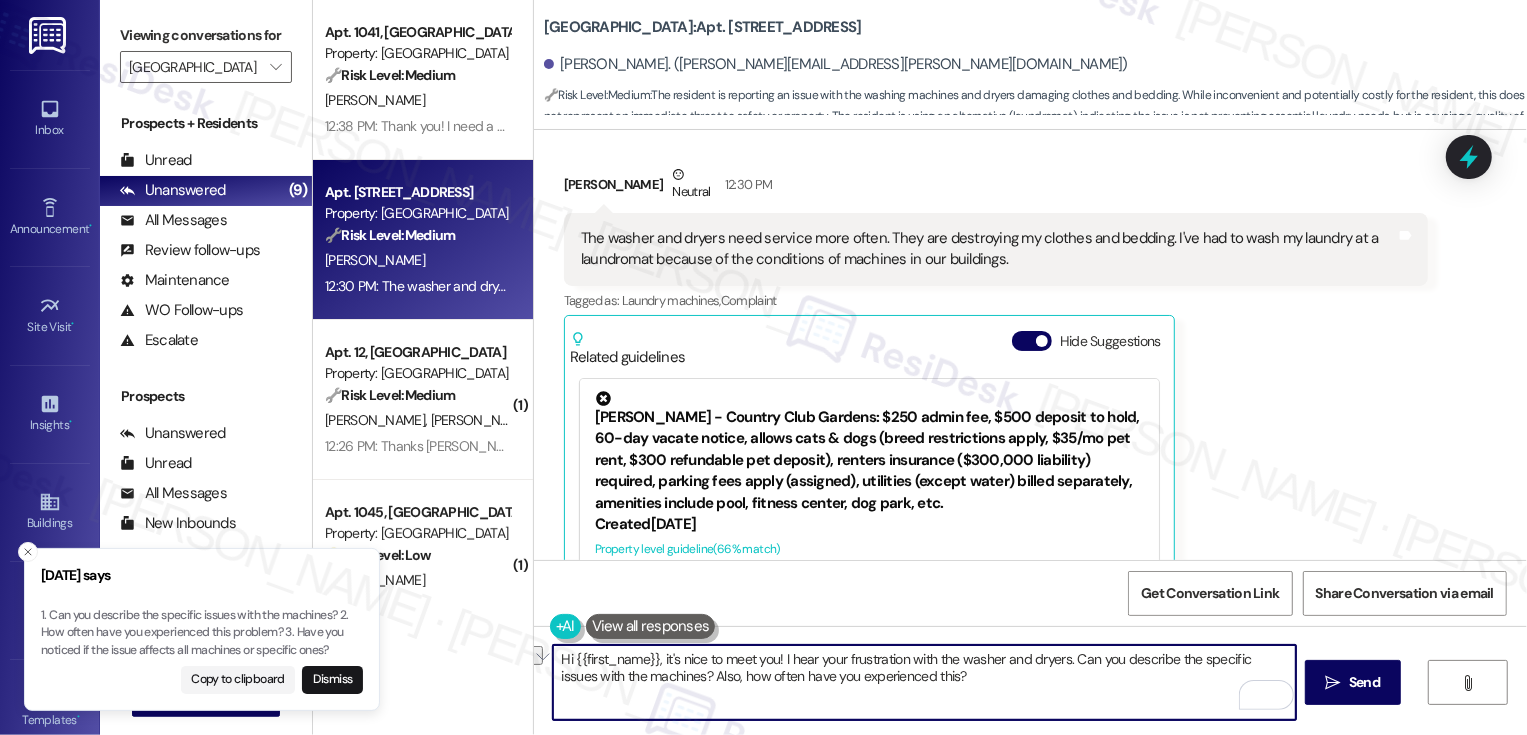 drag, startPoint x: 760, startPoint y: 676, endPoint x: 1072, endPoint y: 680, distance: 312.02563 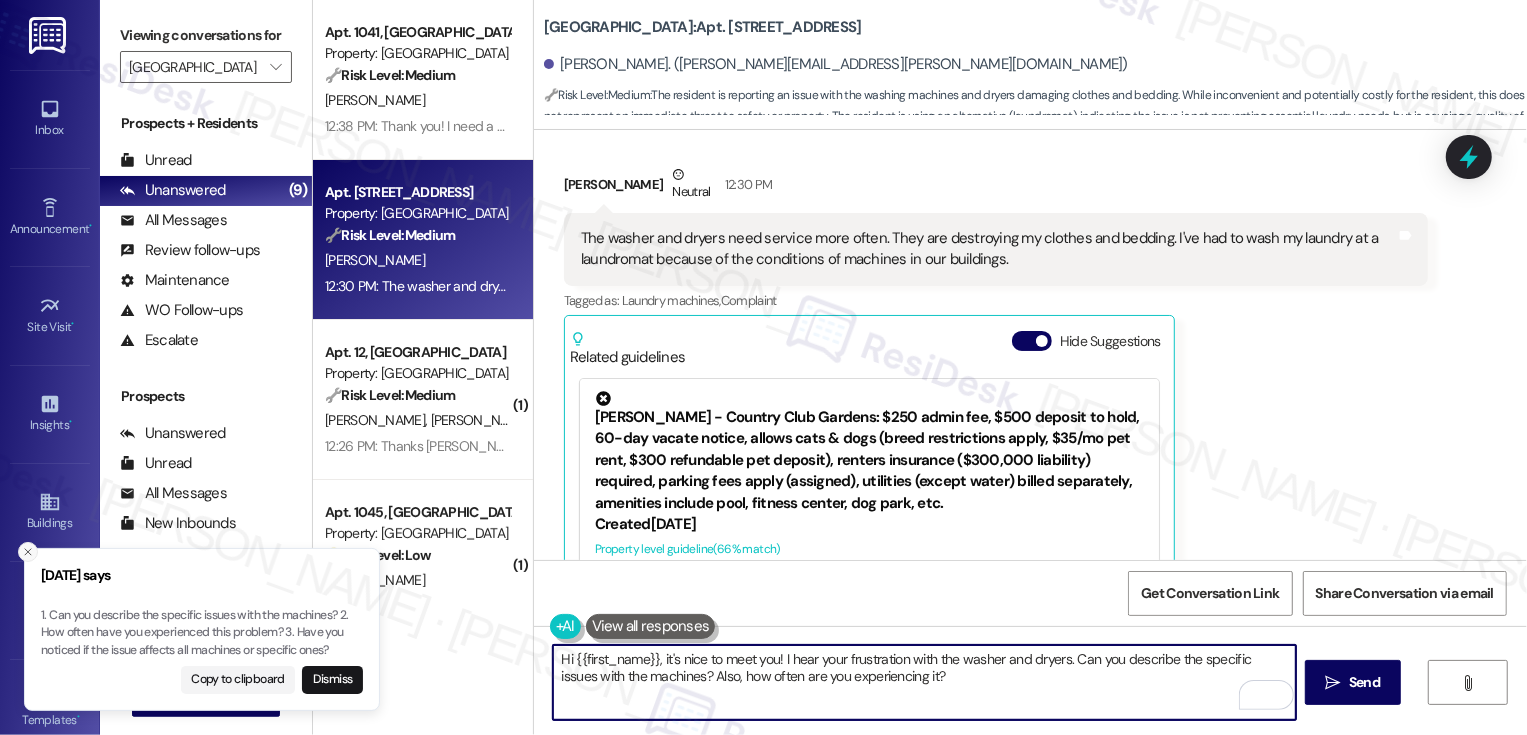 type on "Hi {{first_name}}, it's nice to meet you! I hear your frustration with the washer and dryers. Can you describe the specific issues with the machines? Also, how often are you experiencing it?" 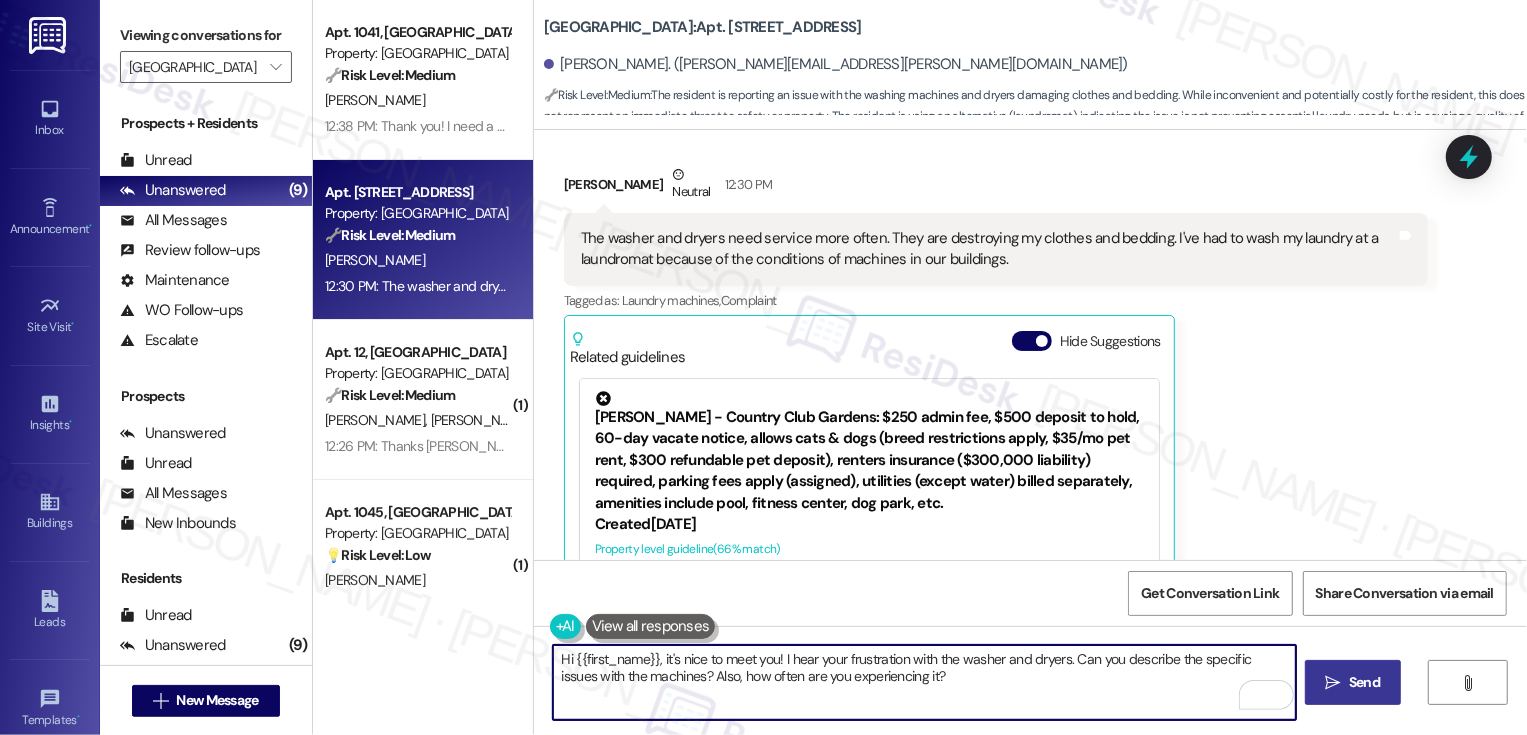 click on "Send" at bounding box center (1364, 682) 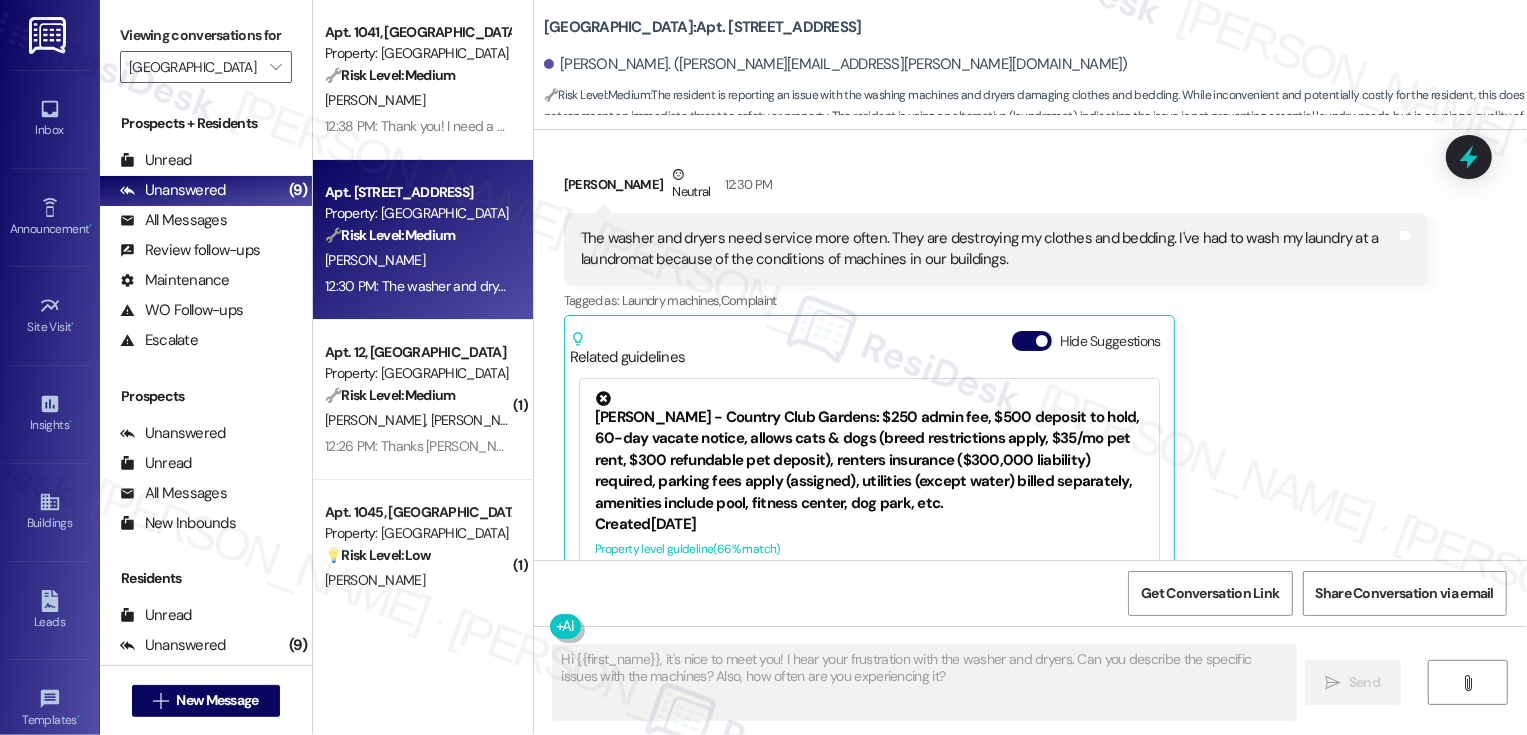 scroll, scrollTop: 501, scrollLeft: 0, axis: vertical 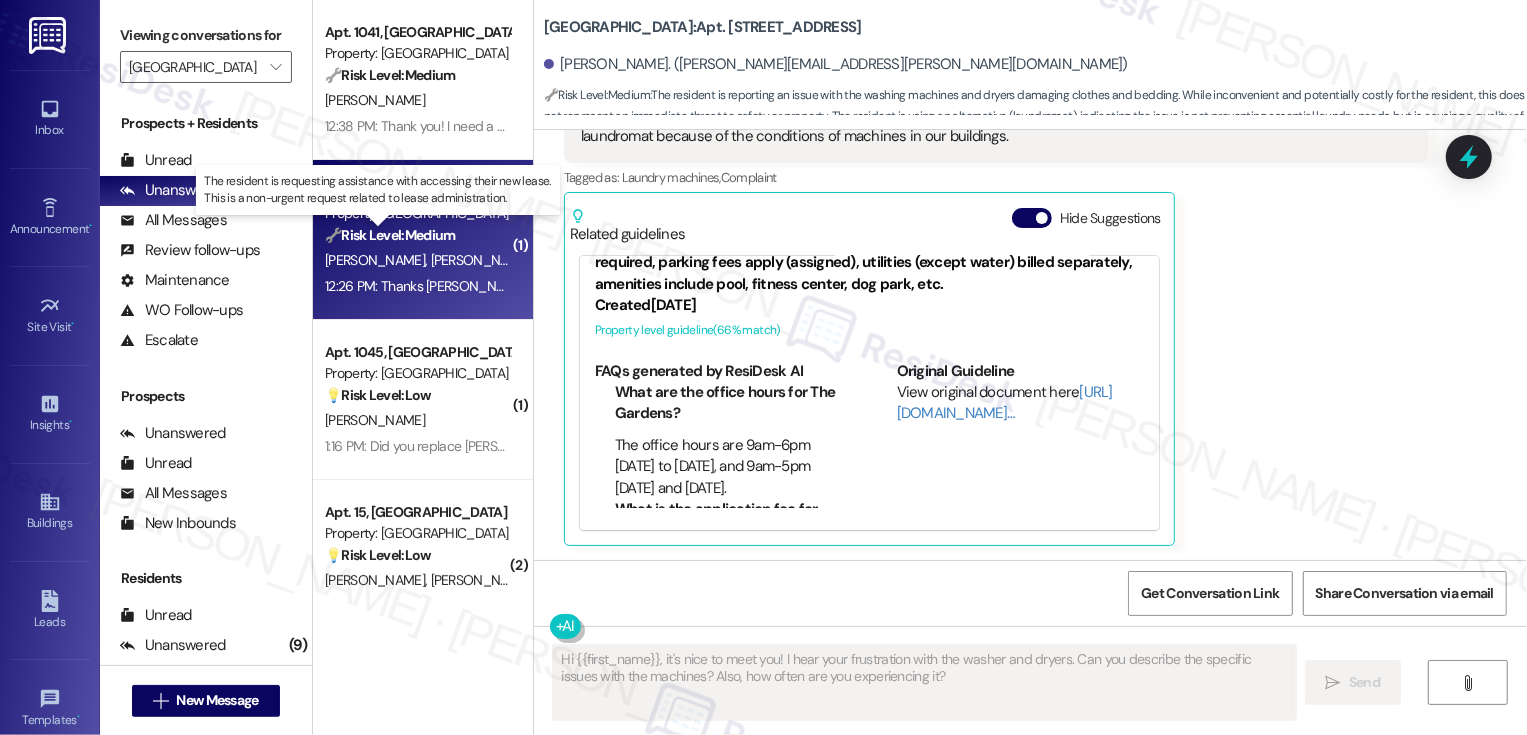 click on "🔧  Risk Level:  Medium" at bounding box center (390, 235) 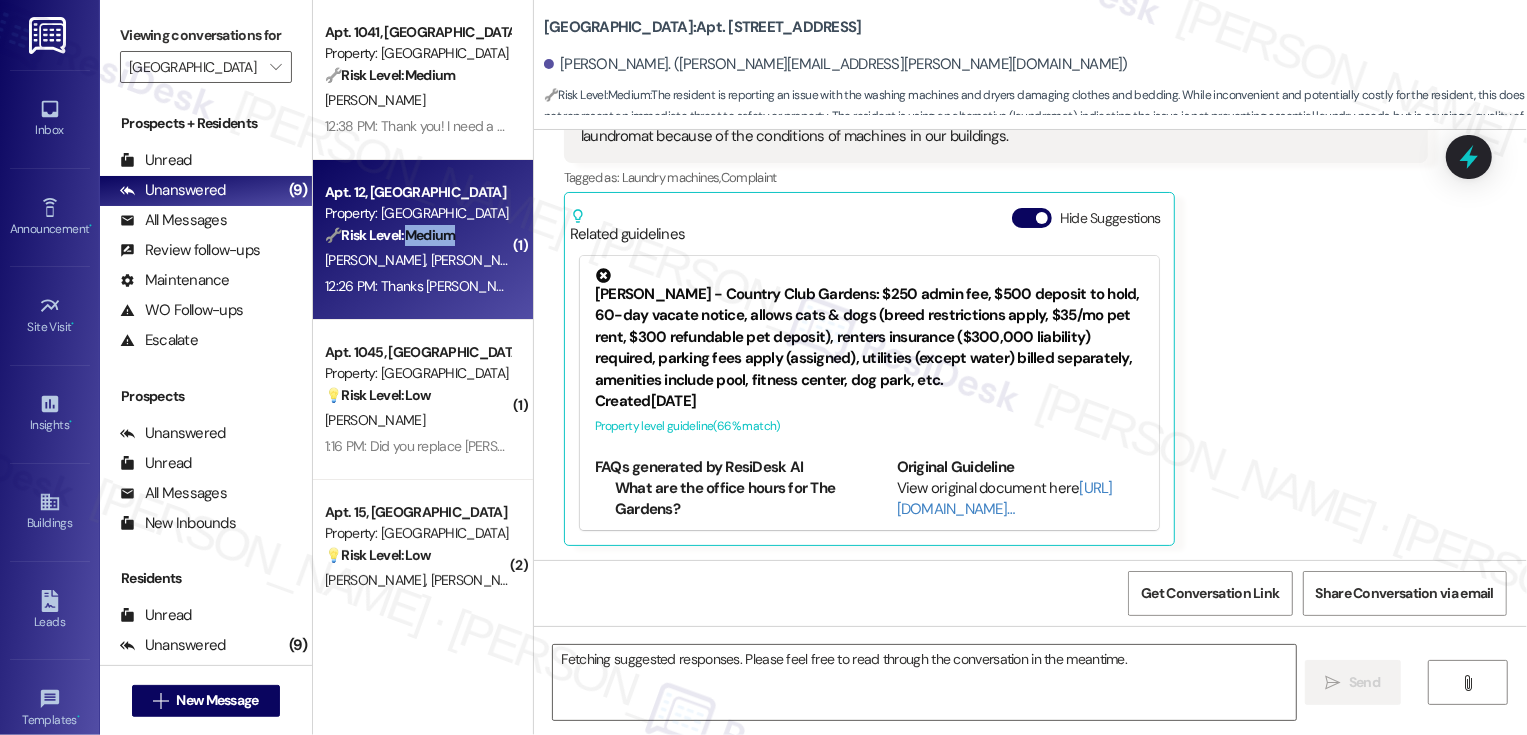 click on "🔧  Risk Level:  Medium" at bounding box center (390, 235) 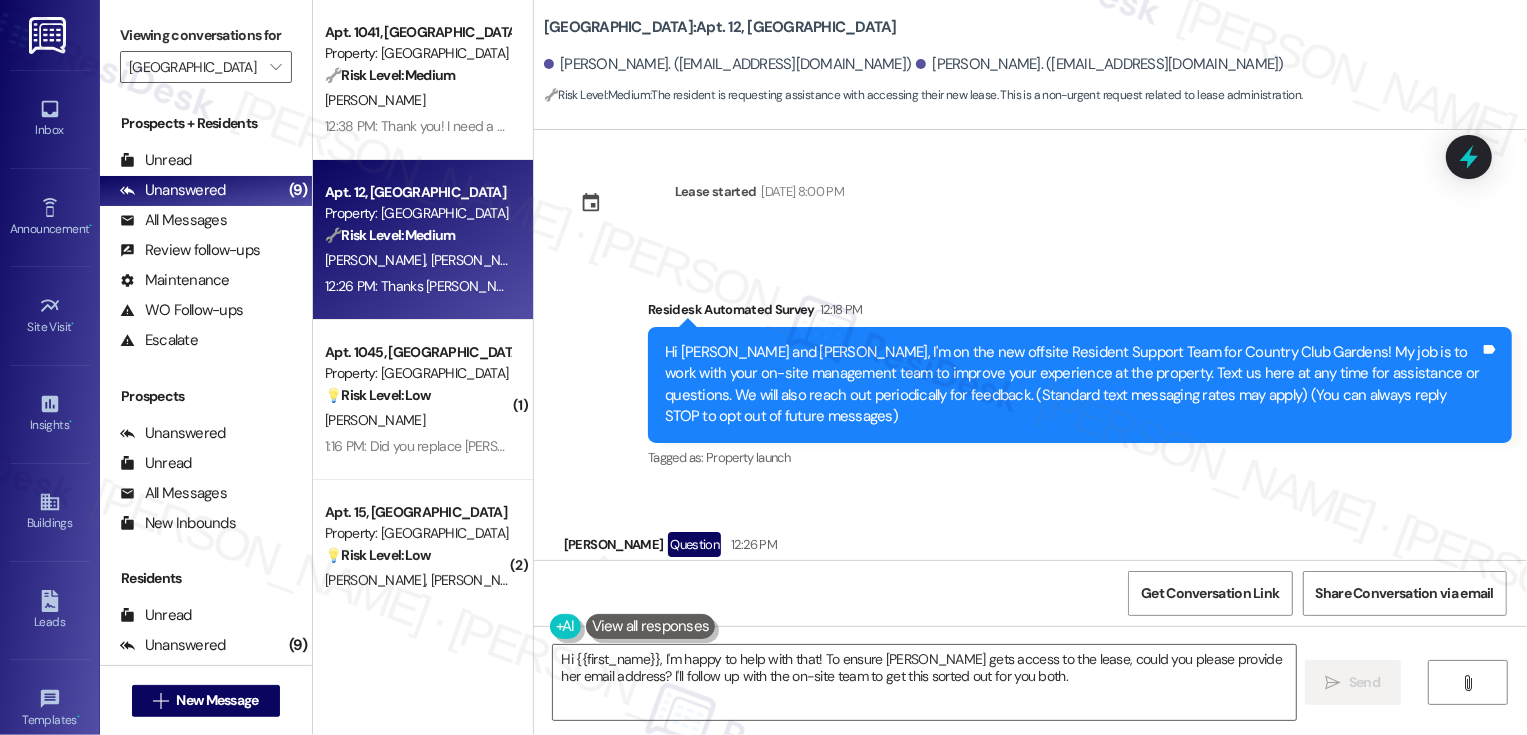 scroll, scrollTop: 8, scrollLeft: 0, axis: vertical 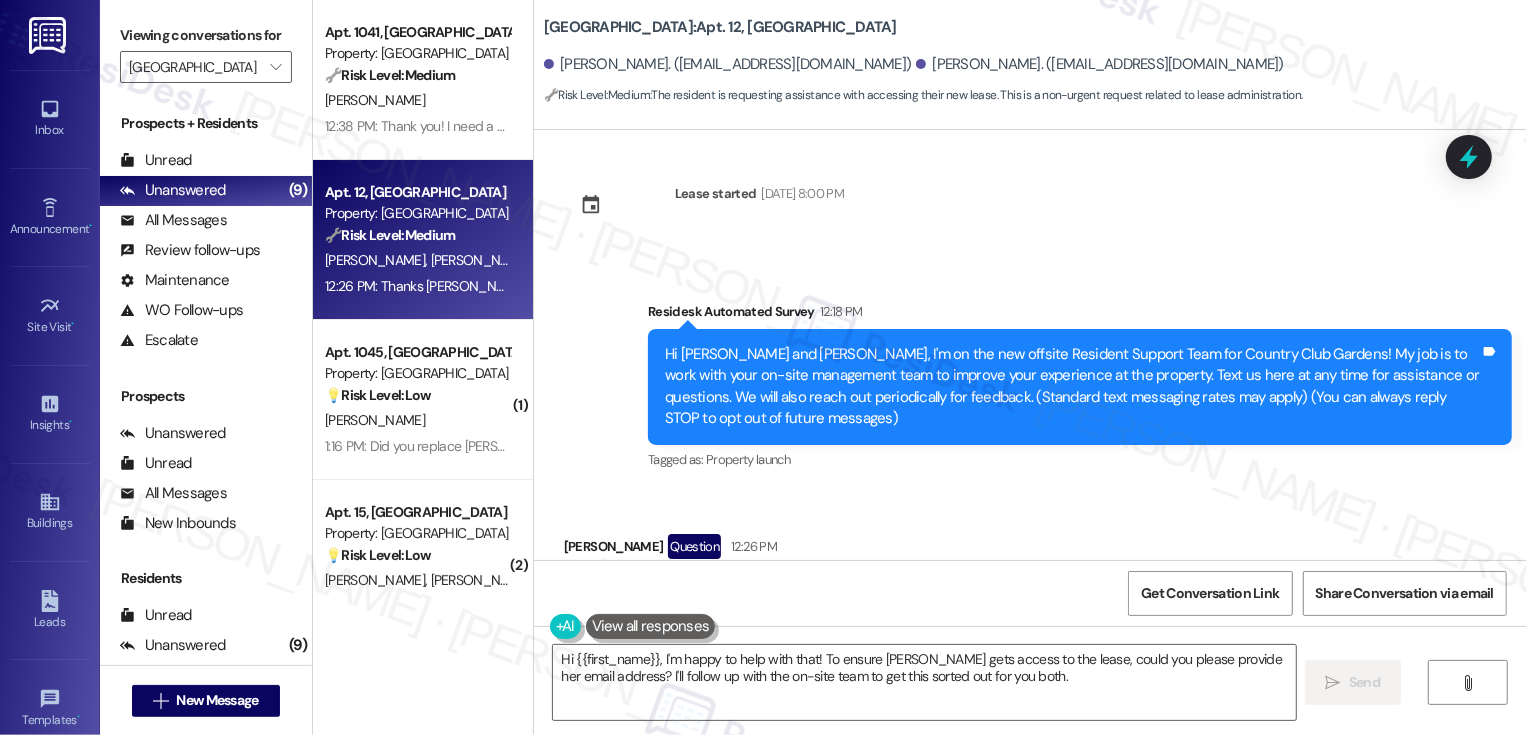 click on "[PERSON_NAME] Question 12:26 PM" at bounding box center [996, 550] 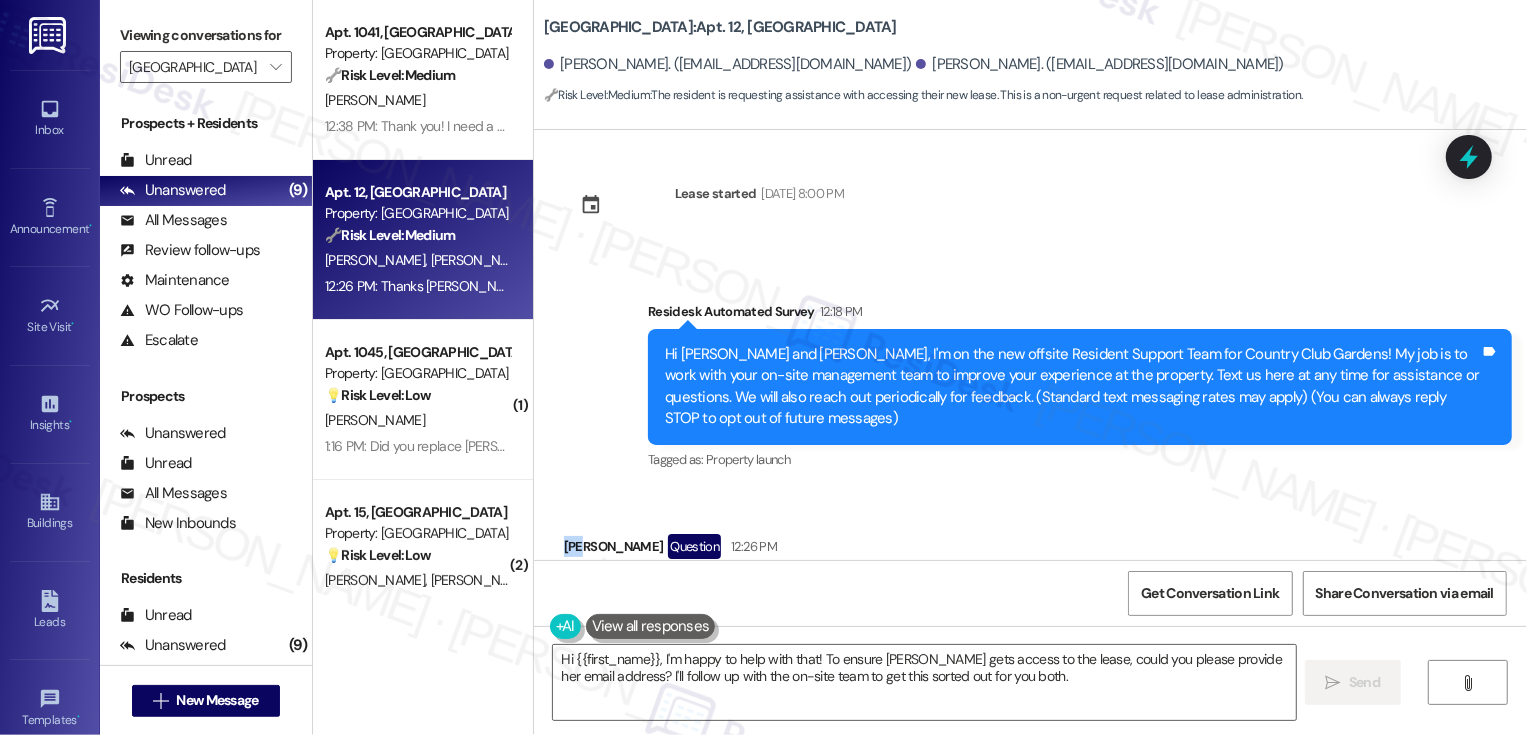 copy on "[PERSON_NAME]" 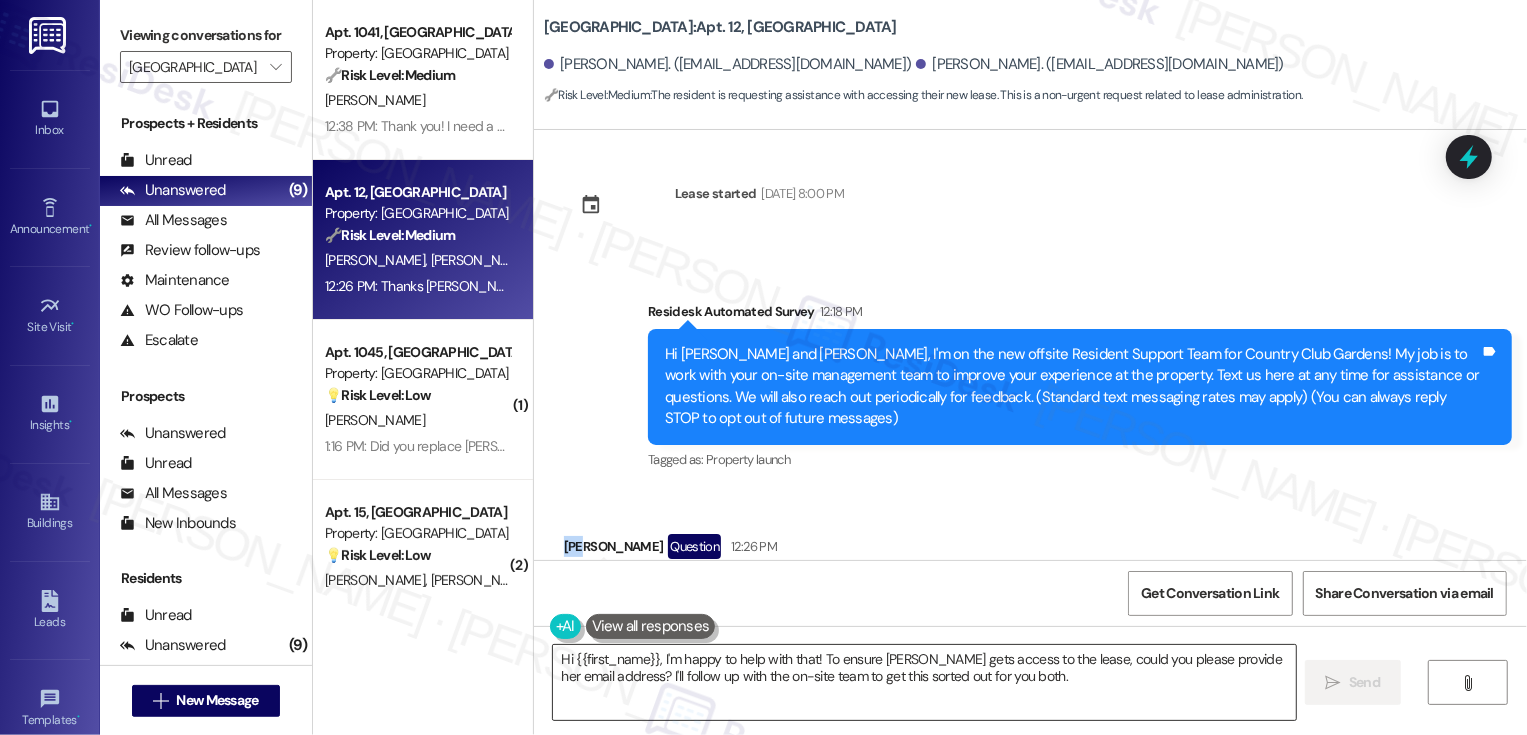 click on "Hi {{first_name}}, I'm happy to help with that! To ensure [PERSON_NAME] gets access to the lease, could you please provide her email address? I'll follow up with the on-site team to get this sorted out for you both." at bounding box center (924, 682) 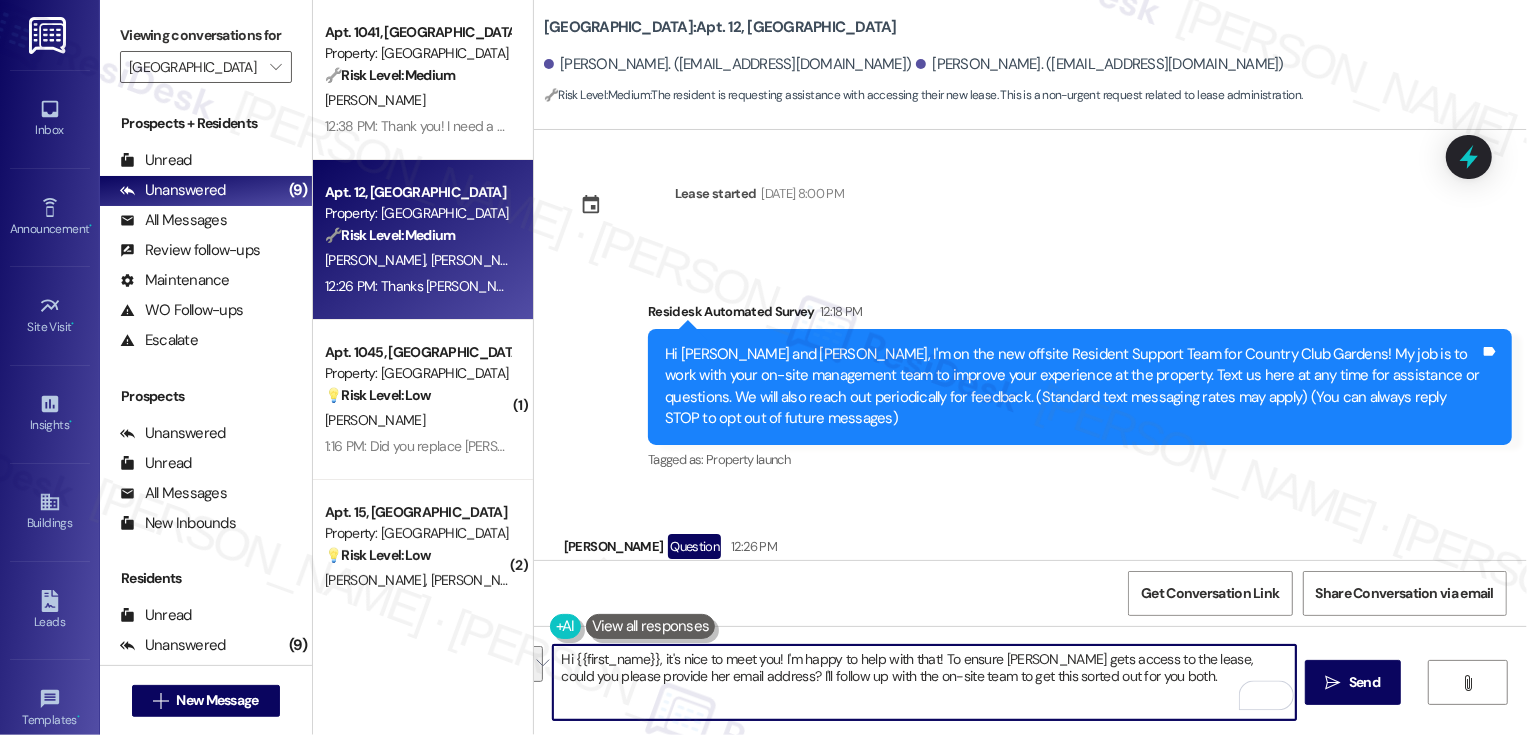 drag, startPoint x: 778, startPoint y: 651, endPoint x: 1138, endPoint y: 681, distance: 361.24783 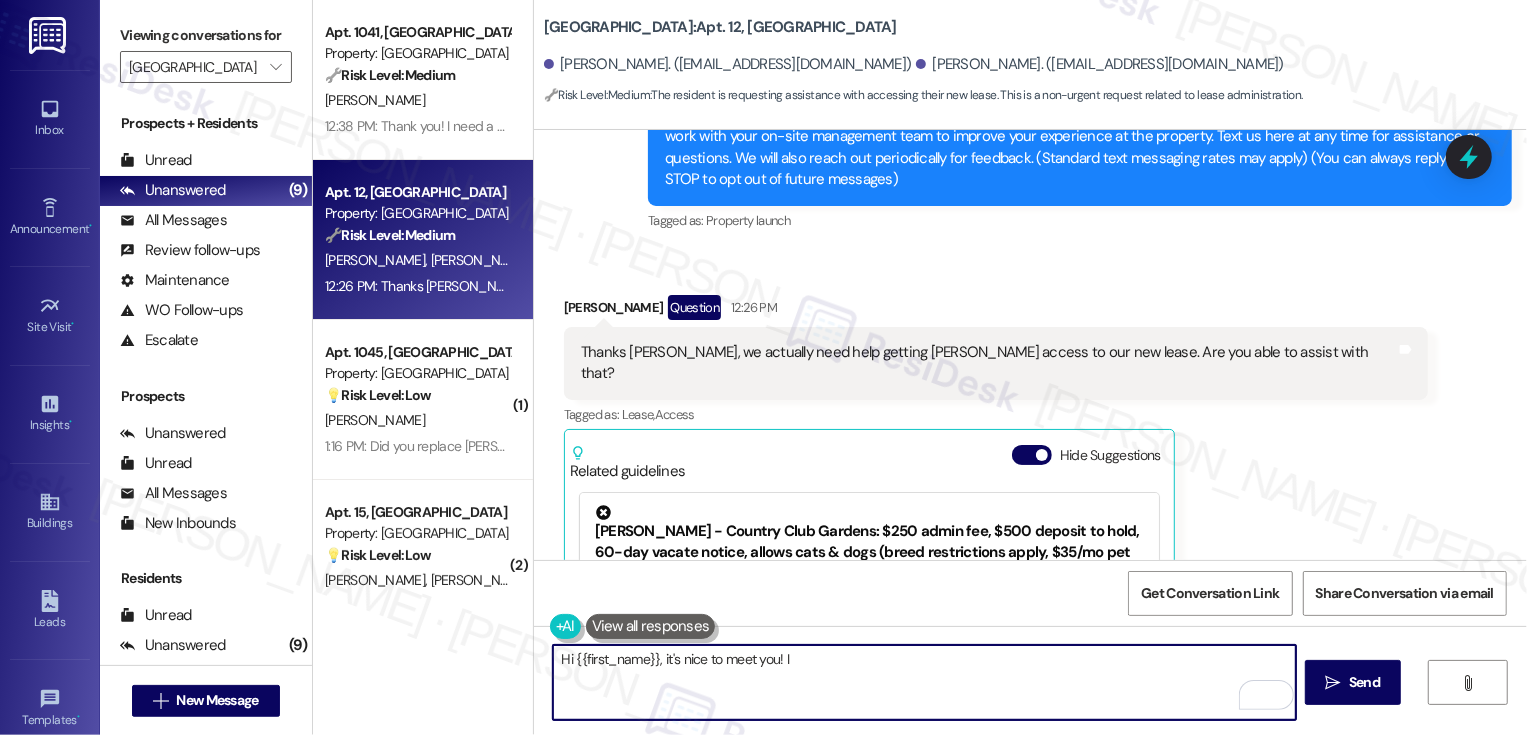 scroll, scrollTop: 246, scrollLeft: 0, axis: vertical 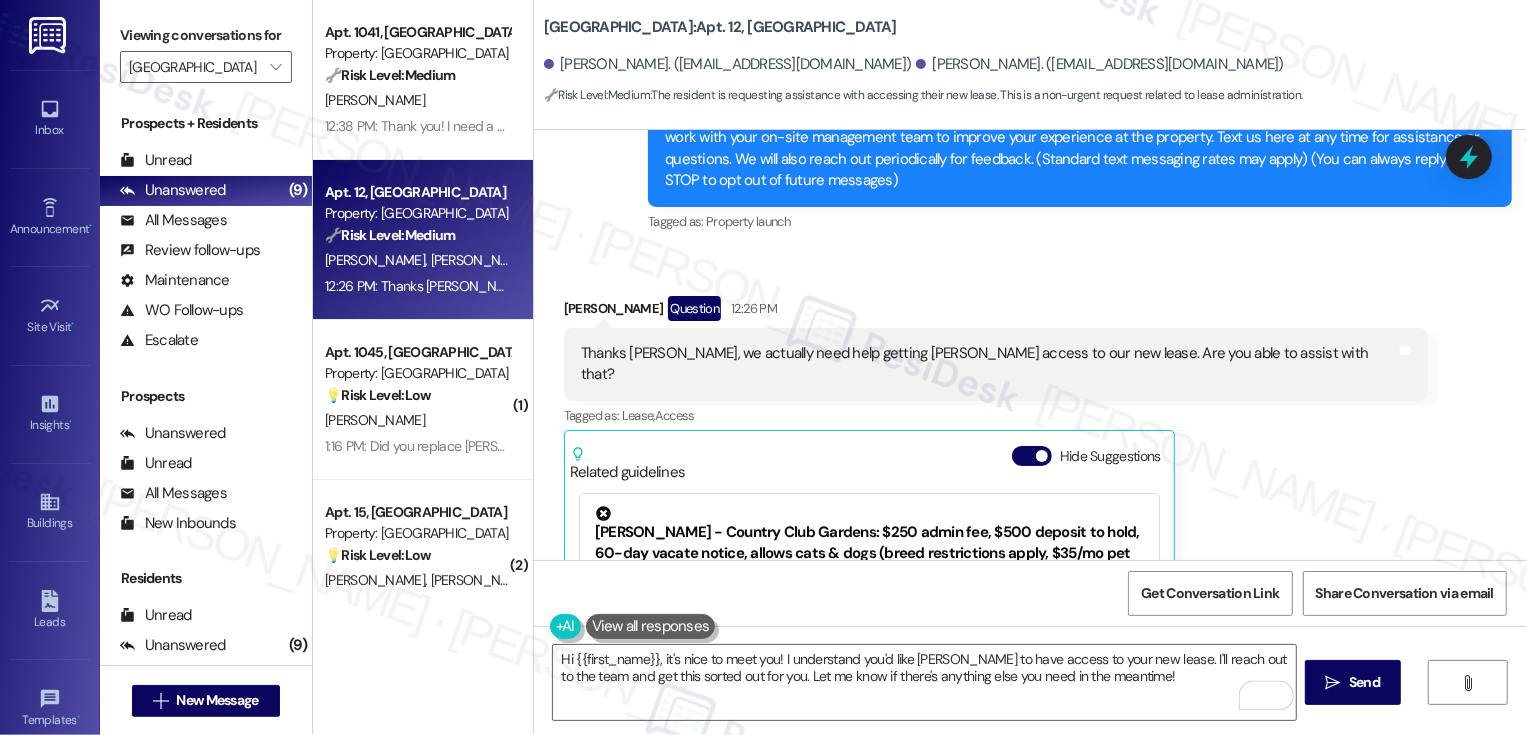 click on "Received via SMS [PERSON_NAME] Question 12:26 PM Thanks [PERSON_NAME], we actually need help getting [PERSON_NAME] access to our new lease. Are you able to assist with that? Tags and notes Tagged as:   Lease ,  Click to highlight conversations about Lease Access Click to highlight conversations about Access  Related guidelines Hide Suggestions [PERSON_NAME] - Country Club Gardens:  $250 admin fee, $500 deposit to hold, 60-day vacate notice, allows cats & dogs (breed restrictions apply, $35/mo pet rent, $300 refundable pet deposit), renters insurance ($300,000 liability) required,  parking fees apply (assigned), utilities (except water) billed separately, amenities include pool, fitness center, dog park, etc.
Created  [DATE] Property level guideline  ( 68 % match) FAQs generated by ResiDesk AI What are the office hours for The Gardens? The office hours are 9am-6pm [DATE] to [DATE], and 9am-5pm [DATE] and [DATE]. What is the application fee for The Gardens? What is the administrative fee for The Gardens? Original Guideline" at bounding box center (996, 540) 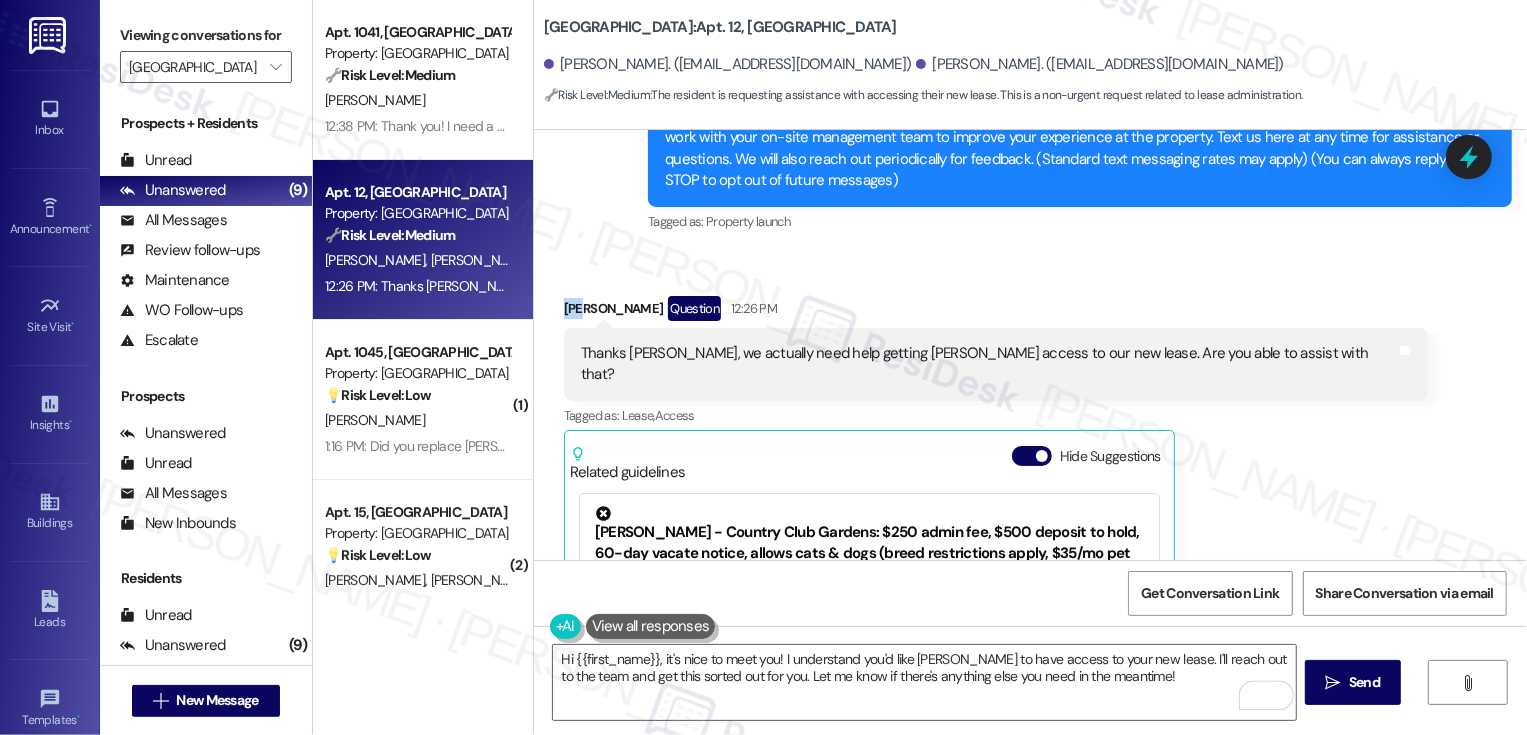 copy on "[PERSON_NAME]" 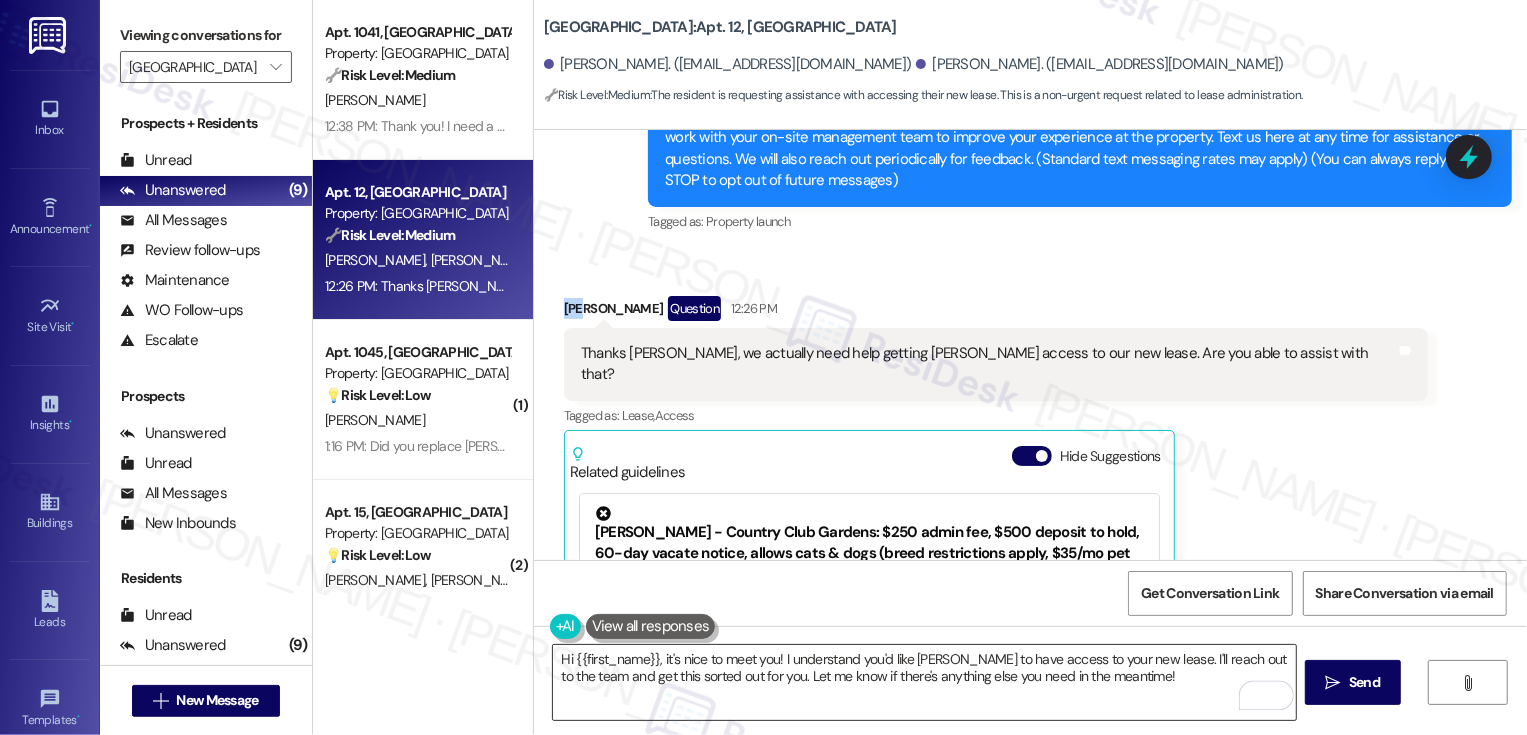 click on "Hi {{first_name}}, it's nice to meet you! I understand you'd like [PERSON_NAME] to have access to your new lease. I'll reach out to the team and get this sorted out for you. Let me know if there's anything else you need in the meantime!" at bounding box center [924, 682] 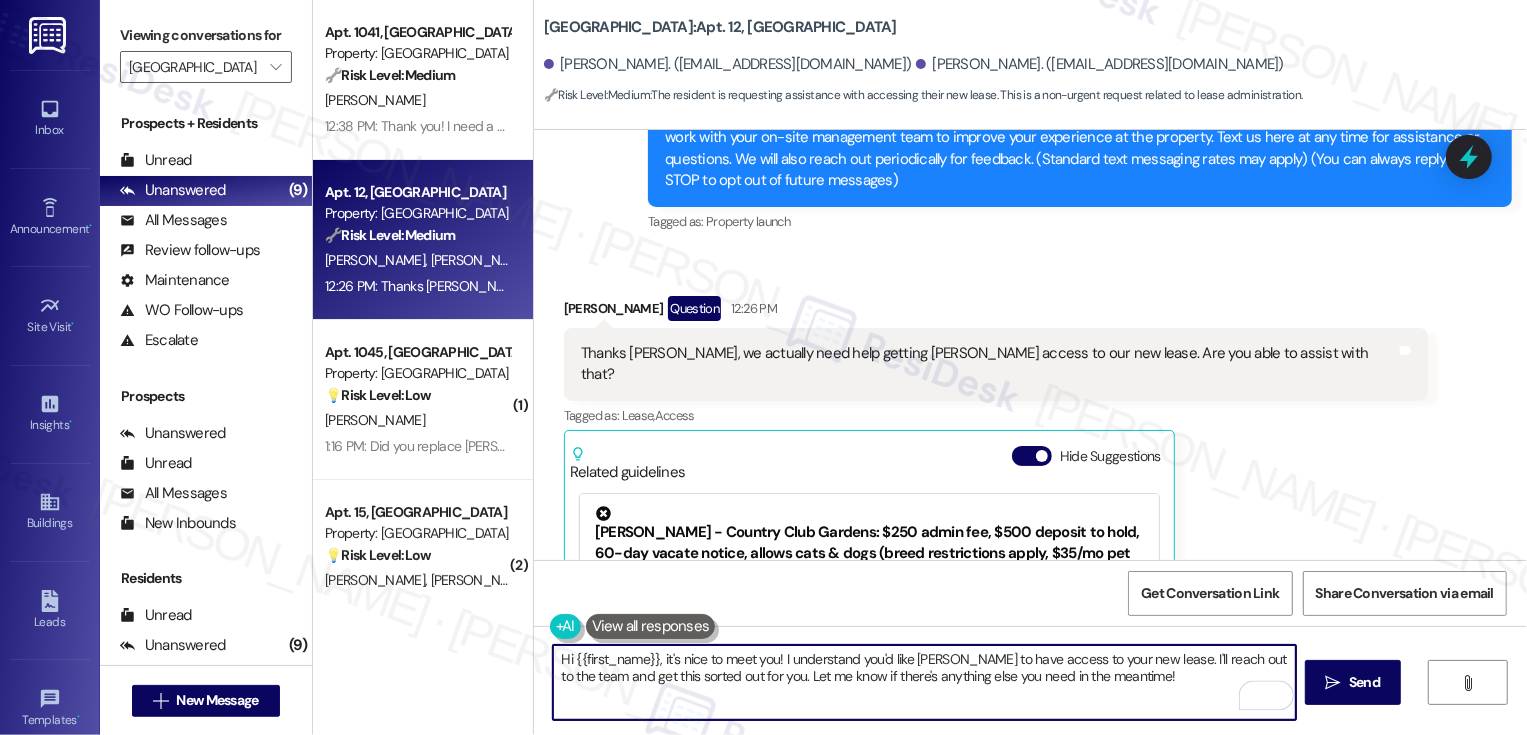 click on "Hi {{first_name}}, it's nice to meet you! I understand you'd like [PERSON_NAME] to have access to your new lease. I'll reach out to the team and get this sorted out for you. Let me know if there's anything else you need in the meantime!" at bounding box center (924, 682) 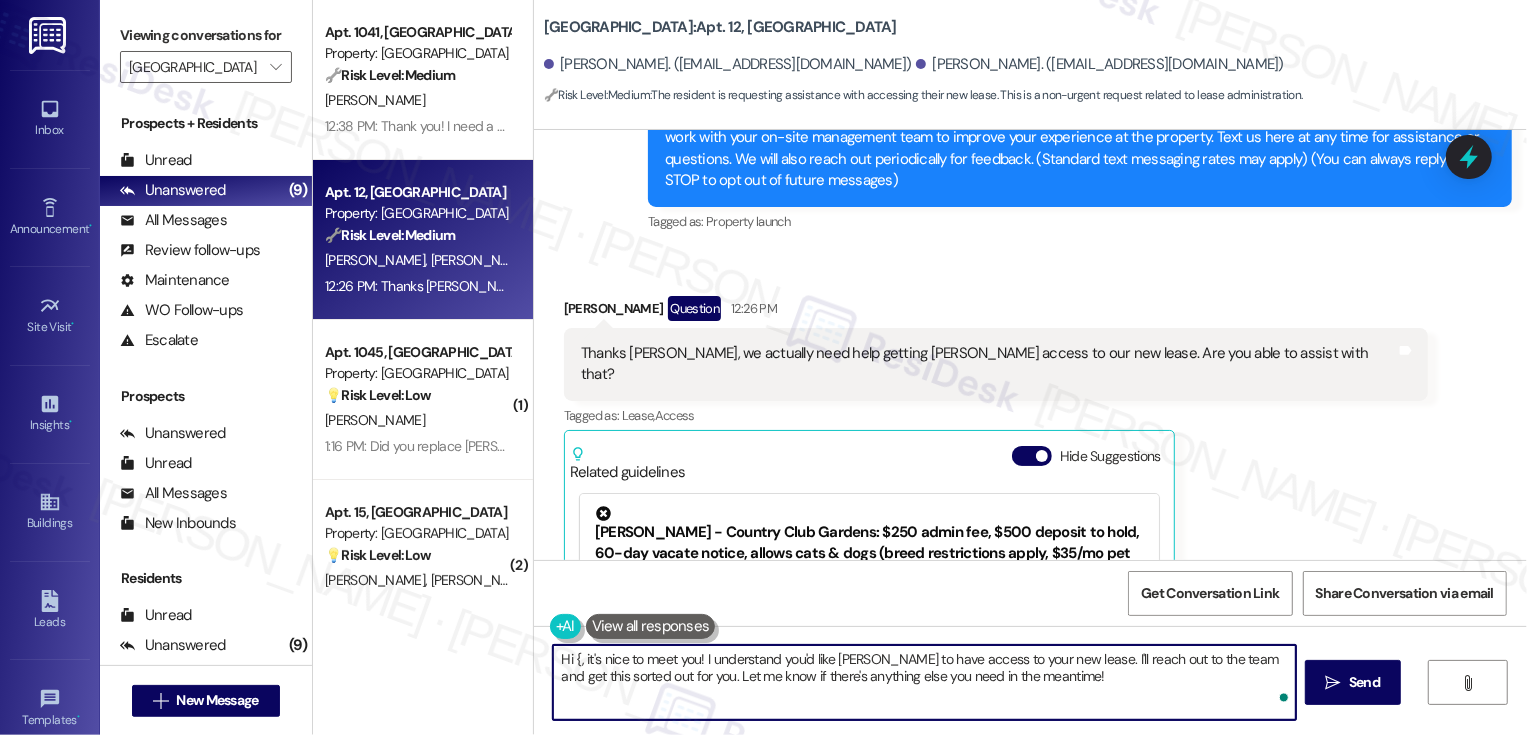 paste on "[PERSON_NAME]" 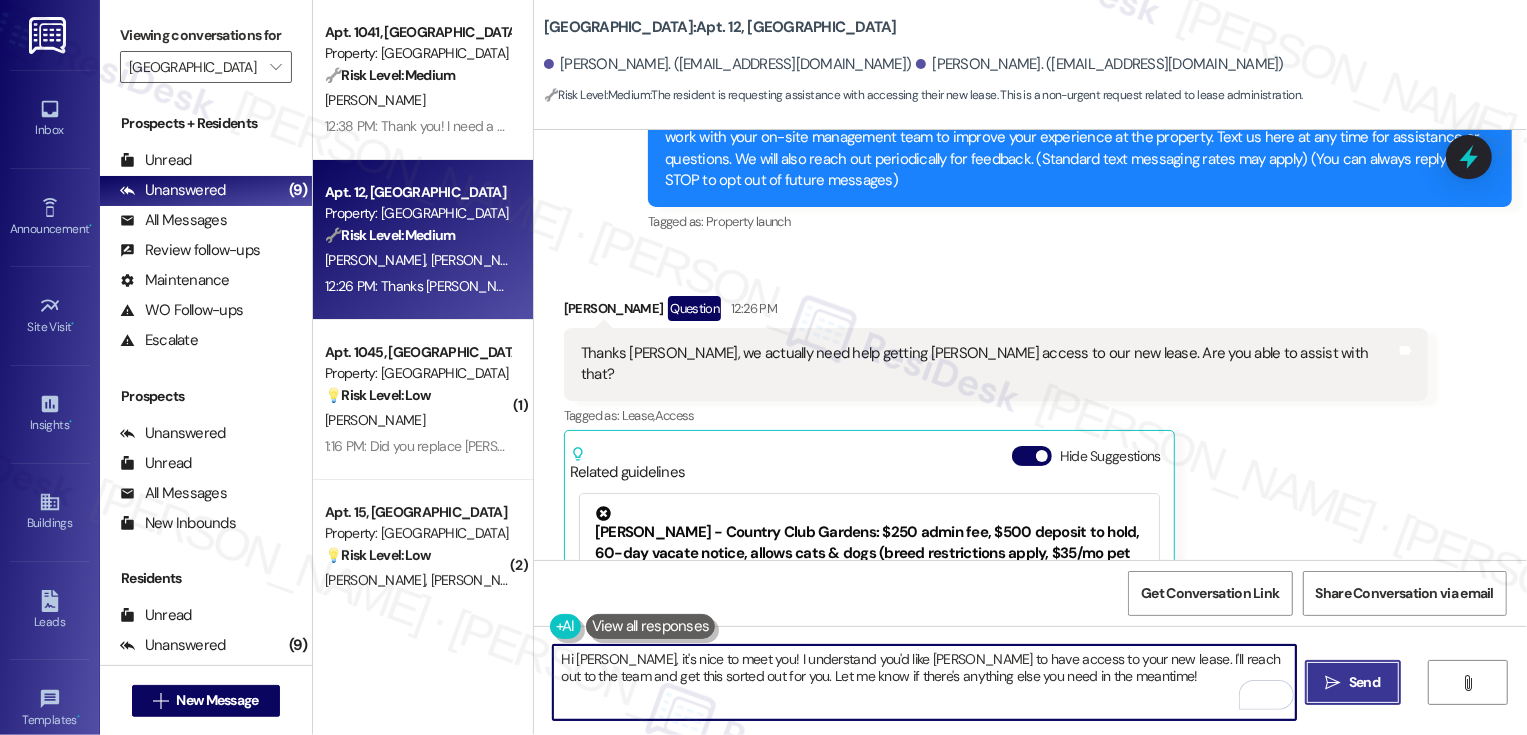 click on " Send" at bounding box center (1353, 682) 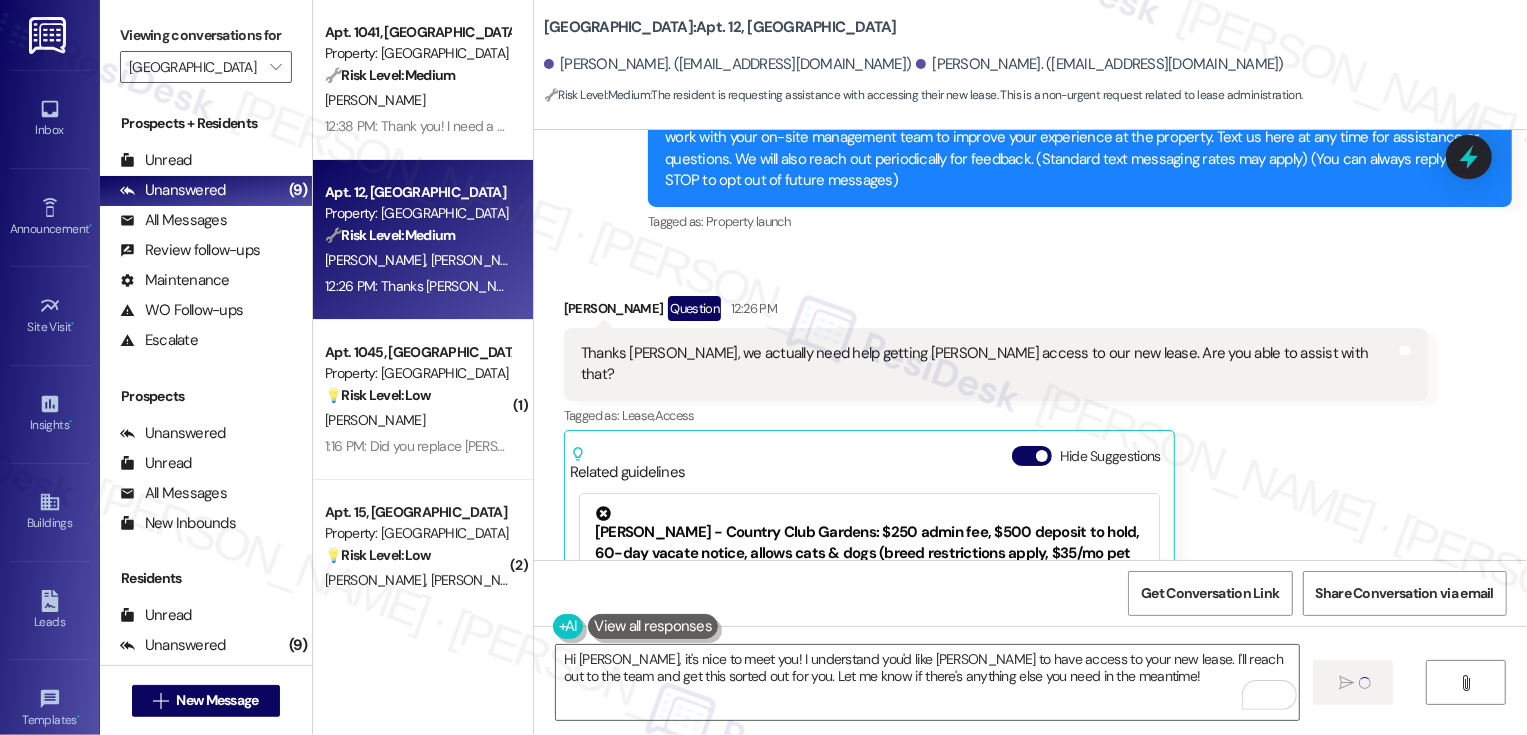 type on "Fetching suggested responses. Please feel free to read through the conversation in the meantime." 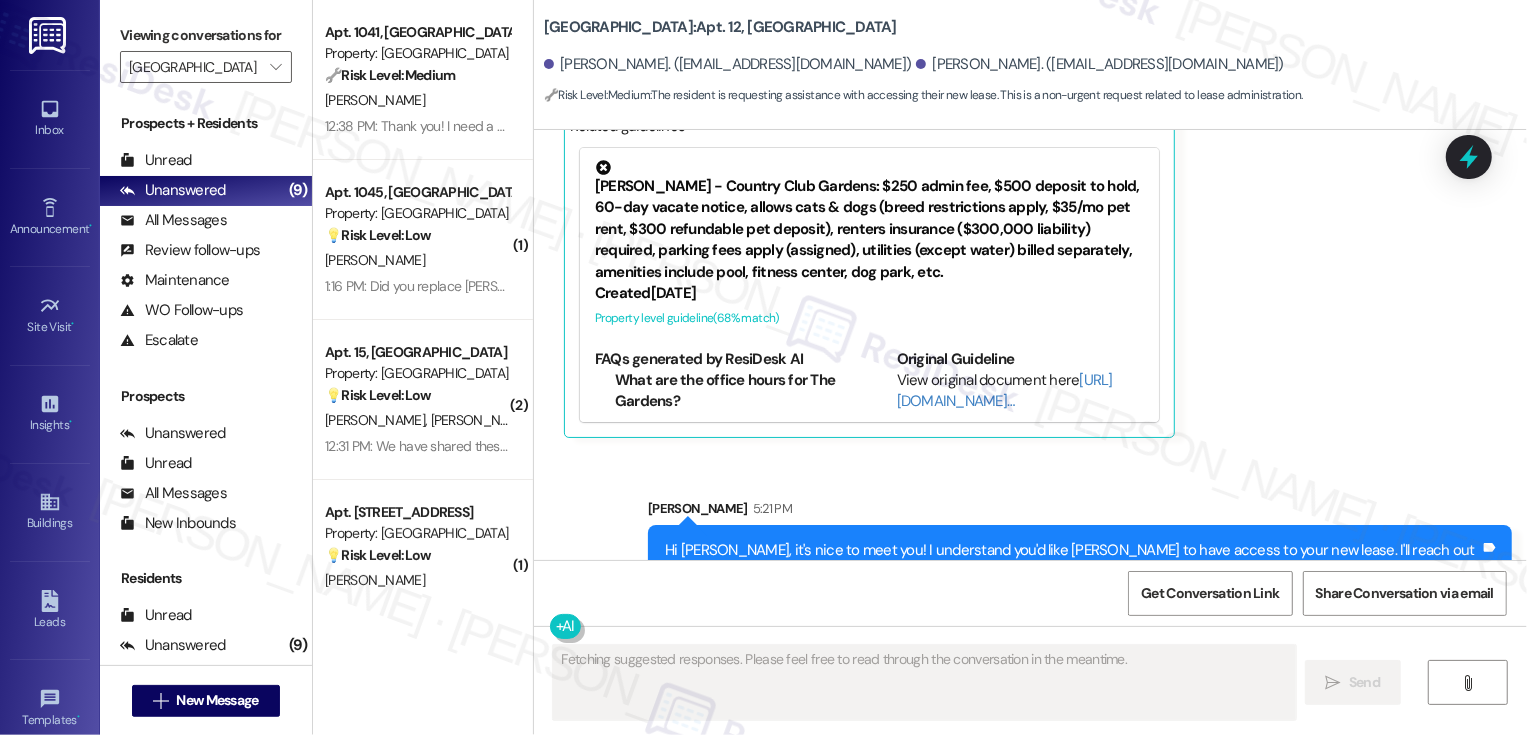 scroll, scrollTop: 624, scrollLeft: 0, axis: vertical 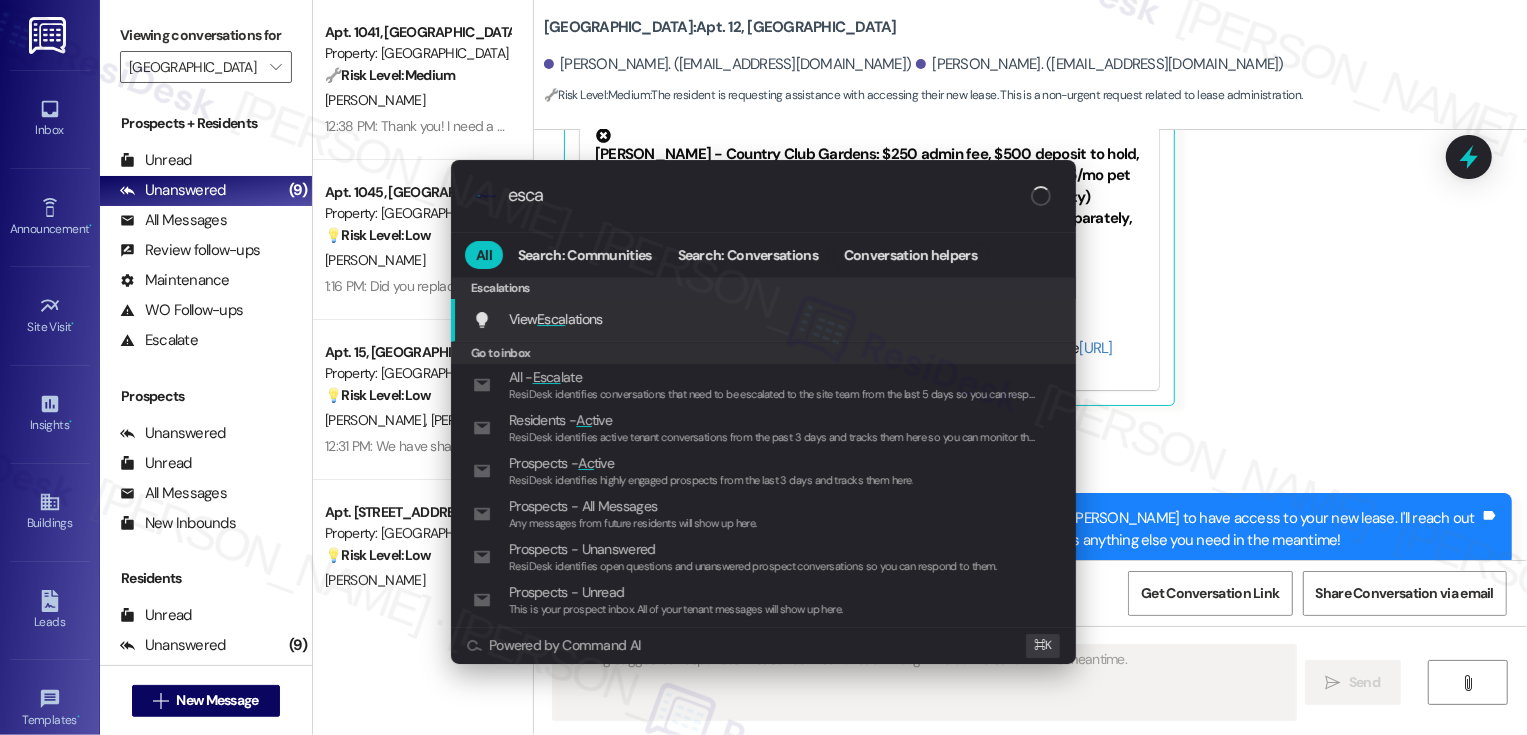 type on "escal" 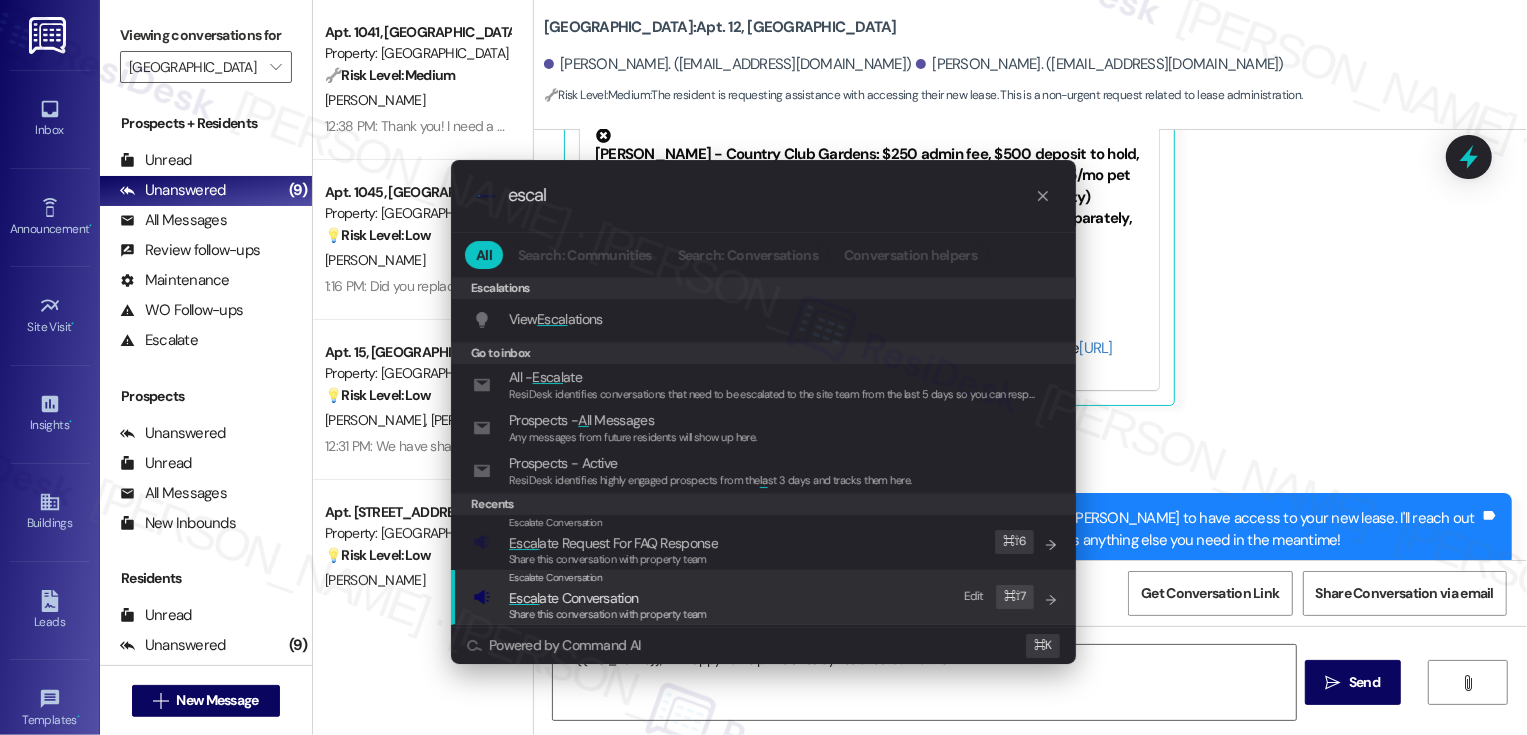 type on "Hi {{first_name}}, I'm happy to help. I've already reached out to the team" 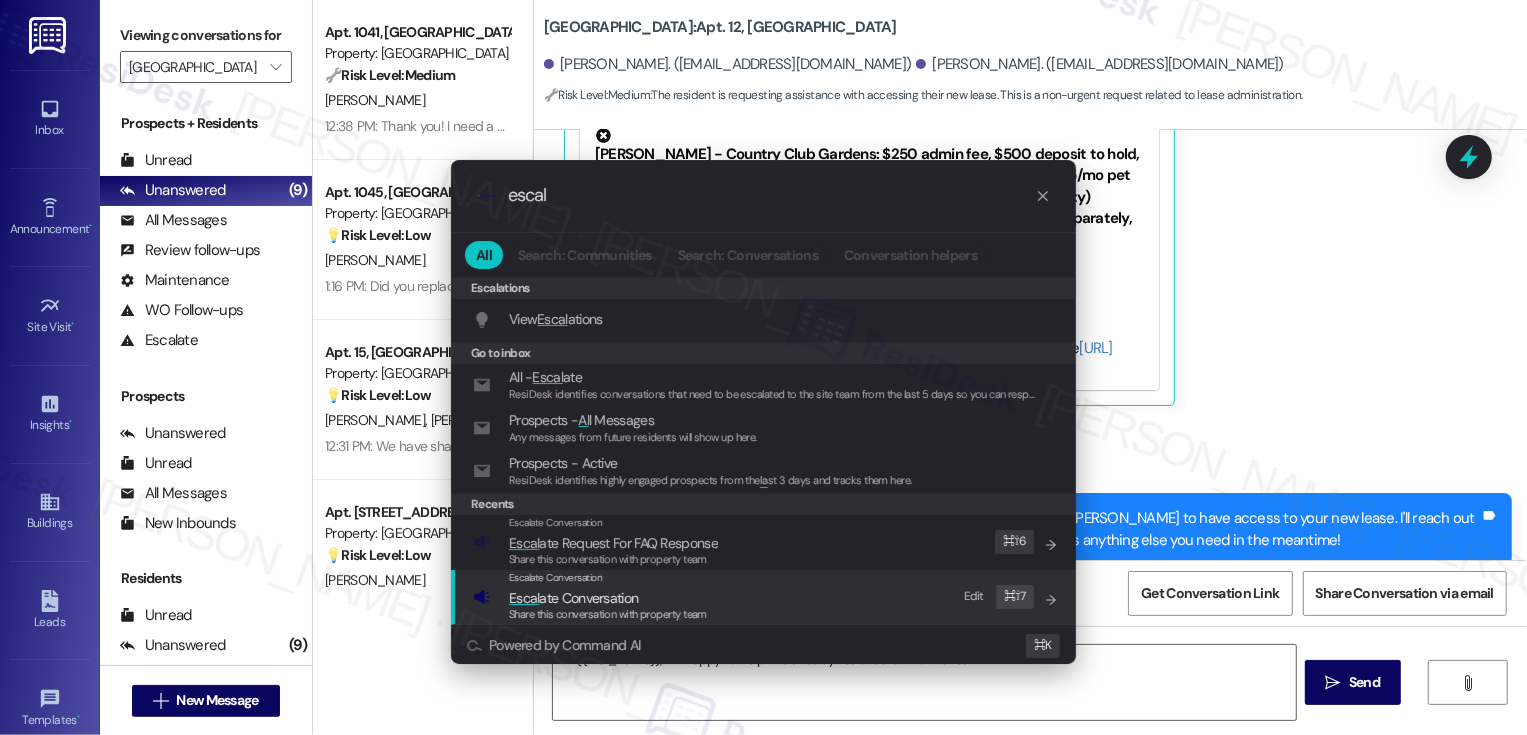 type on "escal" 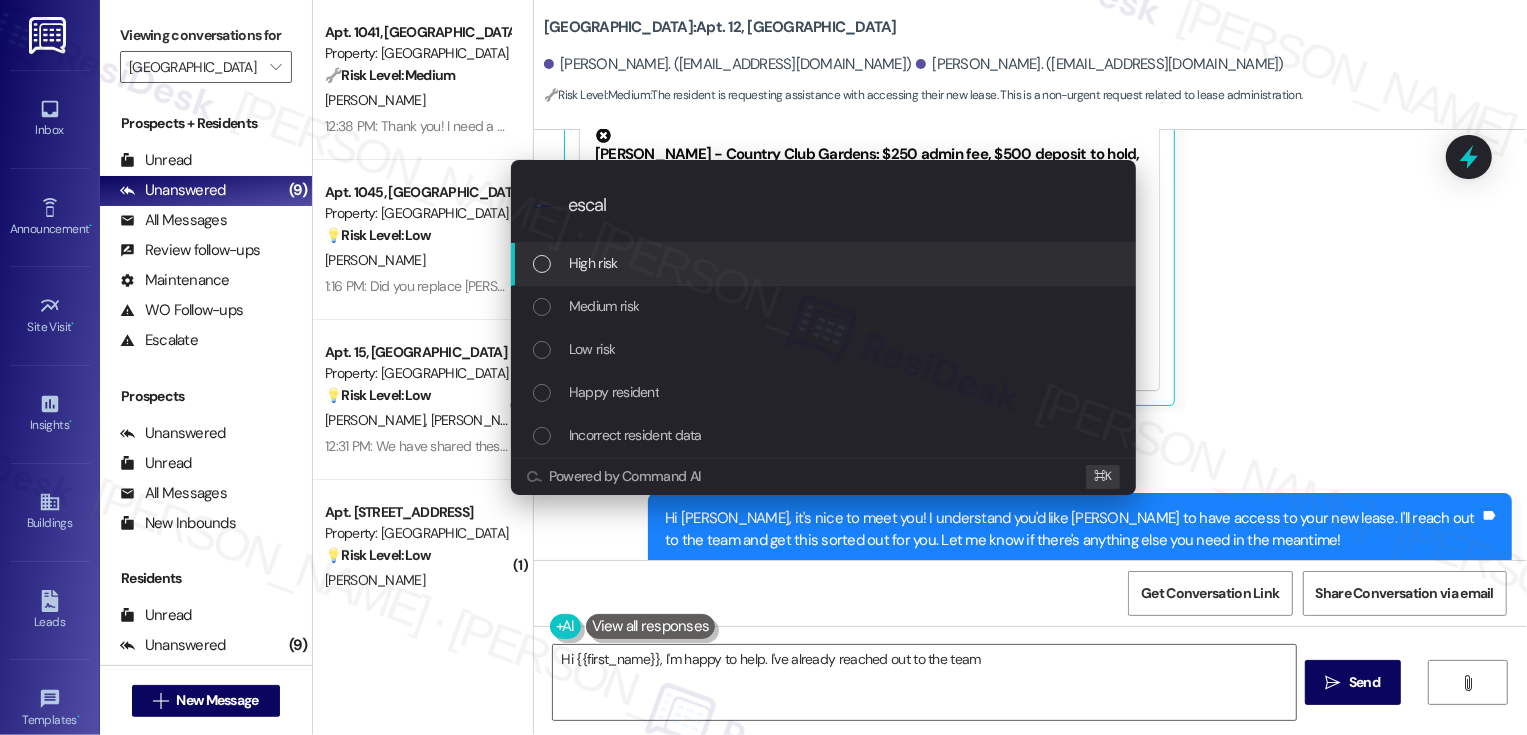 type 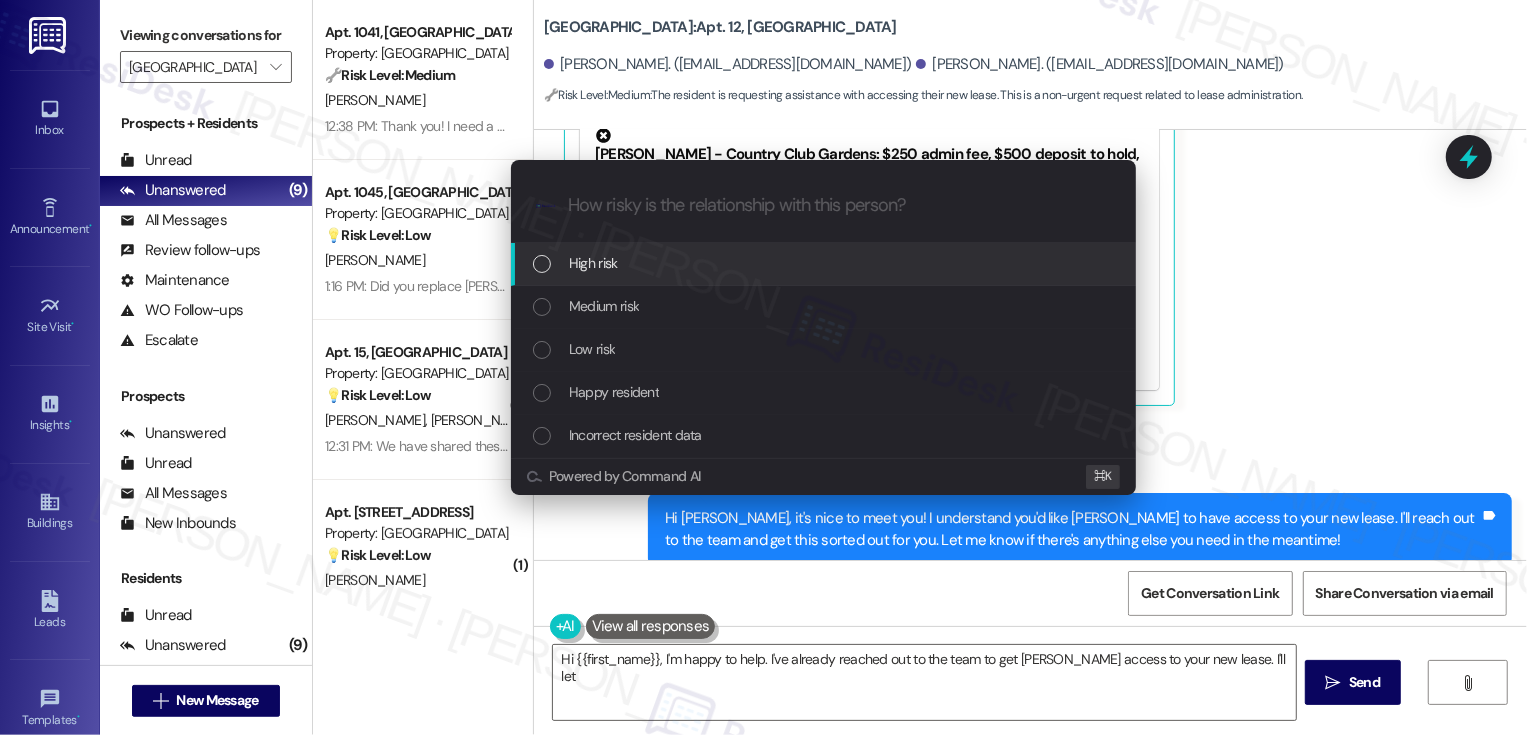 click on "Low risk" at bounding box center (592, 349) 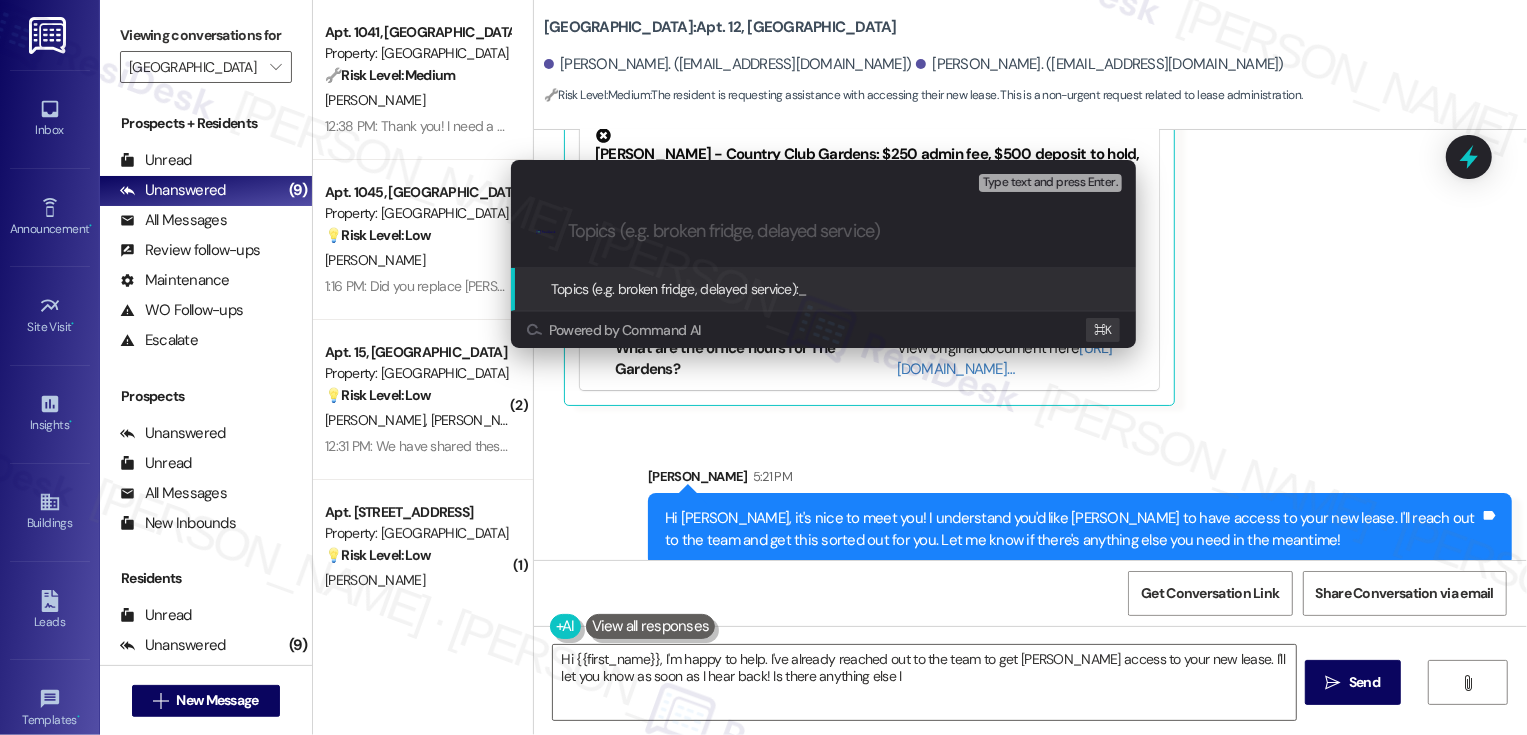 type on "Hi {{first_name}}, I'm happy to help. I've already reached out to the team to get [PERSON_NAME] access to your new lease. I'll let you know as soon as I hear back! Is there anything else I" 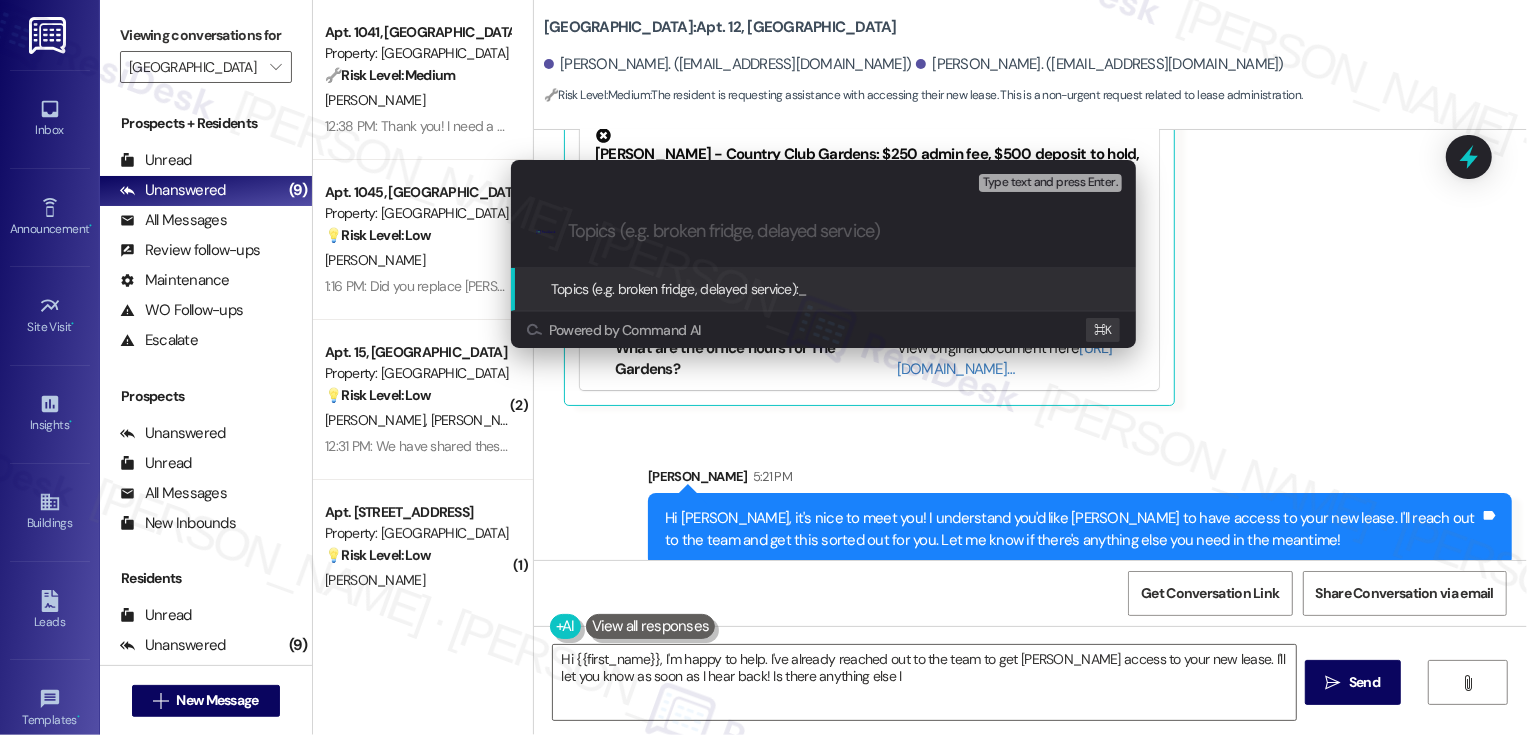type on "L" 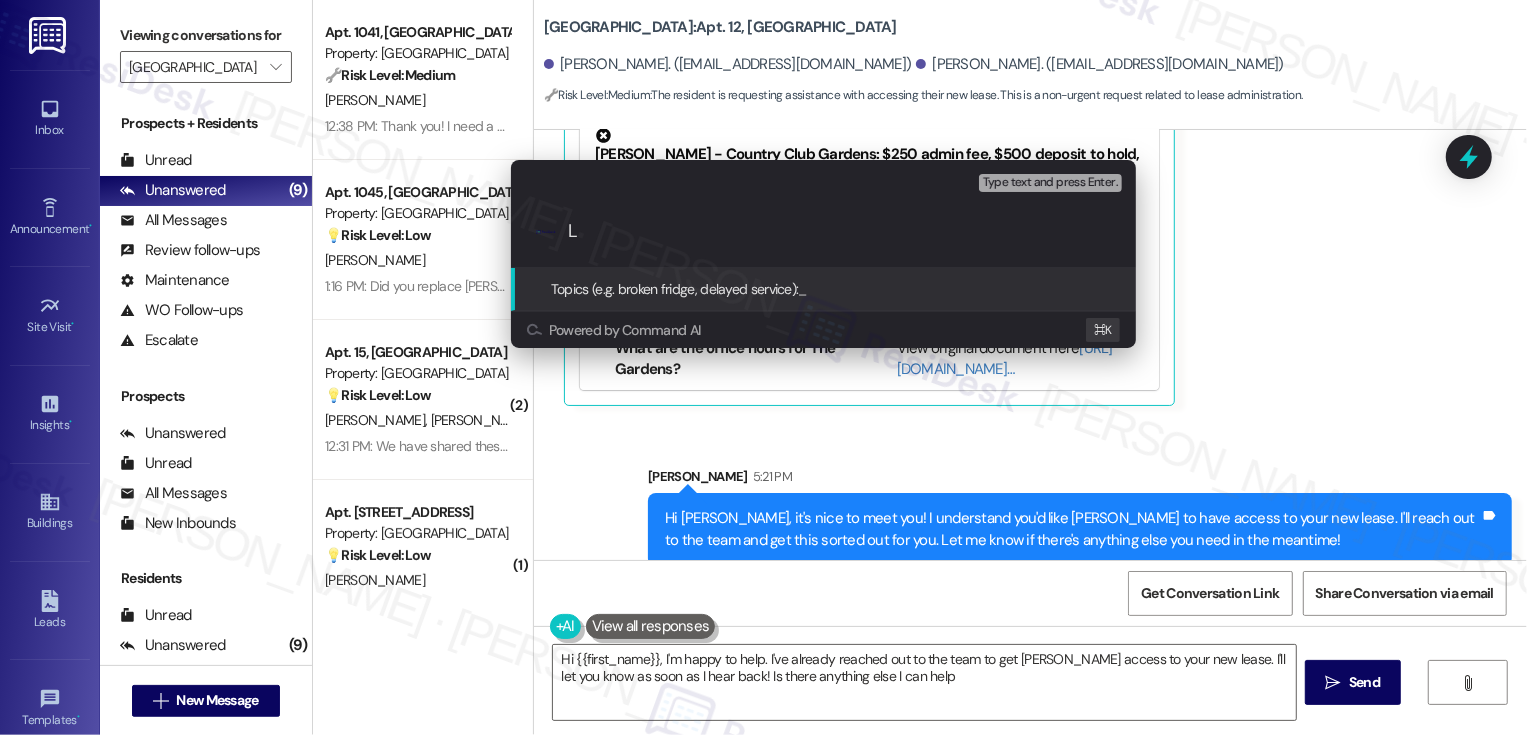 type on "Hi {{first_name}}, I'm happy to help. I've already reached out to the team to get [PERSON_NAME] access to your new lease. I'll let you know as soon as I hear back! Is there anything else I can help" 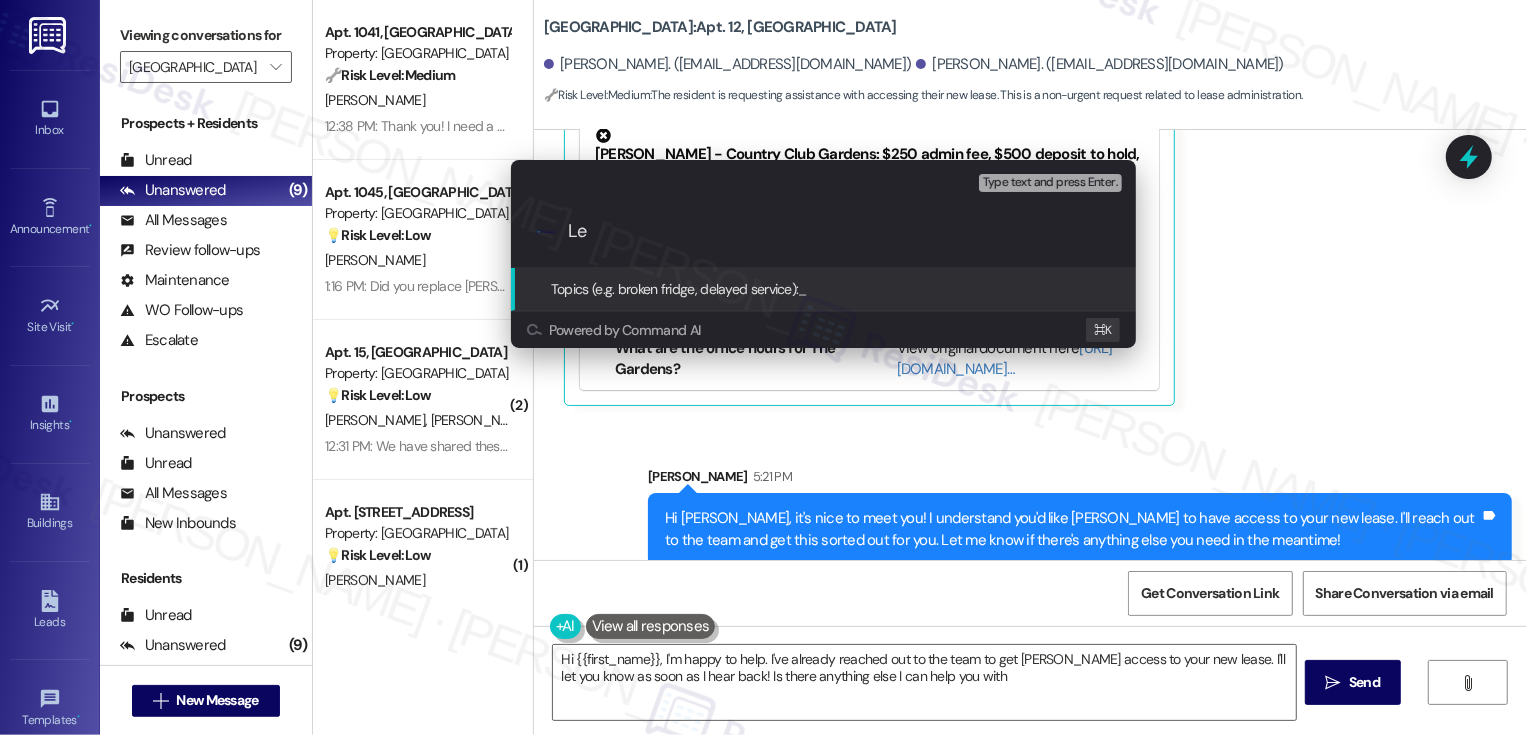 type on "Hi {{first_name}}, I'm happy to help. I've already reached out to the team to get [PERSON_NAME] access to your new lease. I'll let you know as soon as I hear back! Is there anything else I can help you with?" 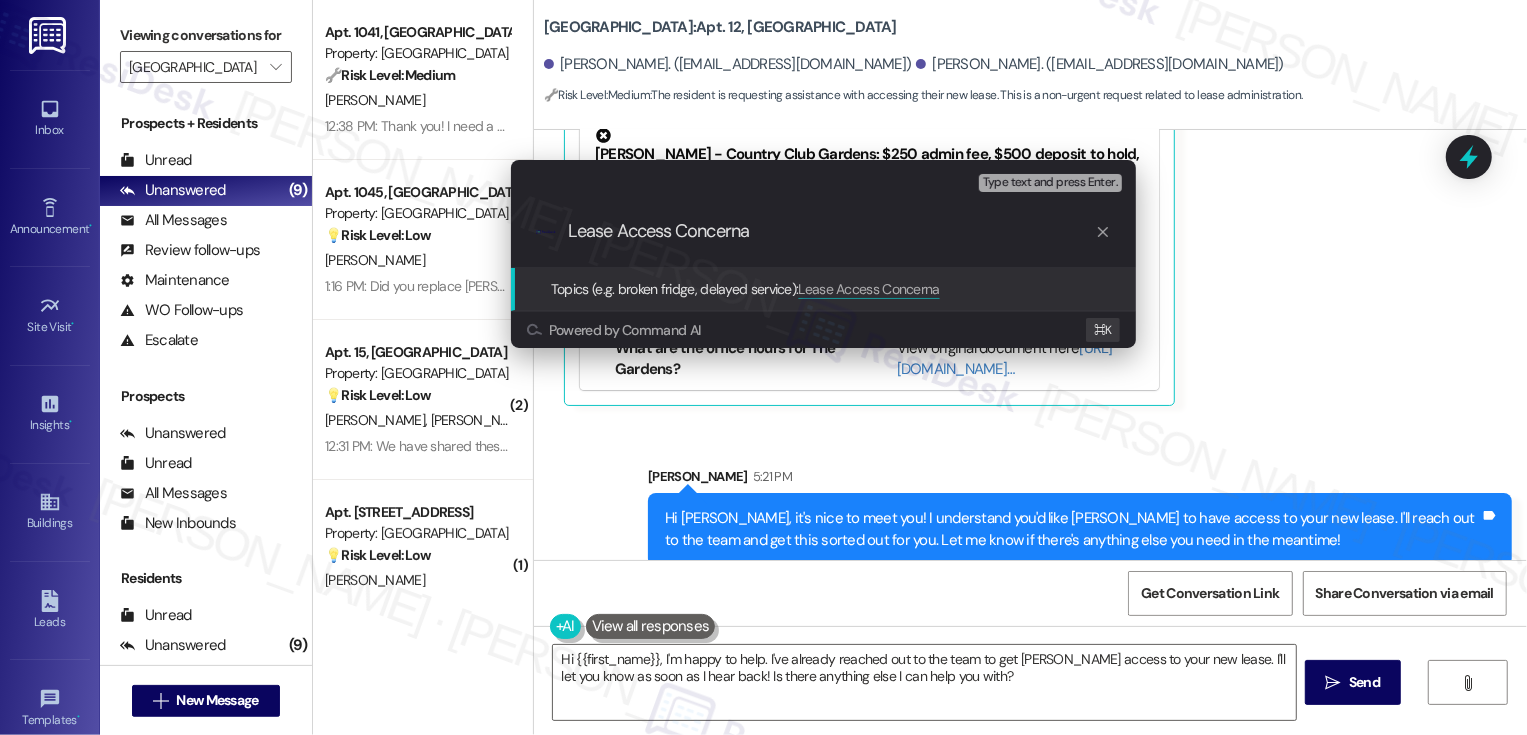 type on "Lease Access Concern" 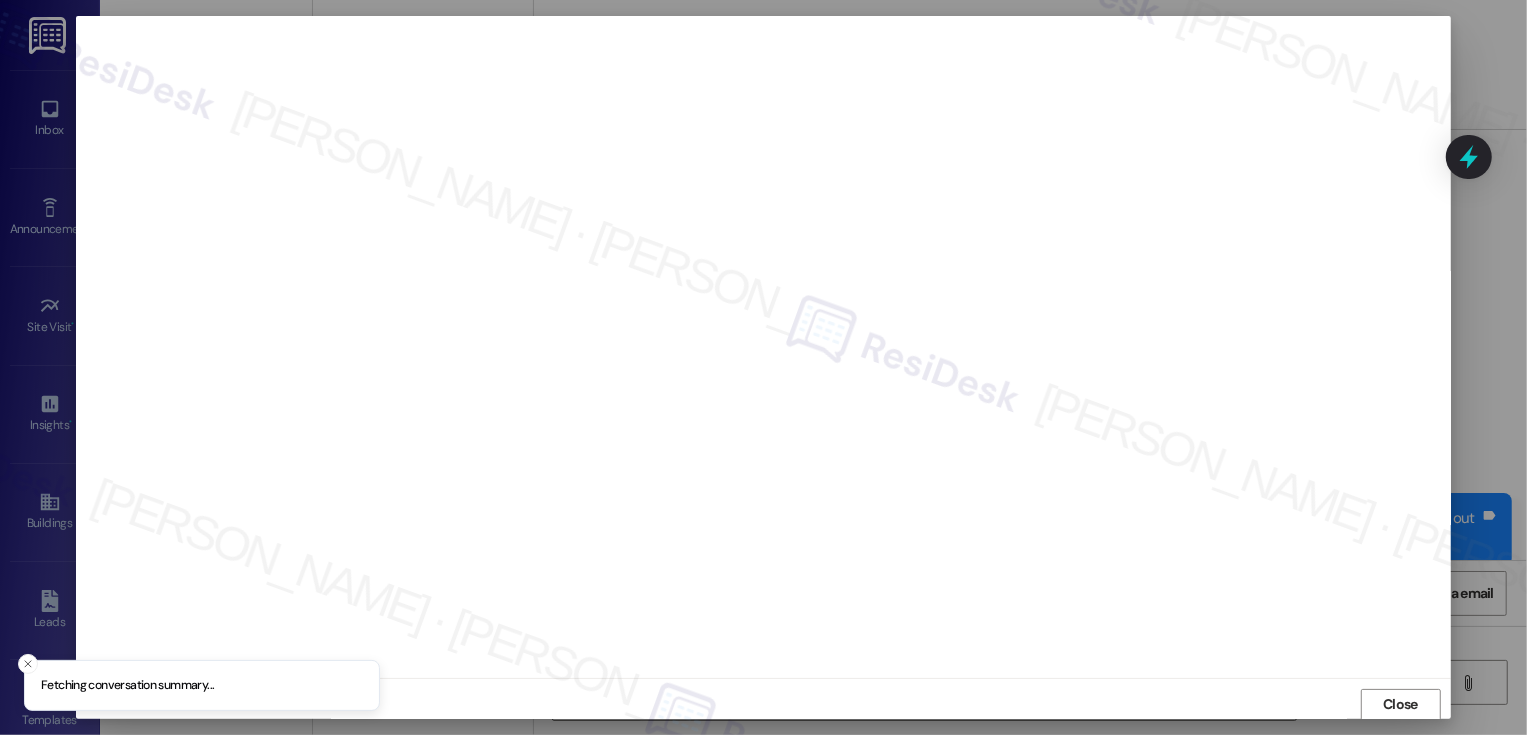 scroll, scrollTop: 1, scrollLeft: 0, axis: vertical 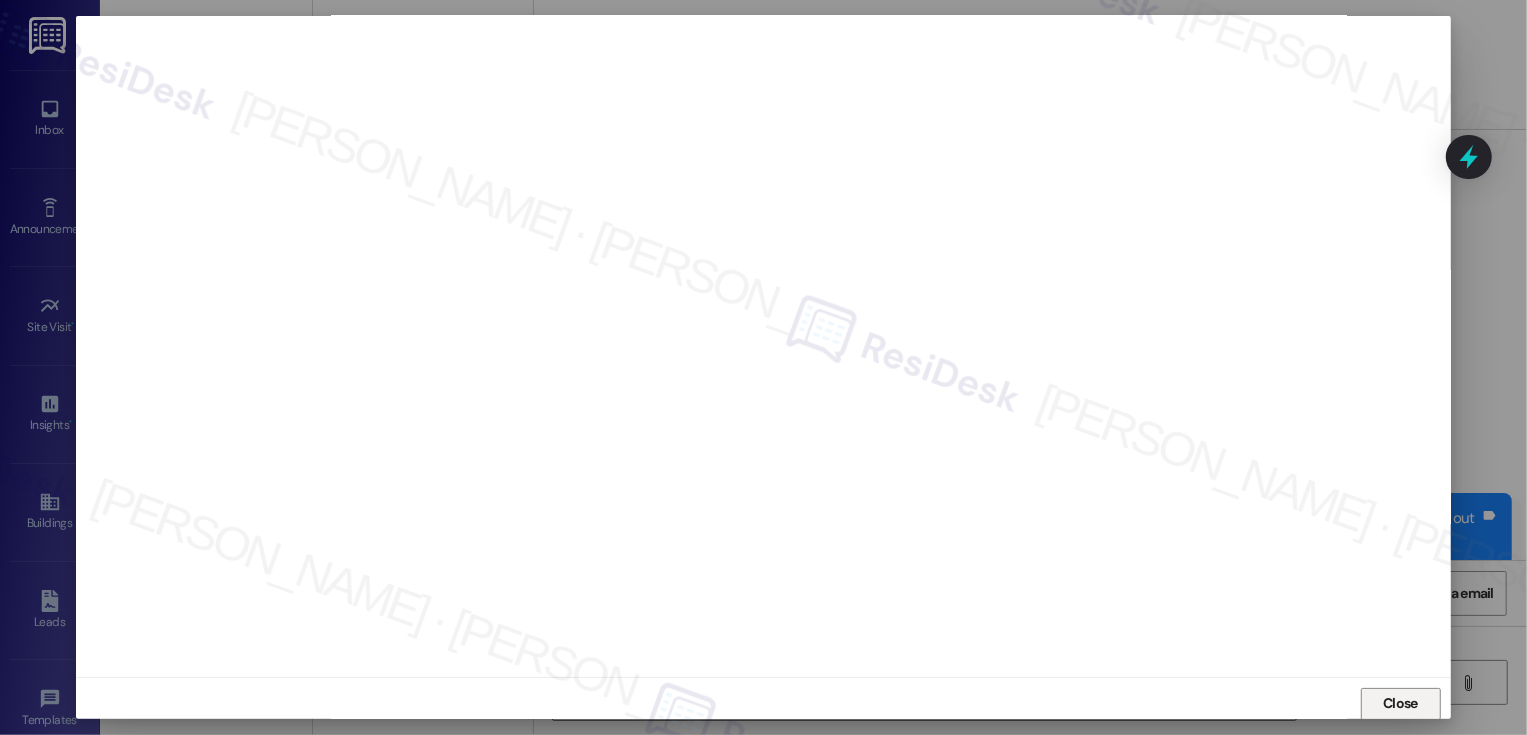 click on "Close" at bounding box center (1401, 704) 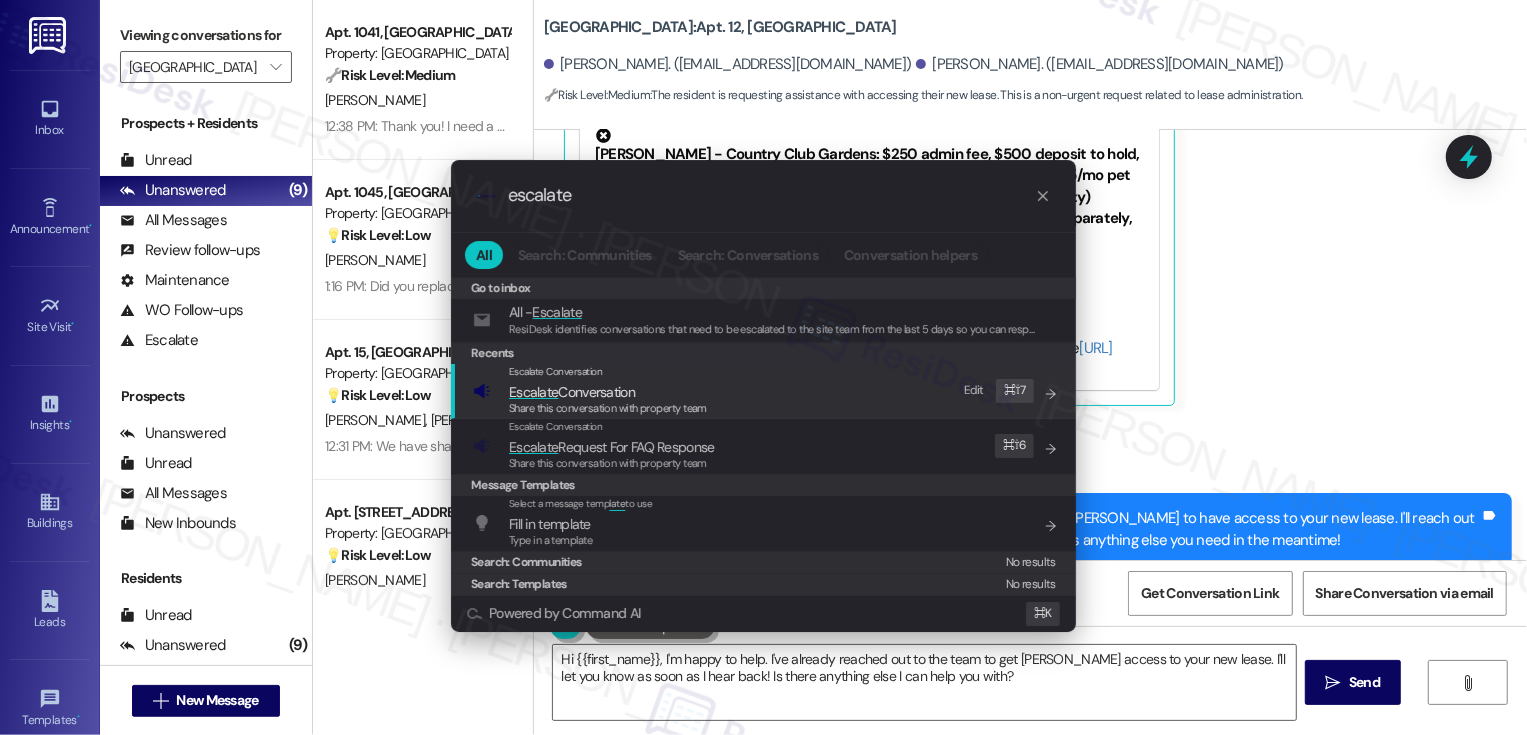 type on "escalate" 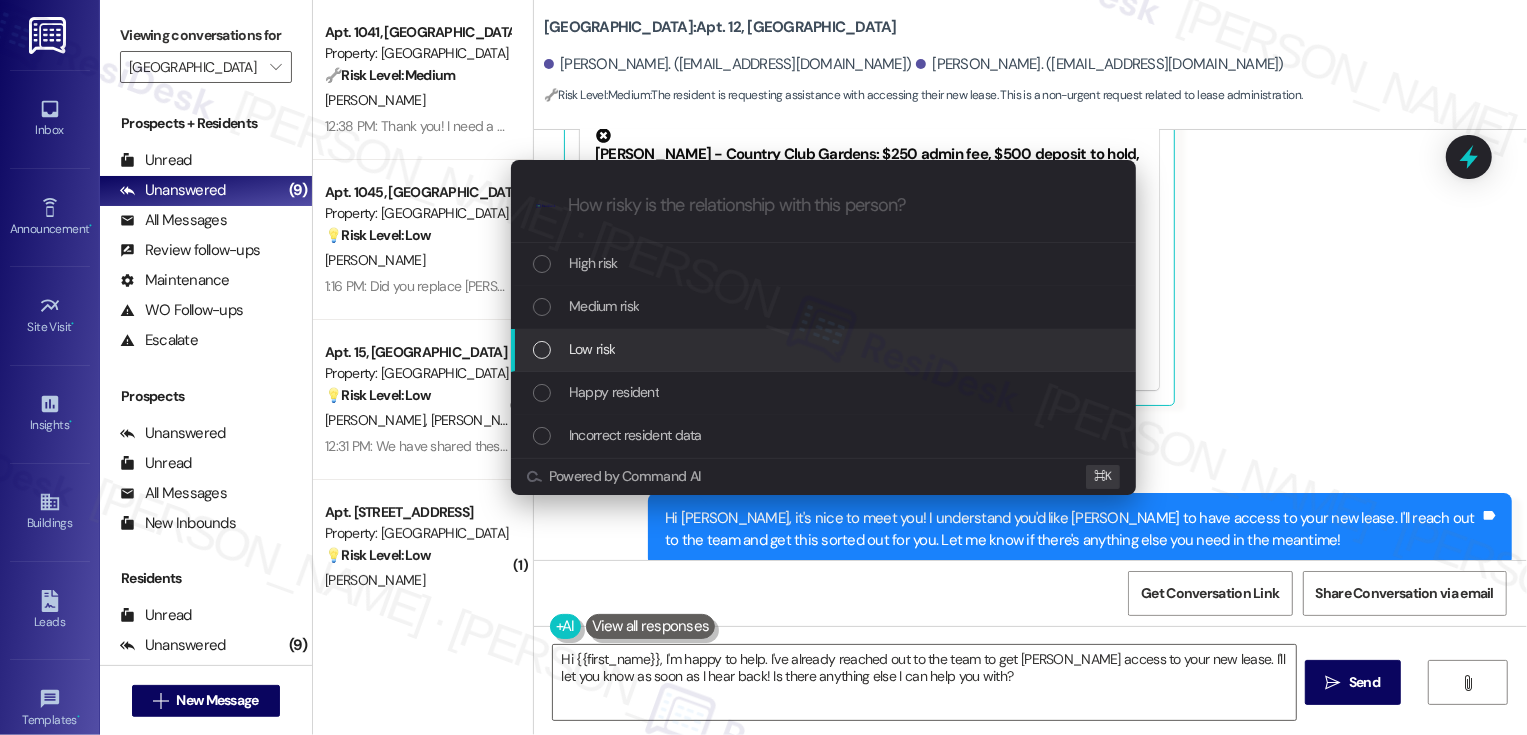 click on "Low risk" at bounding box center (592, 349) 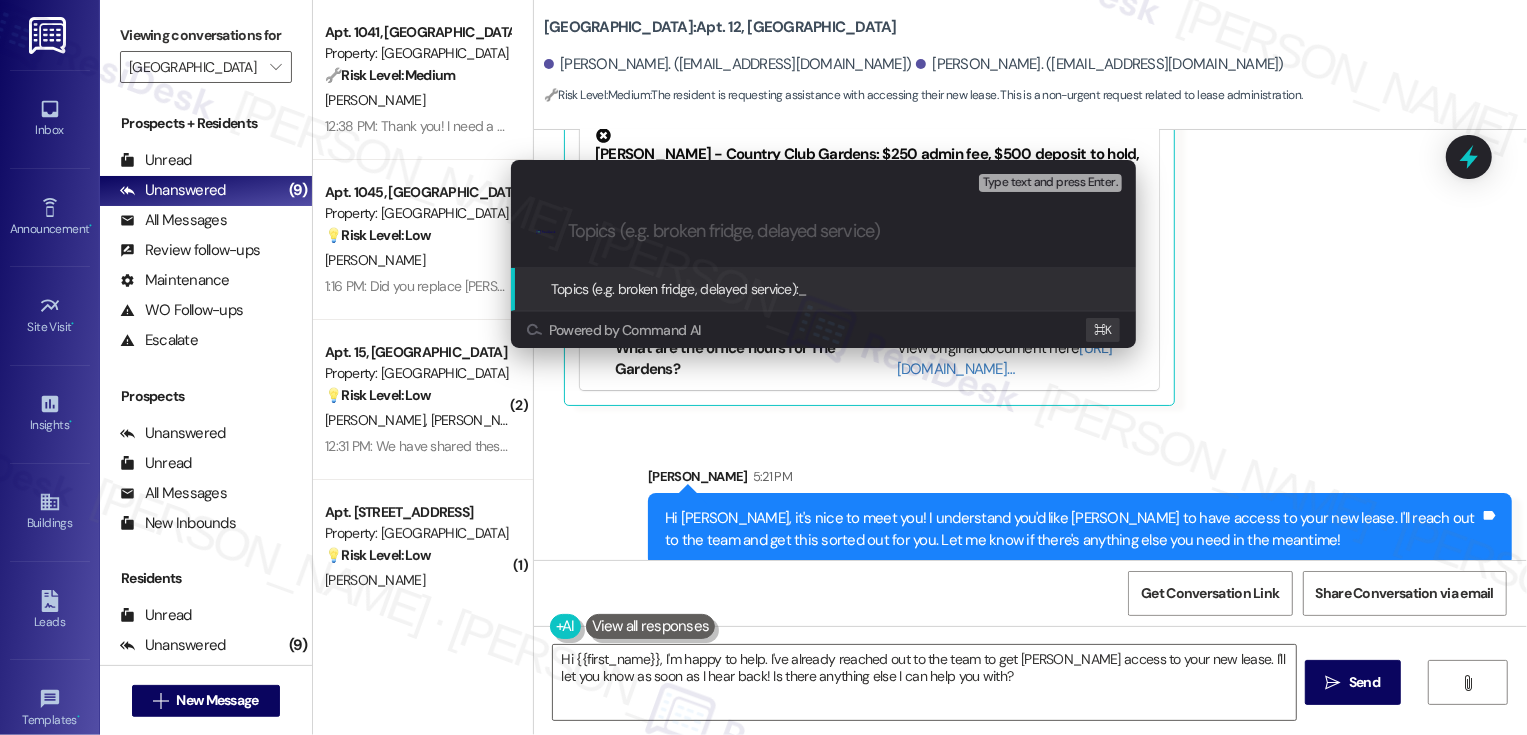 paste on "[PERSON_NAME]" 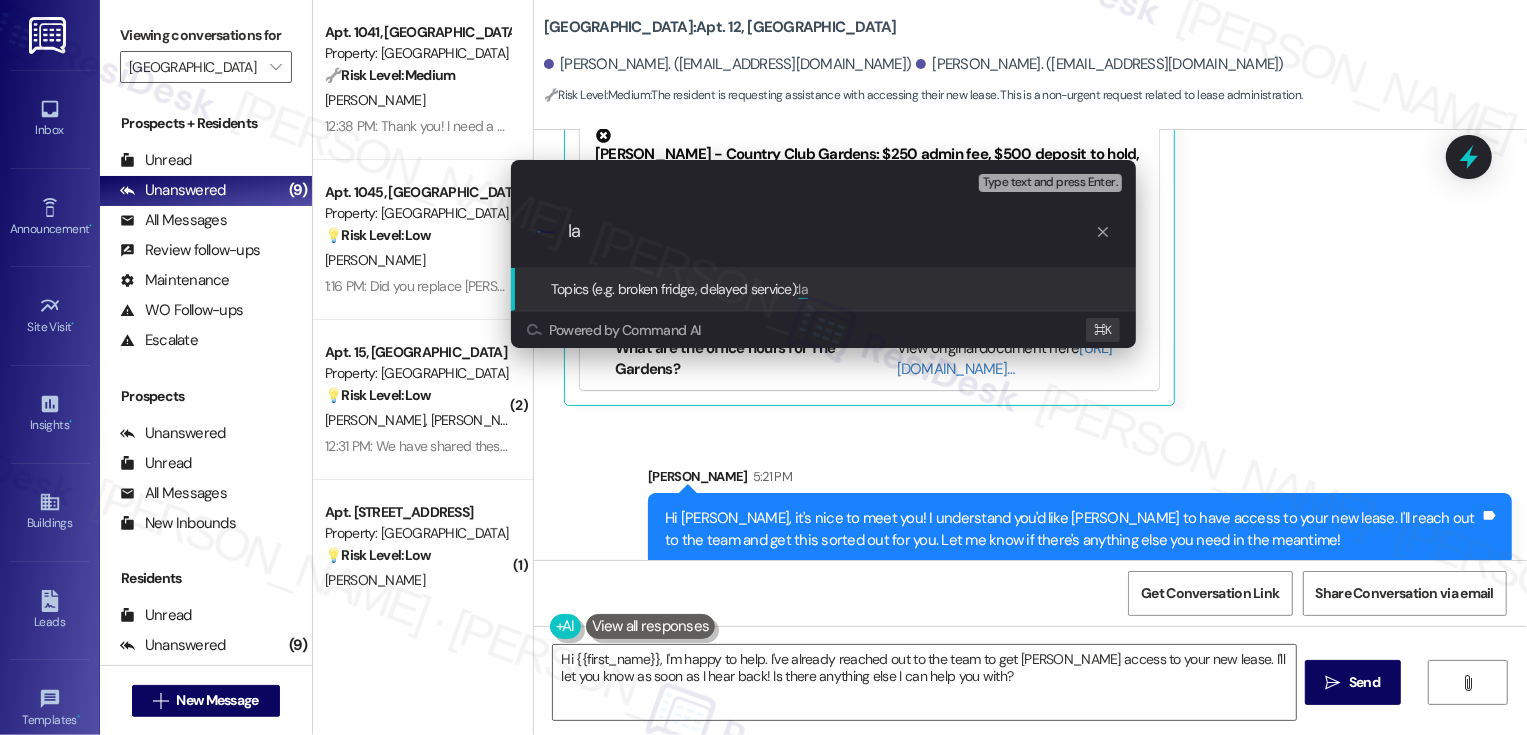 type on "I" 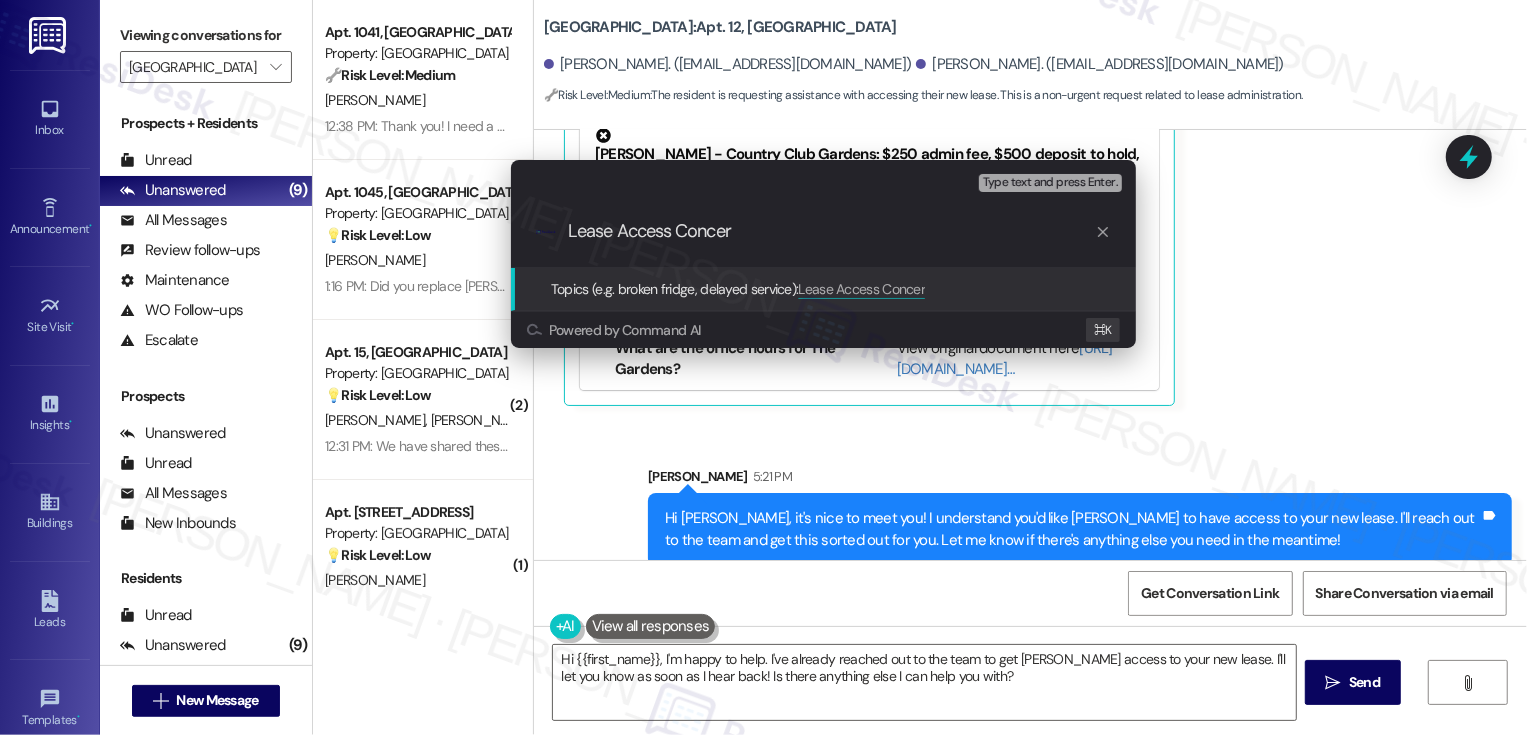 type on "Lease Access Concern" 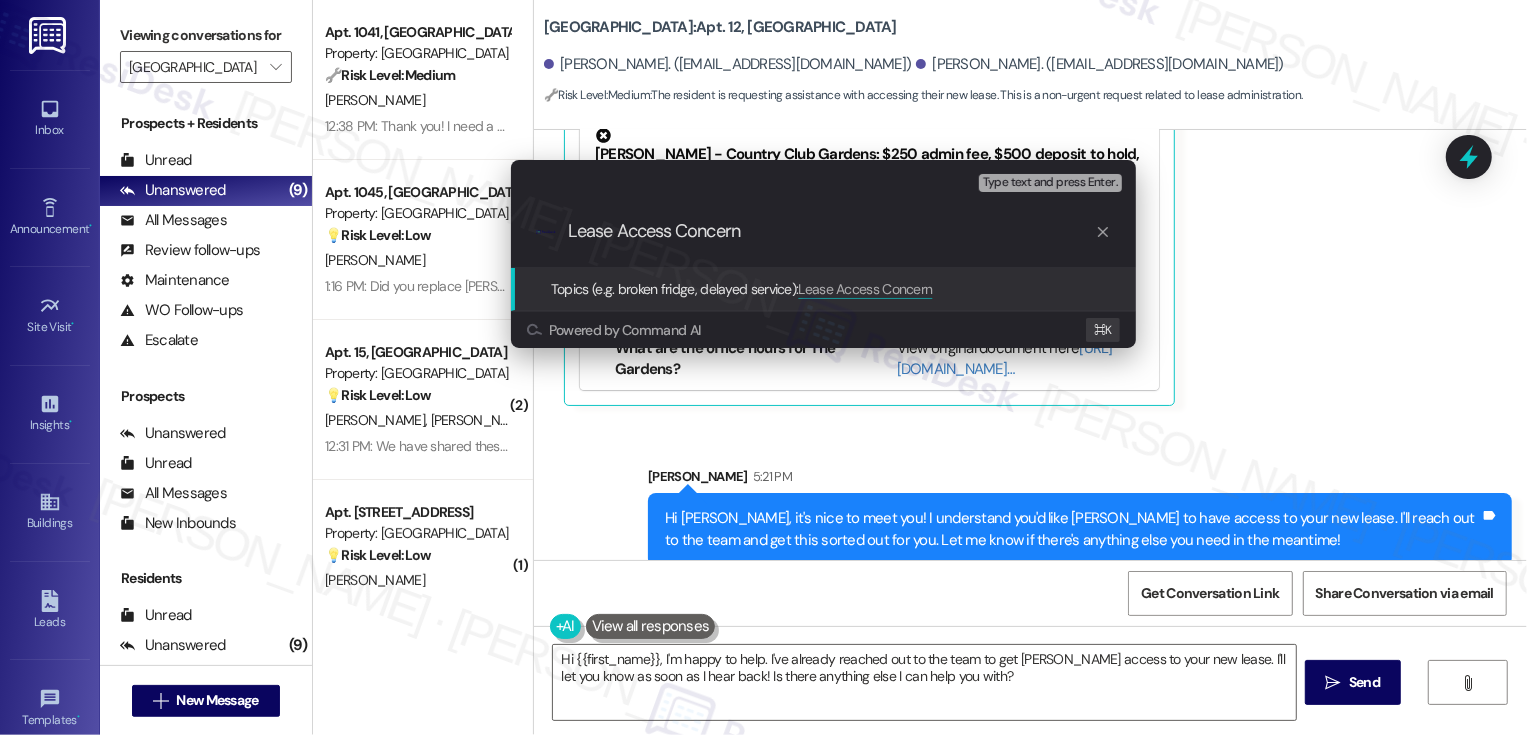 type 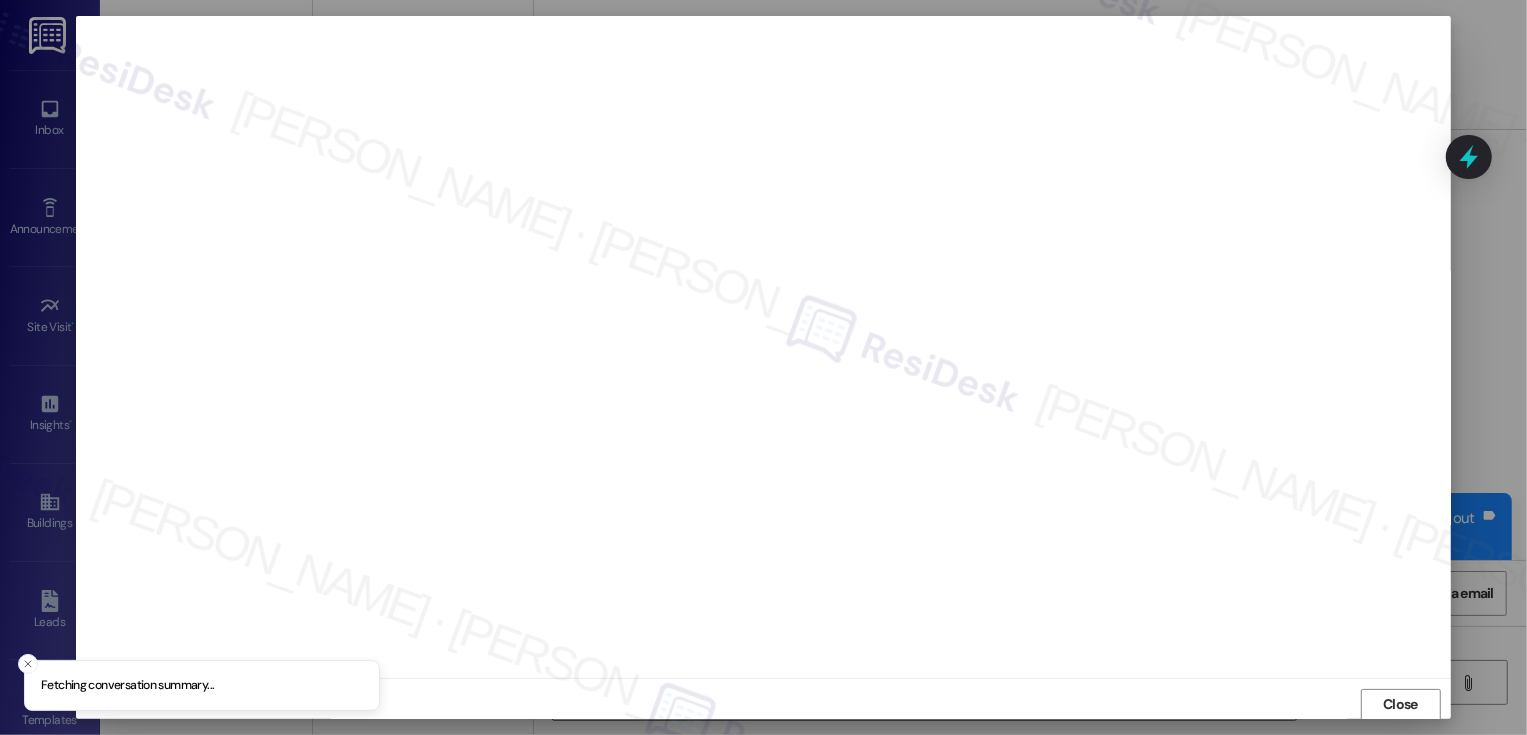 scroll, scrollTop: 1, scrollLeft: 0, axis: vertical 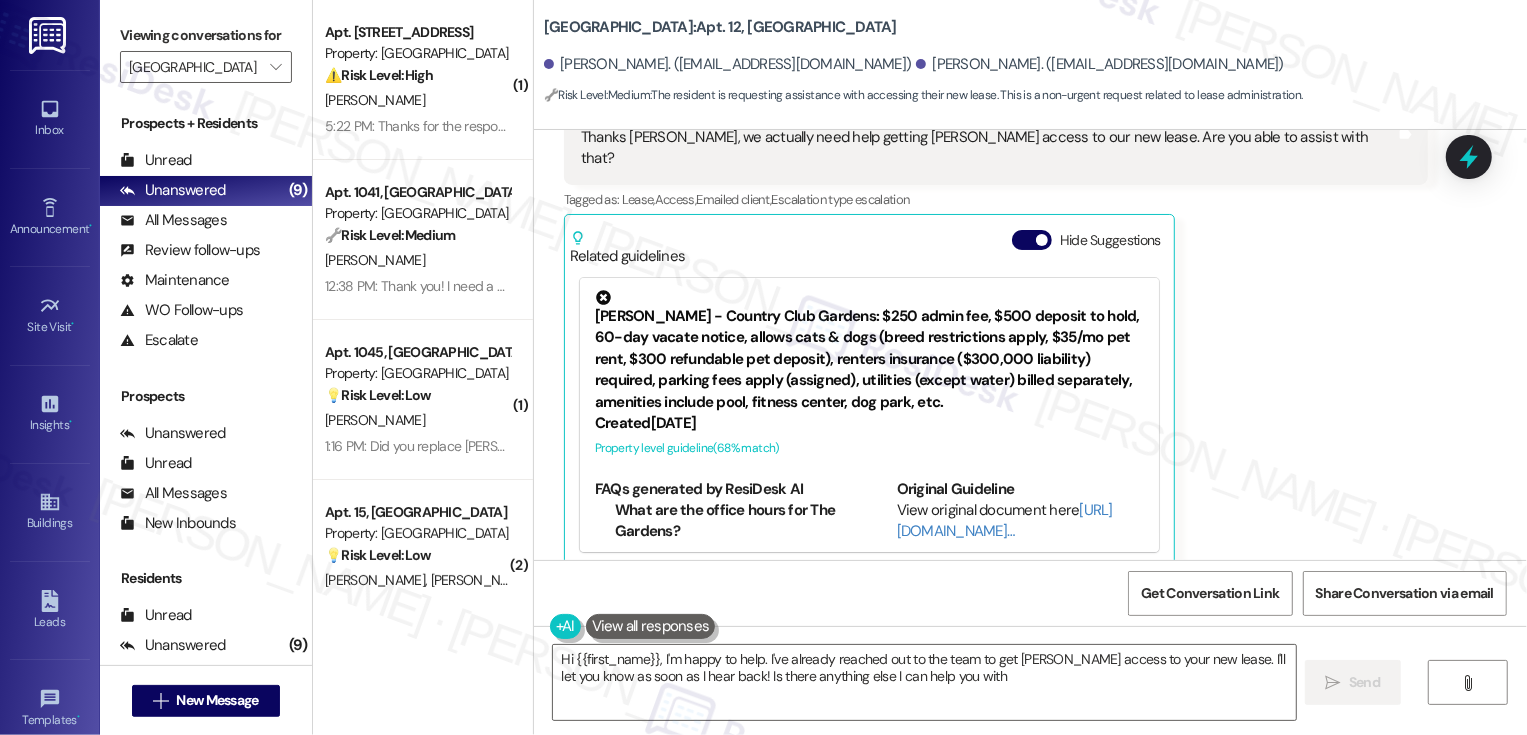 type on "Hi {{first_name}}, I'm happy to help. I've already reached out to the team to get [PERSON_NAME] access to your new lease. I'll let you know as soon as I hear back! Is there anything else I can help you with?" 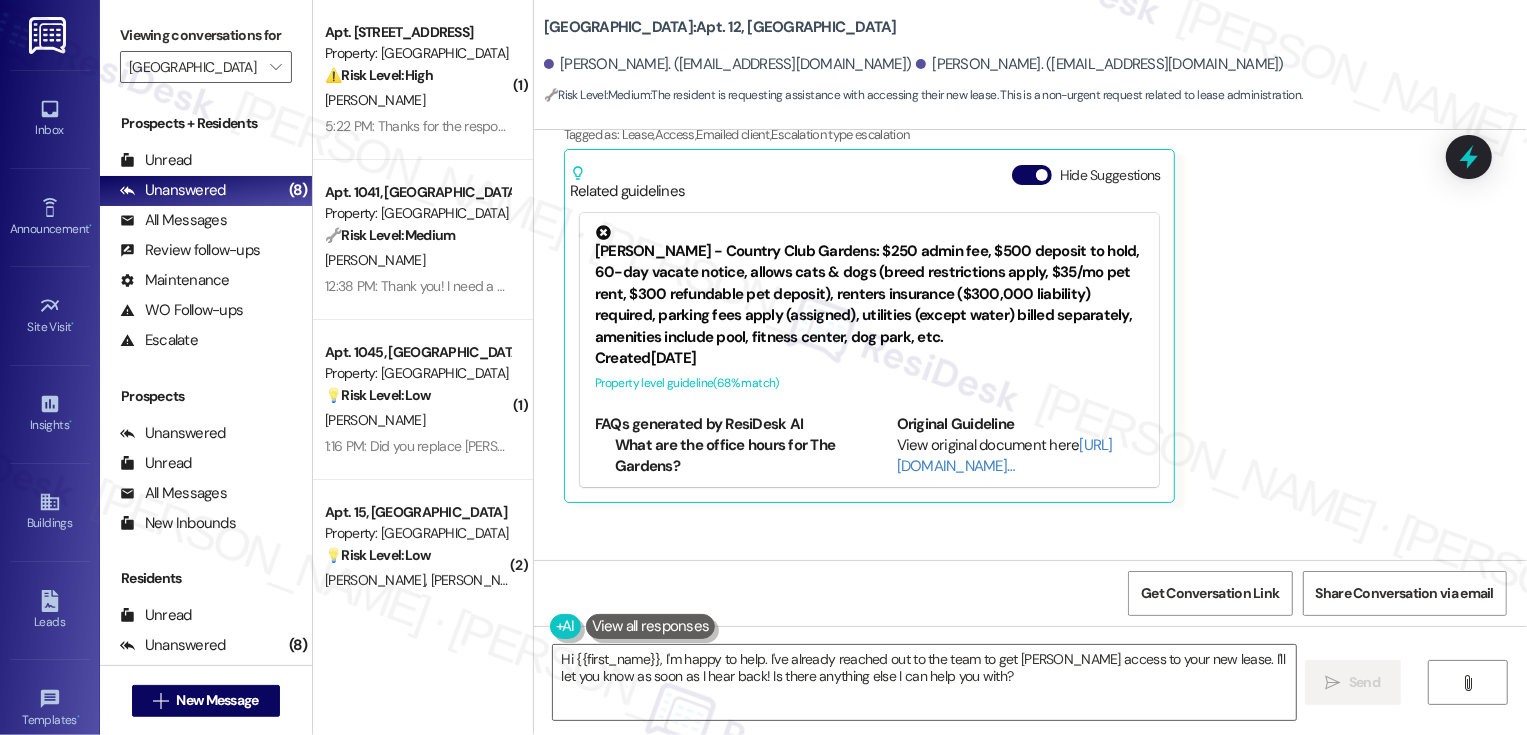 scroll, scrollTop: 654, scrollLeft: 0, axis: vertical 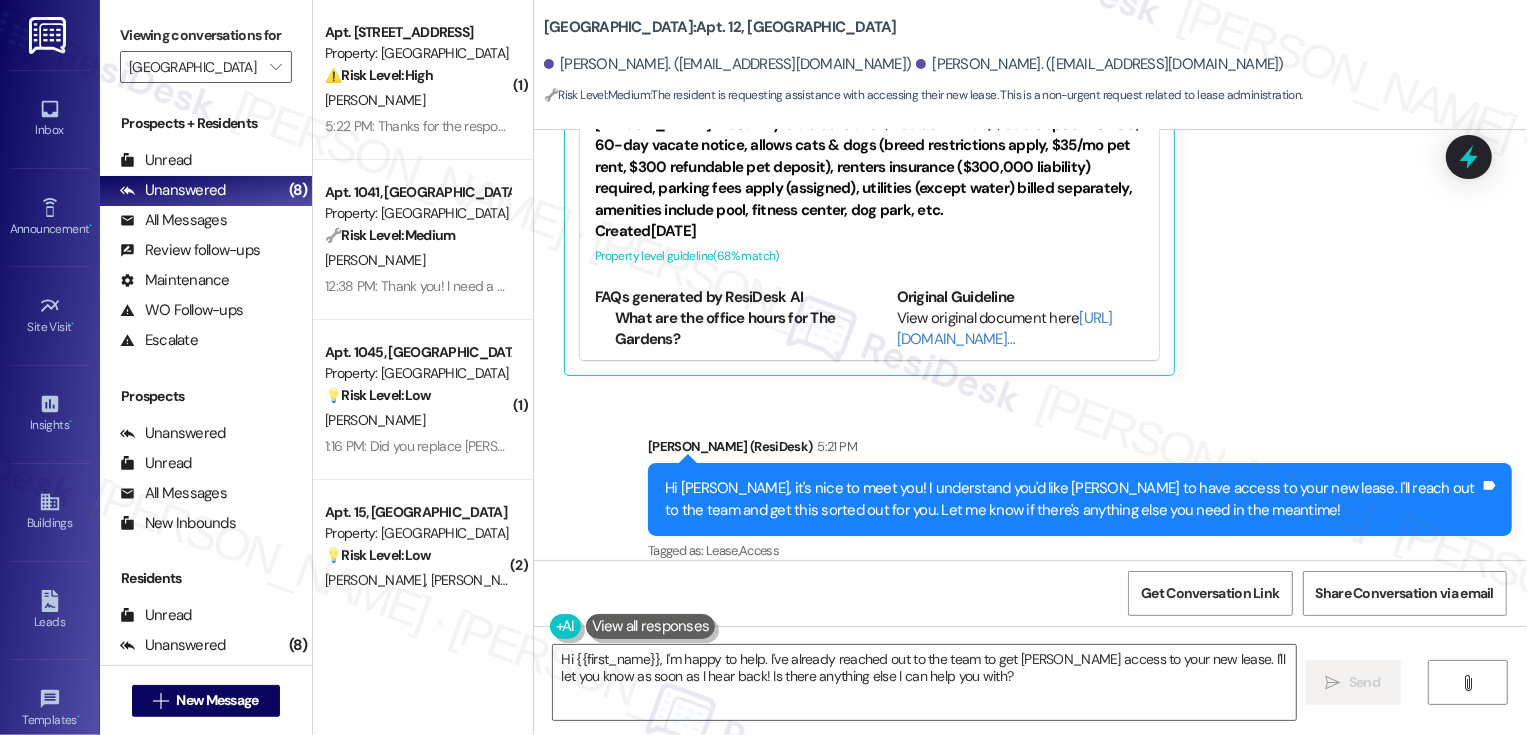 click on "Sent via SMS [PERSON_NAME]   (ResiDesk) 5:21 PM Hi [PERSON_NAME], it's nice to meet you! I understand you'd like [PERSON_NAME] to have access to your new lease. I'll reach out to the team and get this sorted out for you. Let me know if there's anything else you need in the meantime! Tags and notes Tagged as:   Lease ,  Click to highlight conversations about Lease Access Click to highlight conversations about Access" at bounding box center (1030, 486) 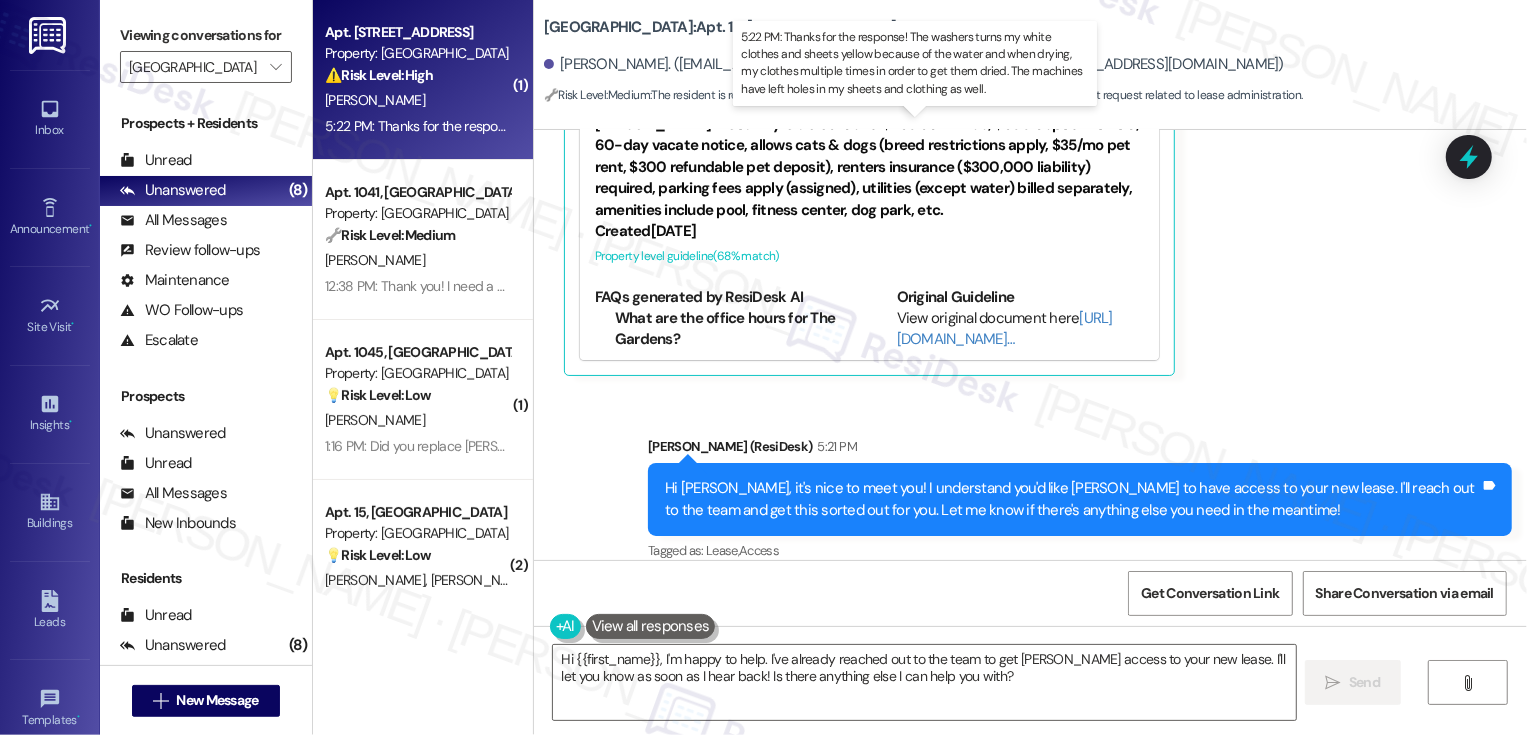 click on "5:22 PM: Thanks for the response! The washers turns my white clothes and sheets yellow because of the water and when drying, my clothes multiple times in order to get them dried. The machines have left holes in my sheets and clothing as well.  5:22 PM: Thanks for the response! The washers turns my white clothes and sheets yellow because of the water and when drying, my clothes multiple times in order to get them dried. The machines have left holes in my sheets and clothing as well." at bounding box center [1036, 126] 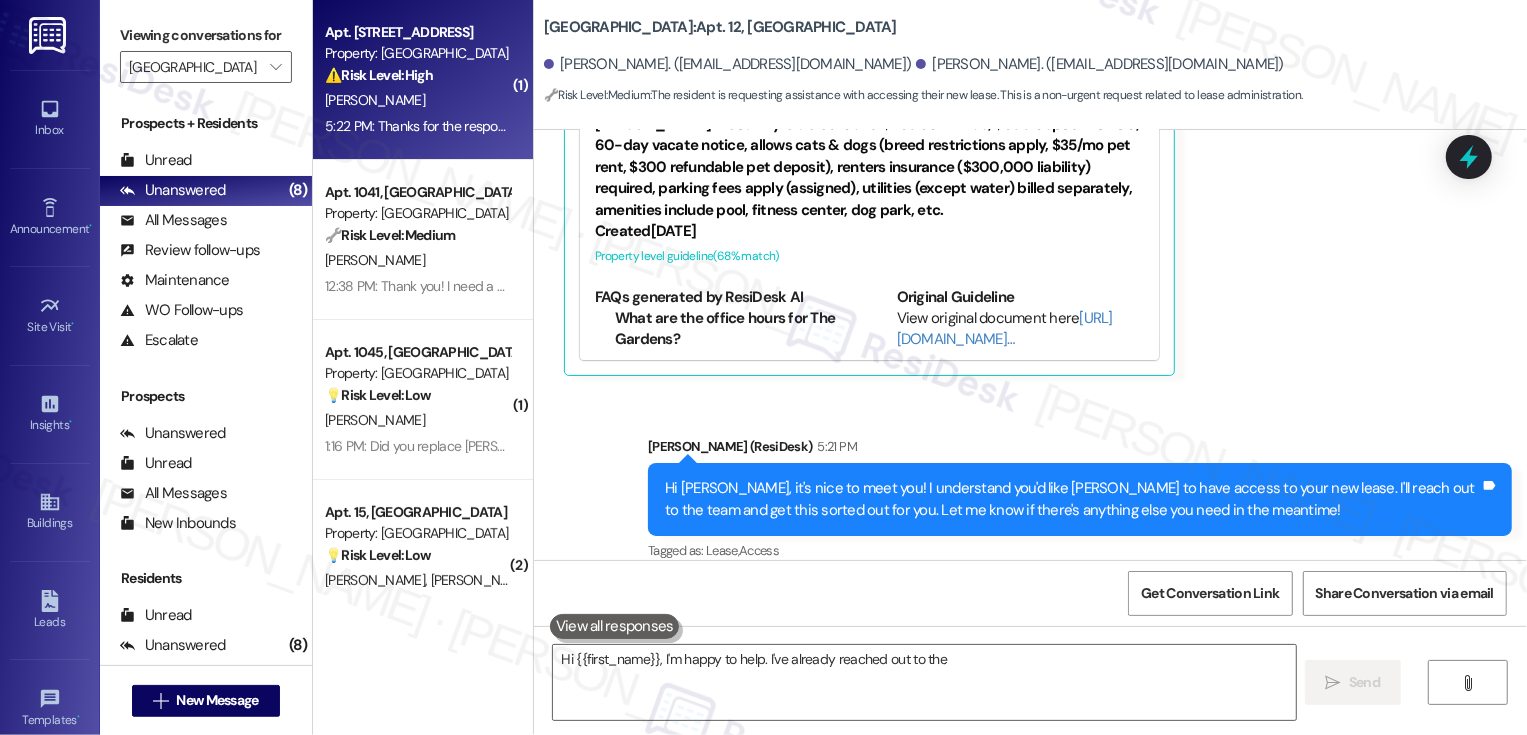 click on "5:22 PM: Thanks for the response! The washers turns my white clothes and sheets yellow because of the water and when drying, my clothes multiple times in order to get them dried. The machines have left holes in my sheets and clothing as well.  5:22 PM: Thanks for the response! The washers turns my white clothes and sheets yellow because of the water and when drying, my clothes multiple times in order to get them dried. The machines have left holes in my sheets and clothing as well." at bounding box center [1036, 126] 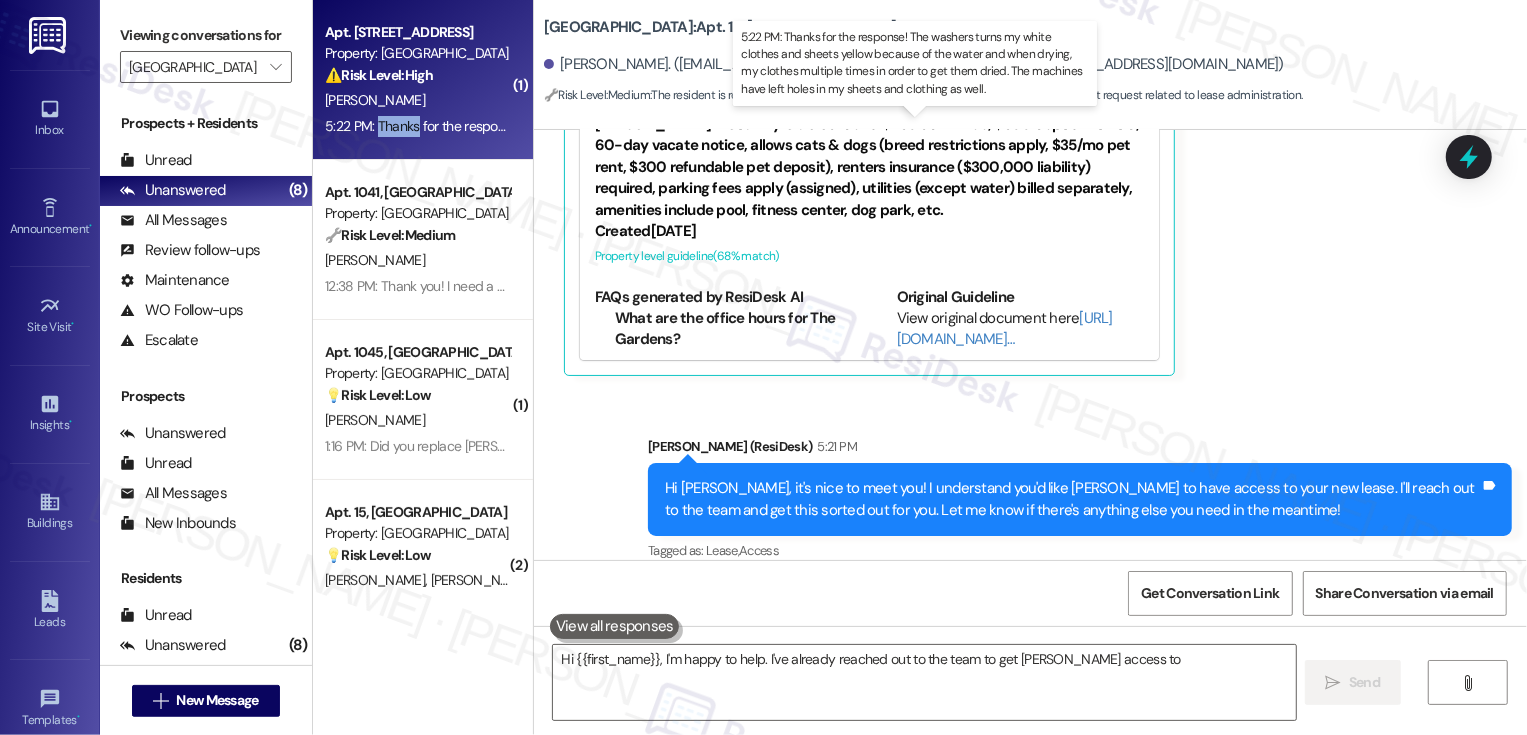 type on "Hi {{first_name}}, I'm happy to help. I've already reached out to the team to get [PERSON_NAME] access to your" 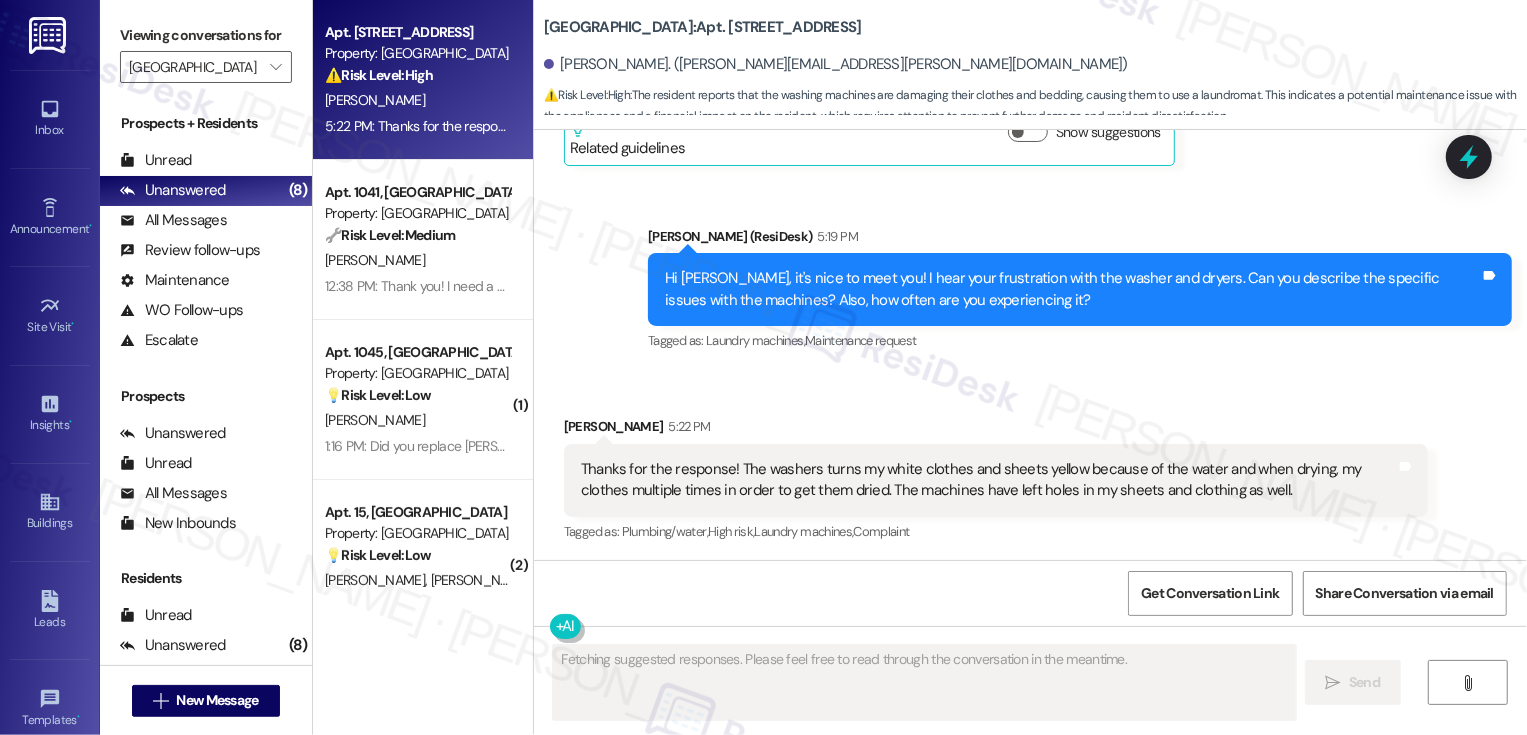 scroll, scrollTop: 588, scrollLeft: 0, axis: vertical 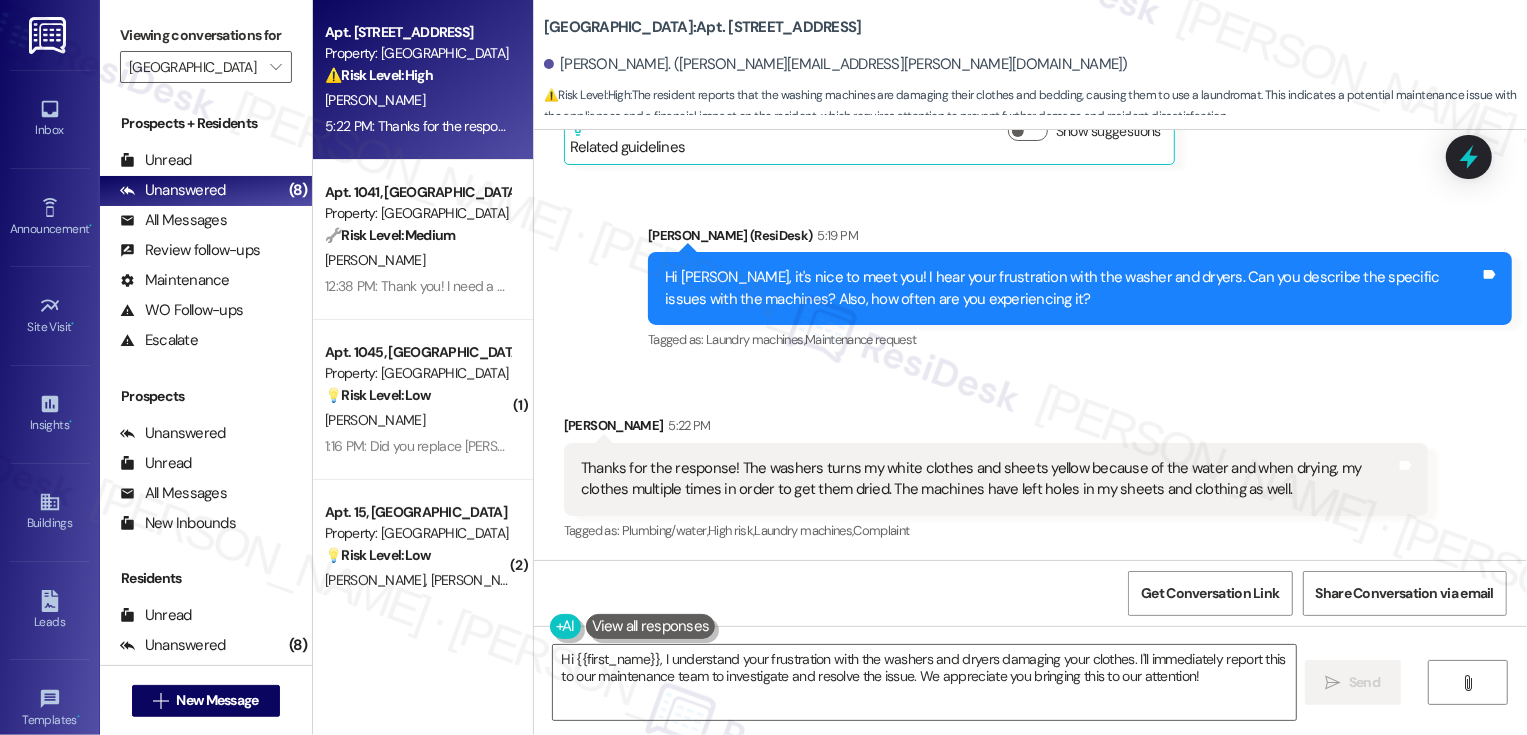 click on "Sent via SMS [PERSON_NAME]   (ResiDesk) 5:19 PM Hi [PERSON_NAME], it's nice to meet you! I hear your frustration with the washer and dryers. Can you describe the specific issues with the machines? Also, how often are you experiencing it? Tags and notes Tagged as:   Laundry machines ,  Click to highlight conversations about Laundry machines Maintenance request Click to highlight conversations about Maintenance request" at bounding box center (1030, 275) 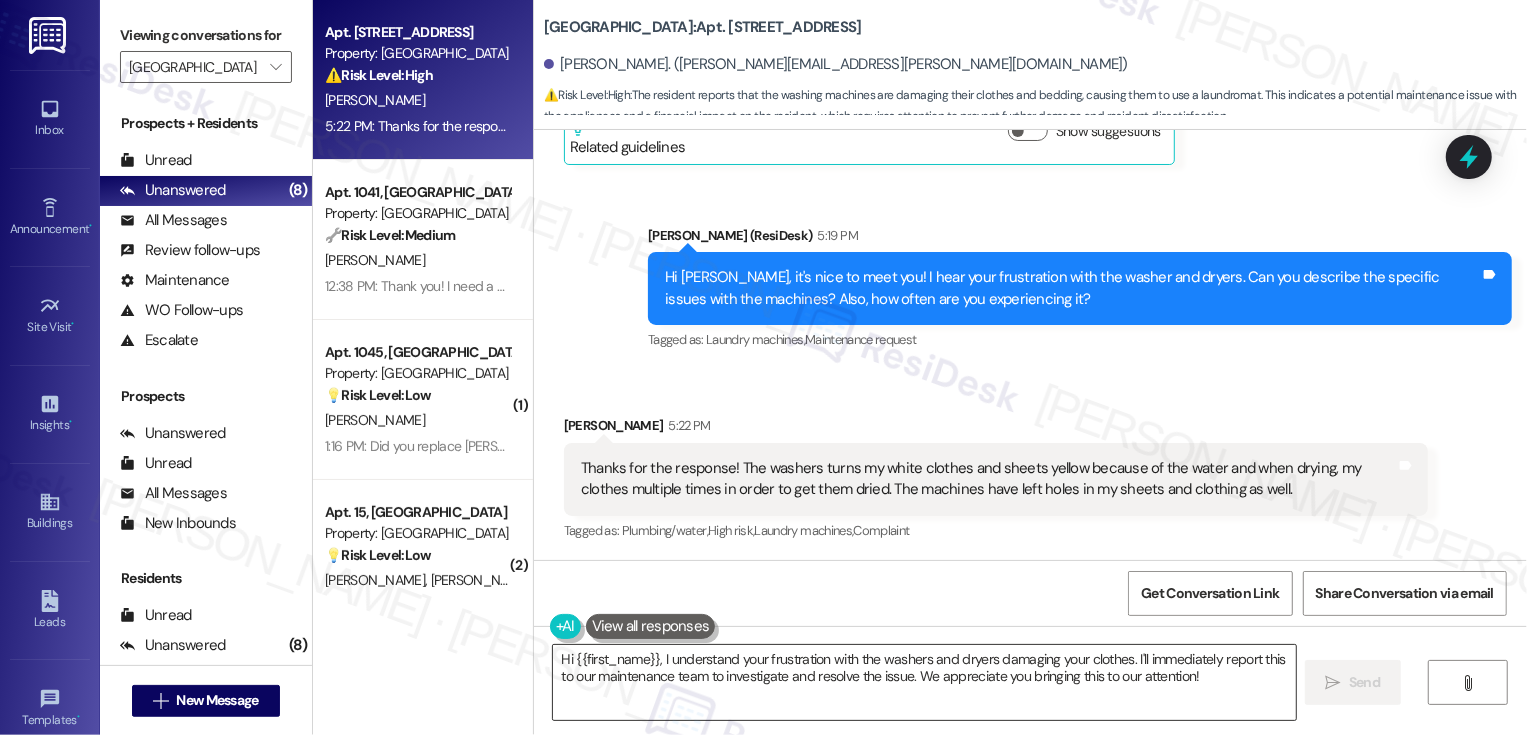 click on "Hi {{first_name}}, I understand your frustration with the washers and dryers damaging your clothes. I'll immediately report this to our maintenance team to investigate and resolve the issue. We appreciate you bringing this to our attention!" at bounding box center [924, 682] 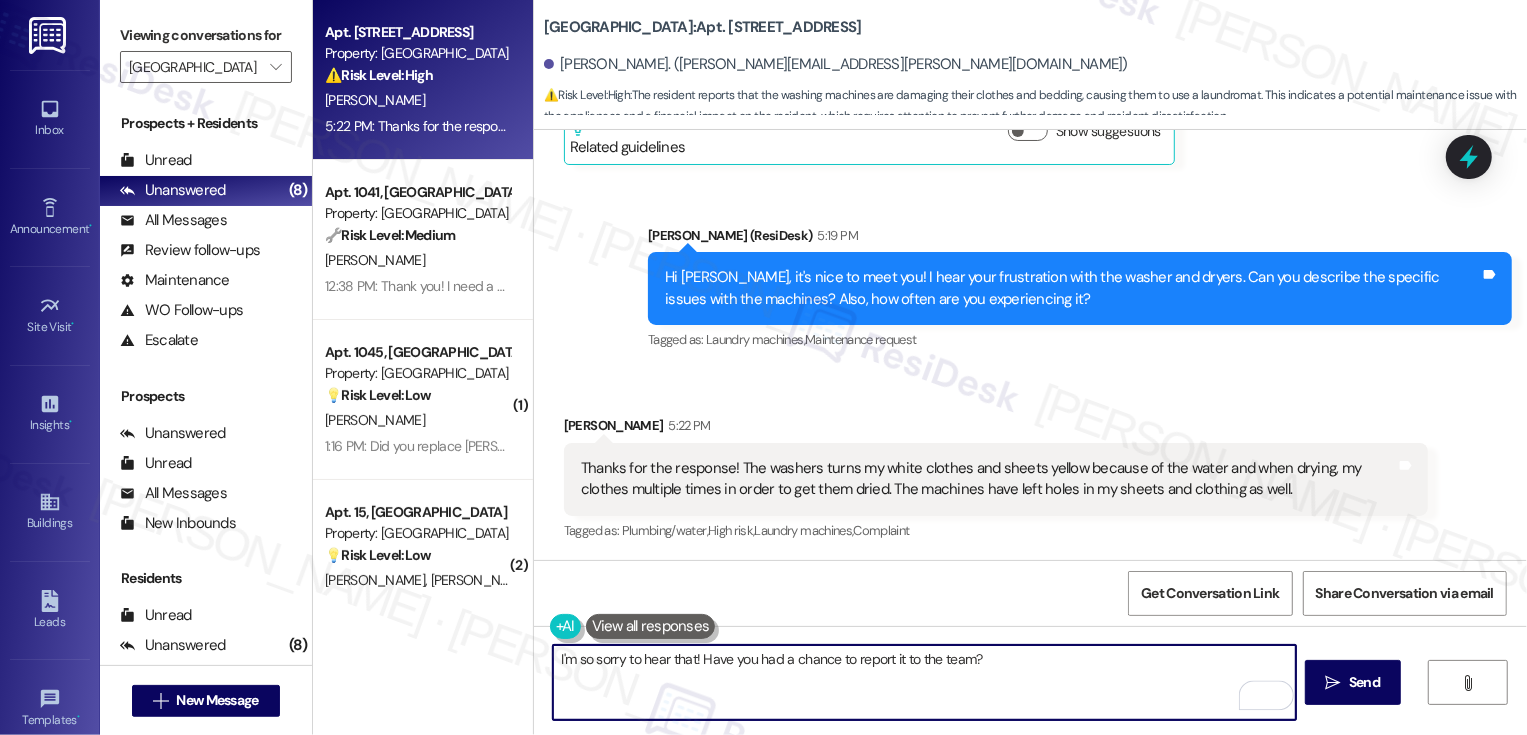 click on "I'm so sorry to hear that! Have you had a chance to report it to the team?" at bounding box center [924, 682] 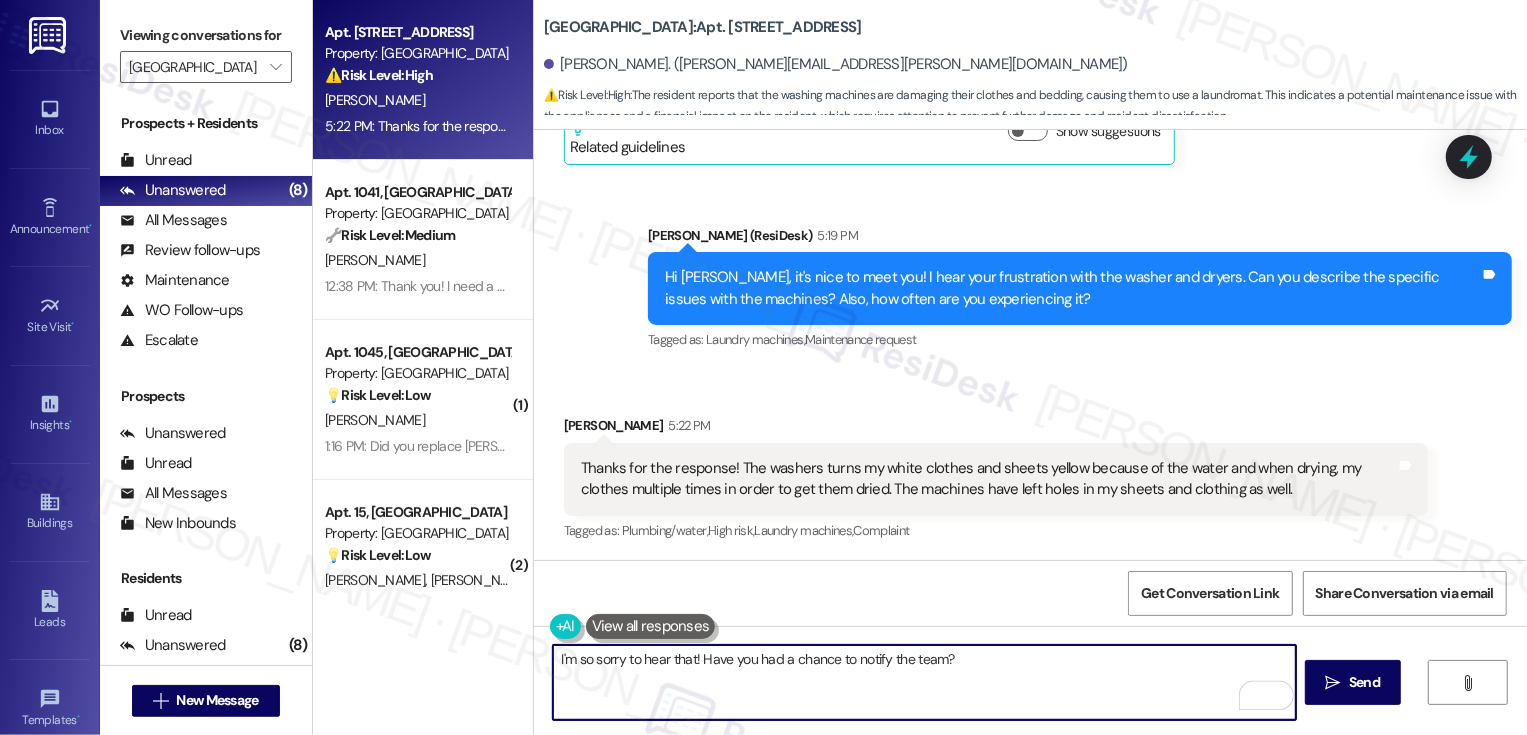 click on "I'm so sorry to hear that! Have you had a chance to notify the team?" at bounding box center [924, 682] 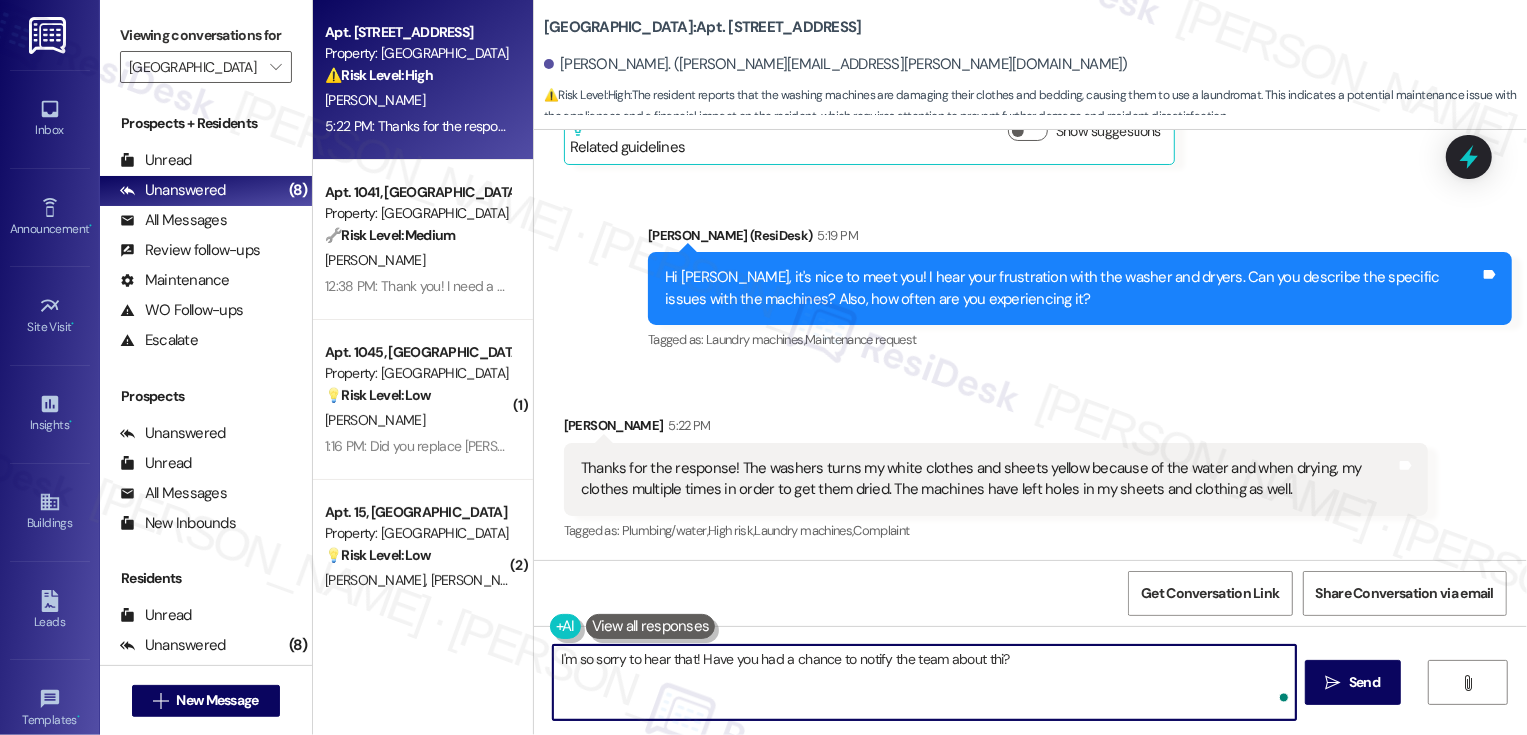 type on "I'm so sorry to hear that! Have you had a chance to notify the team about this?" 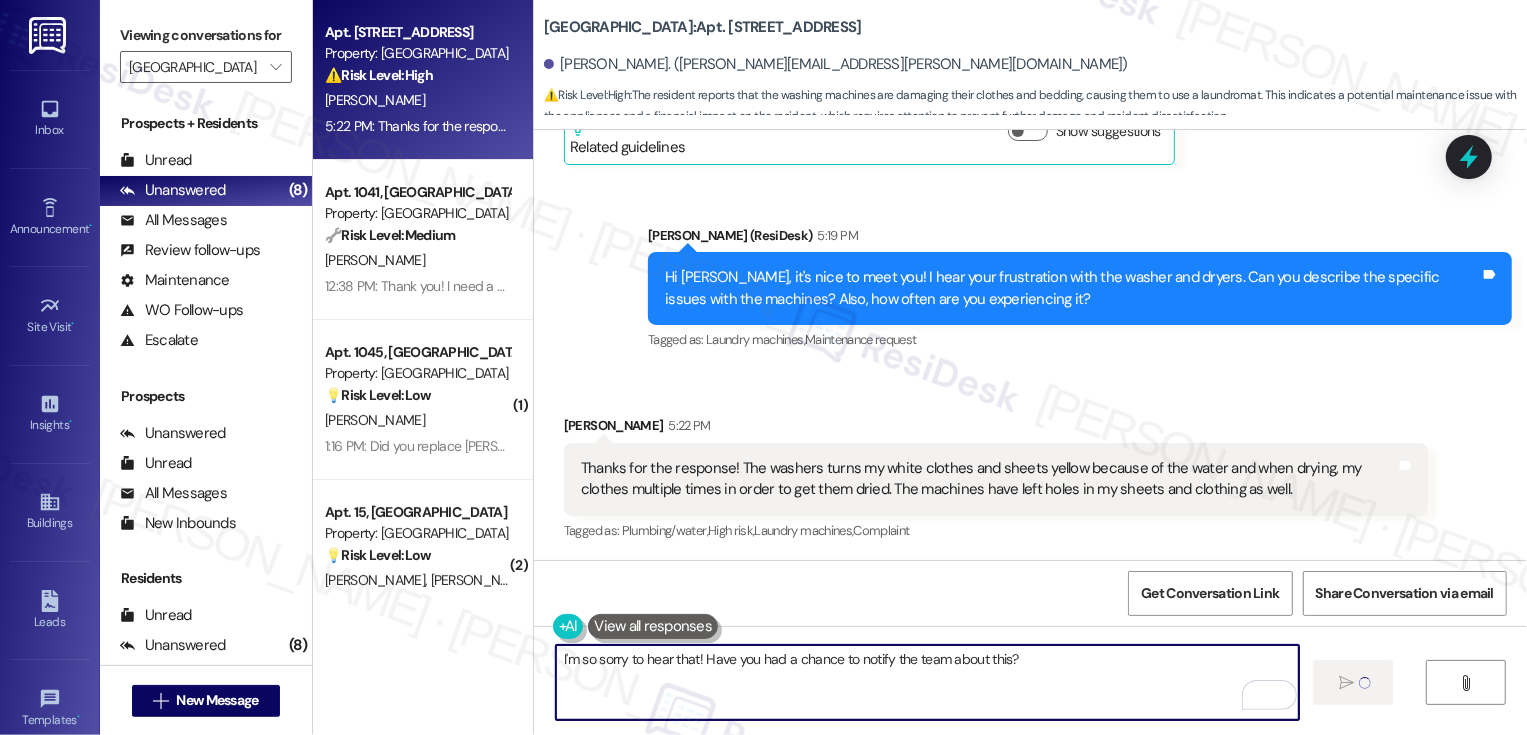type 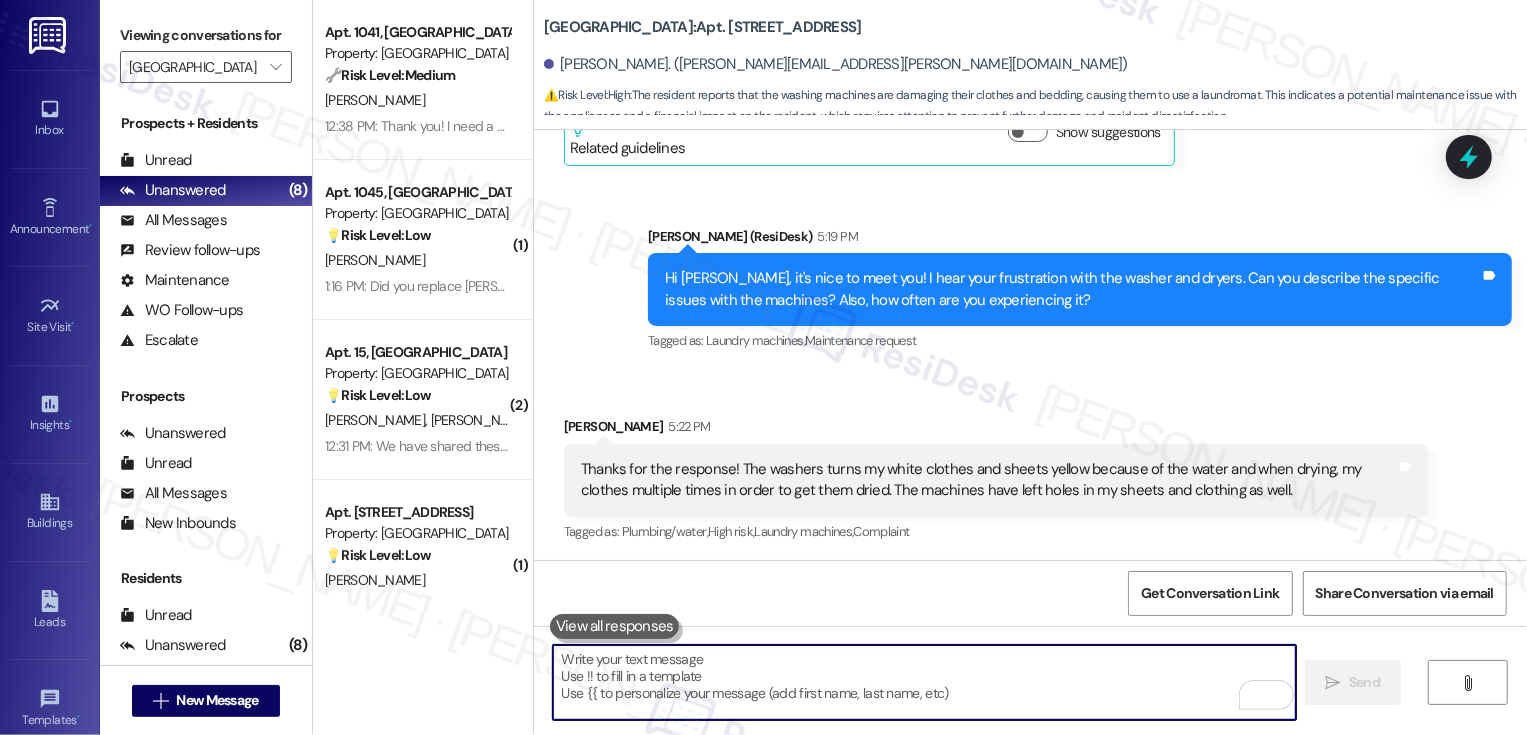 scroll, scrollTop: 727, scrollLeft: 0, axis: vertical 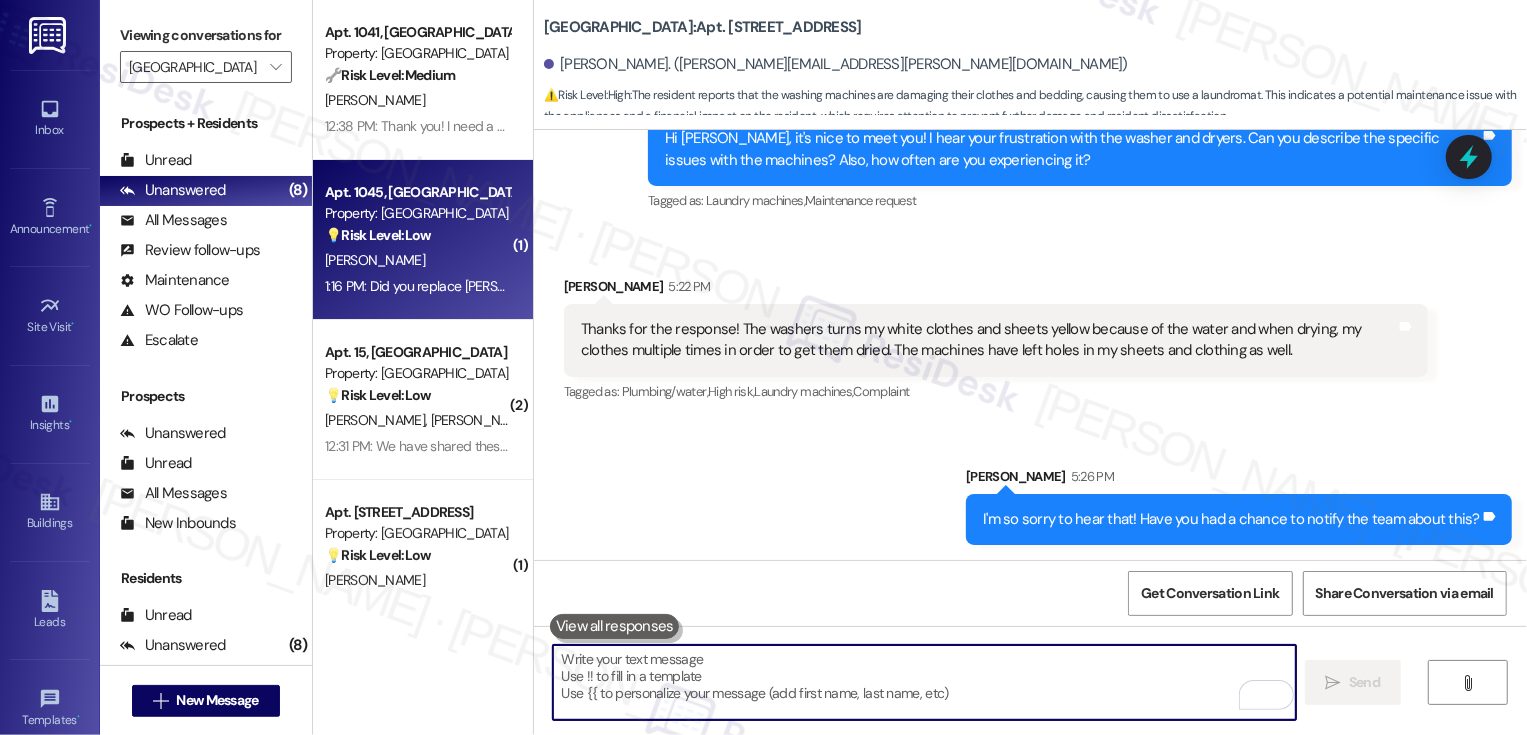 click on "Apt. 1045, [GEOGRAPHIC_DATA]" at bounding box center (417, 192) 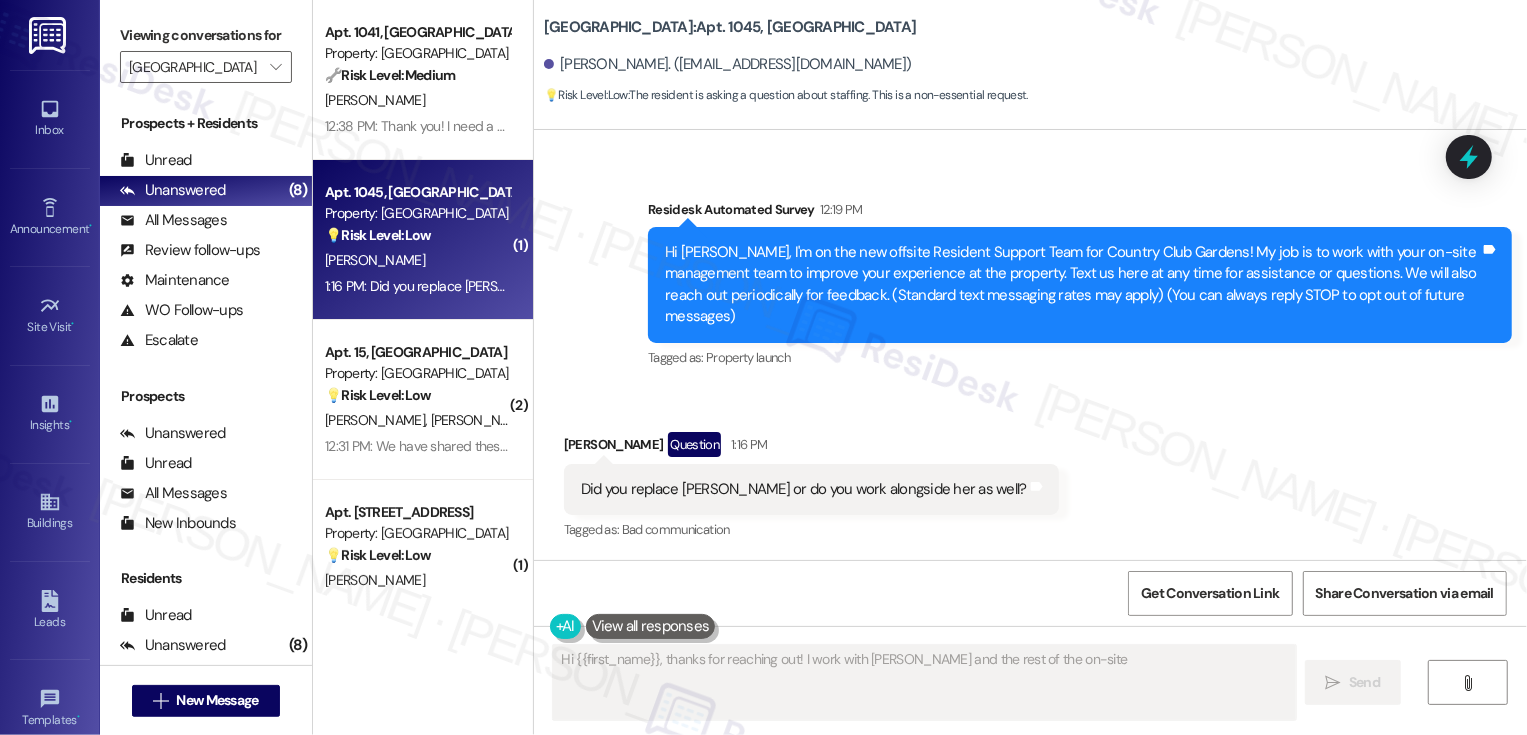 type on "Hi {{first_name}}, thanks for reaching out! I work with [PERSON_NAME] and the rest of the on-site team" 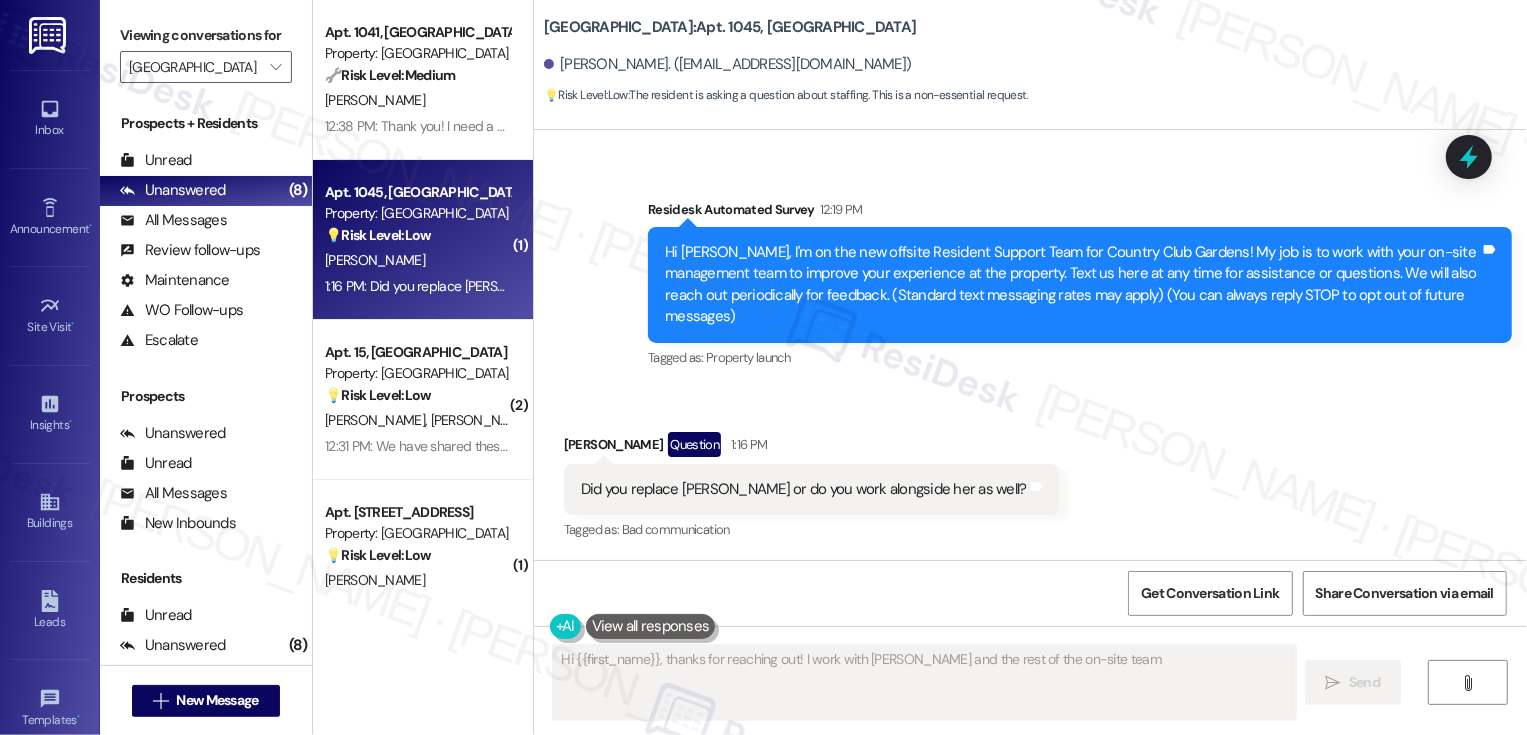 click on "[PERSON_NAME]" at bounding box center [417, 100] 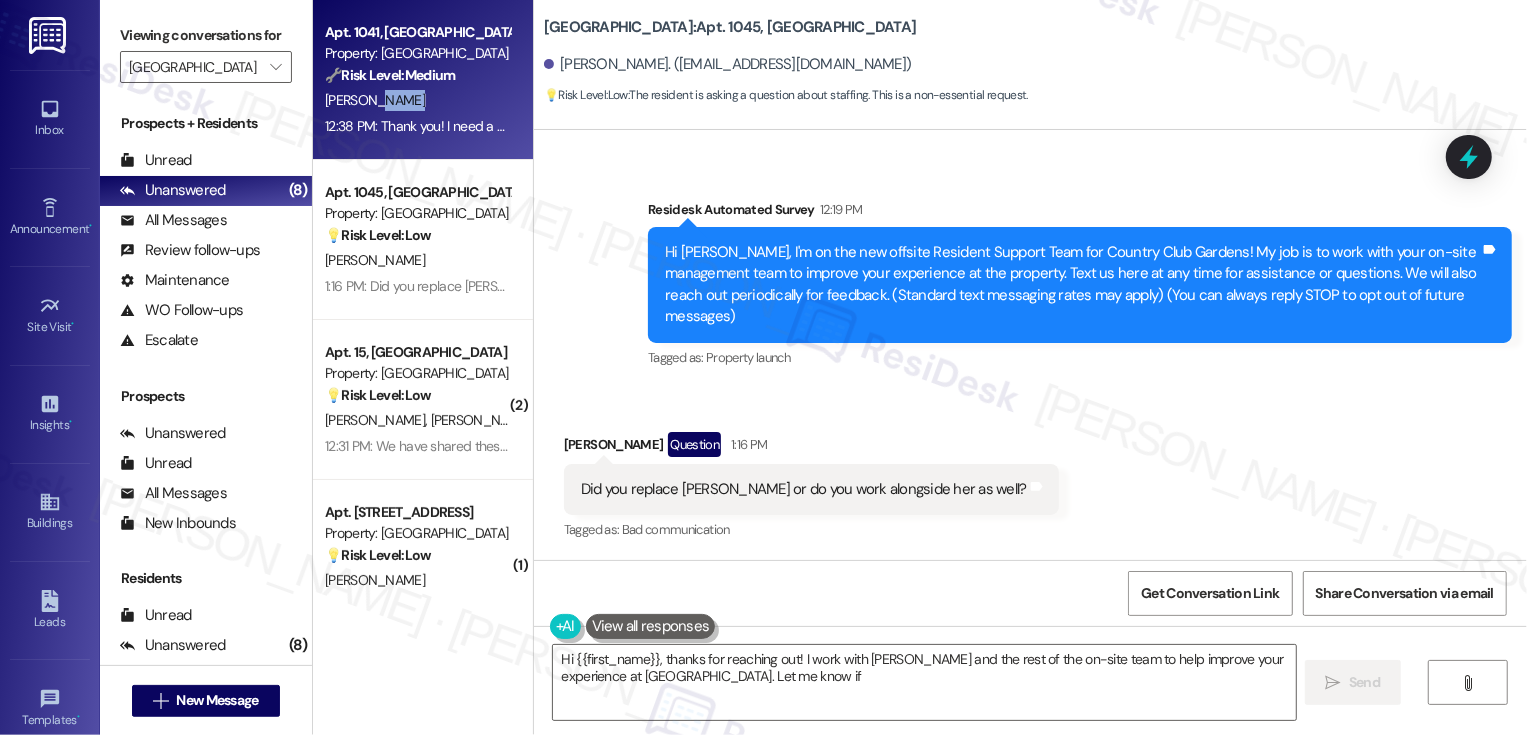 scroll, scrollTop: 109, scrollLeft: 0, axis: vertical 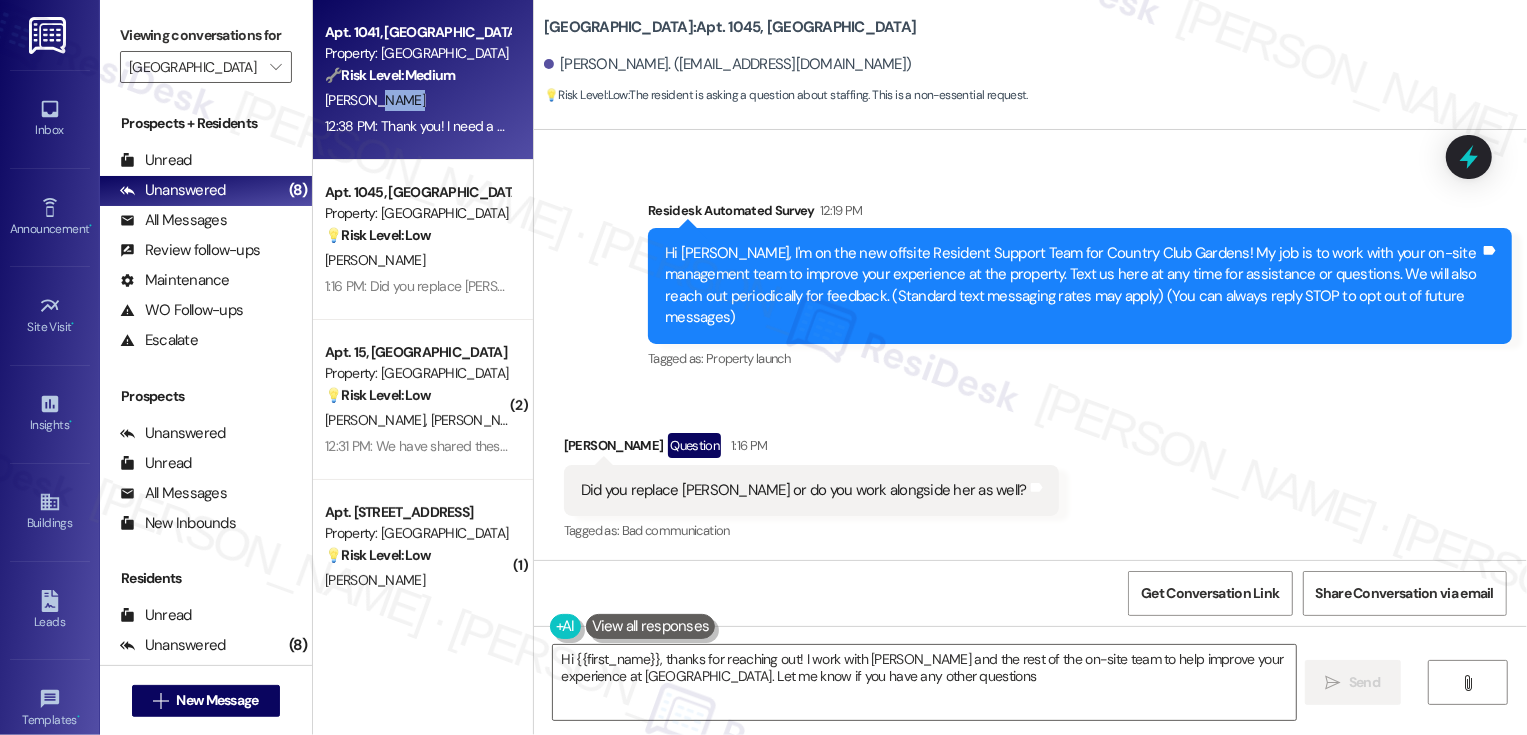 type on "Hi {{first_name}}, thanks for reaching out! I work with [PERSON_NAME] and the rest of the on-site team to help improve your experience at [GEOGRAPHIC_DATA]. Let me know if you have any other questions!" 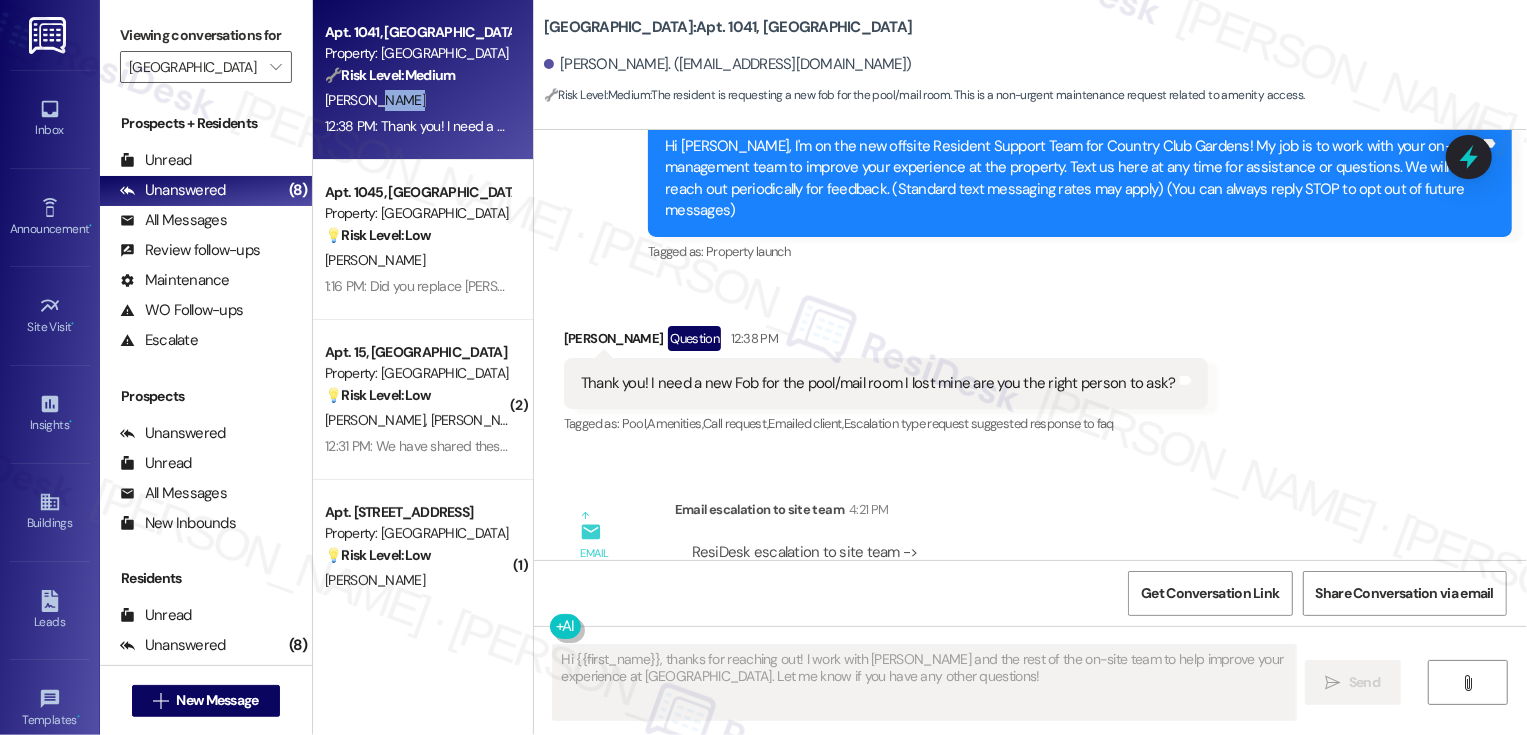 scroll, scrollTop: 335, scrollLeft: 0, axis: vertical 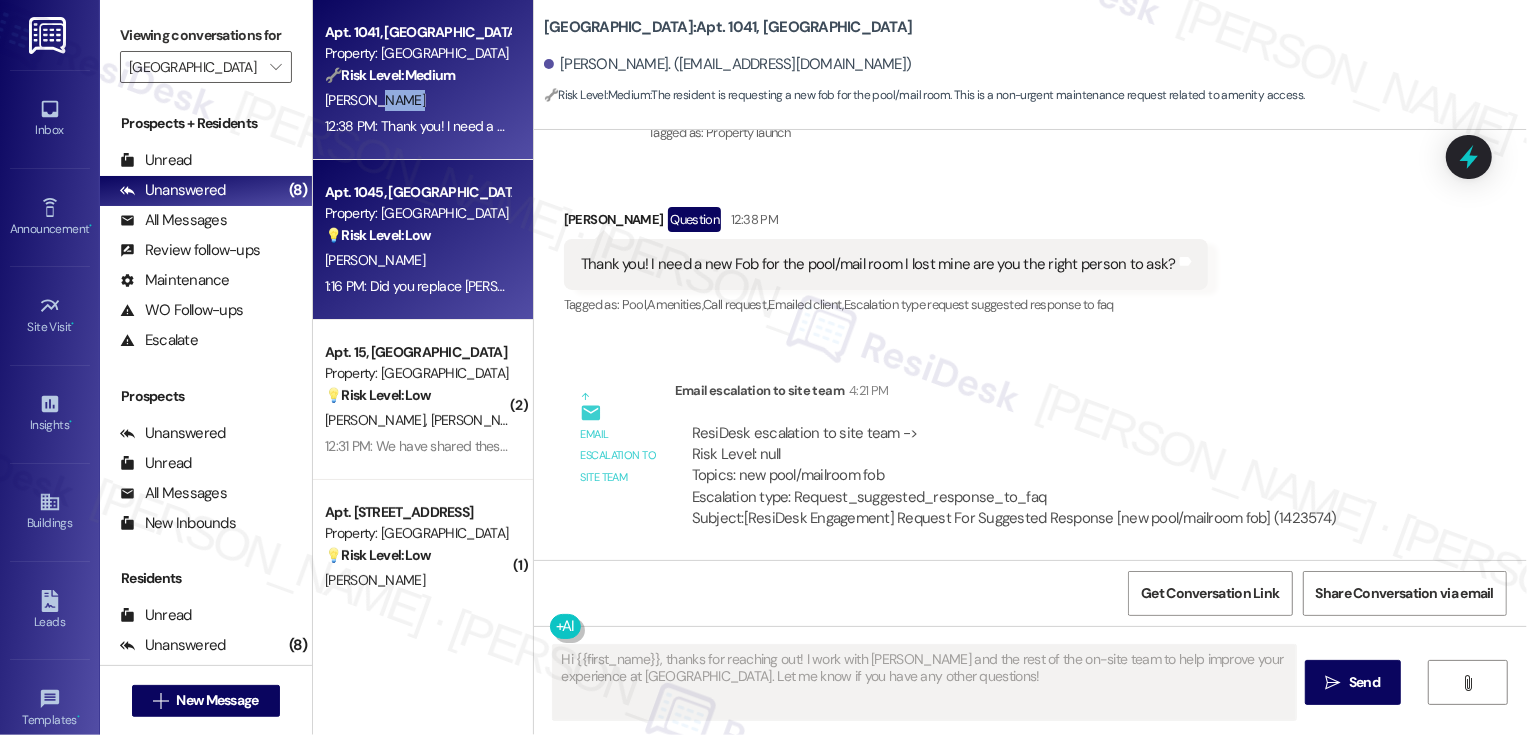 click on "[PERSON_NAME]" at bounding box center (417, 260) 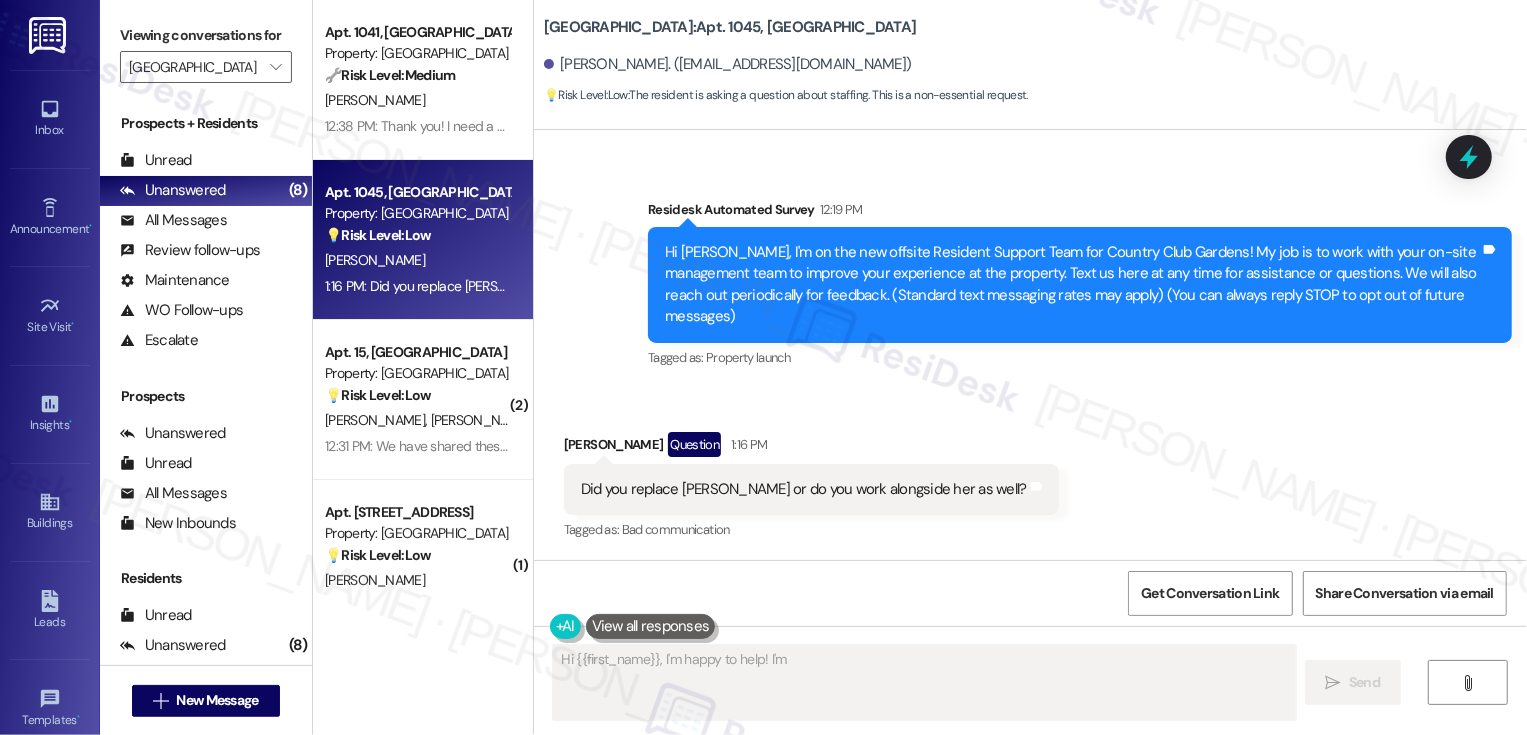 click on "[PERSON_NAME]" at bounding box center (417, 260) 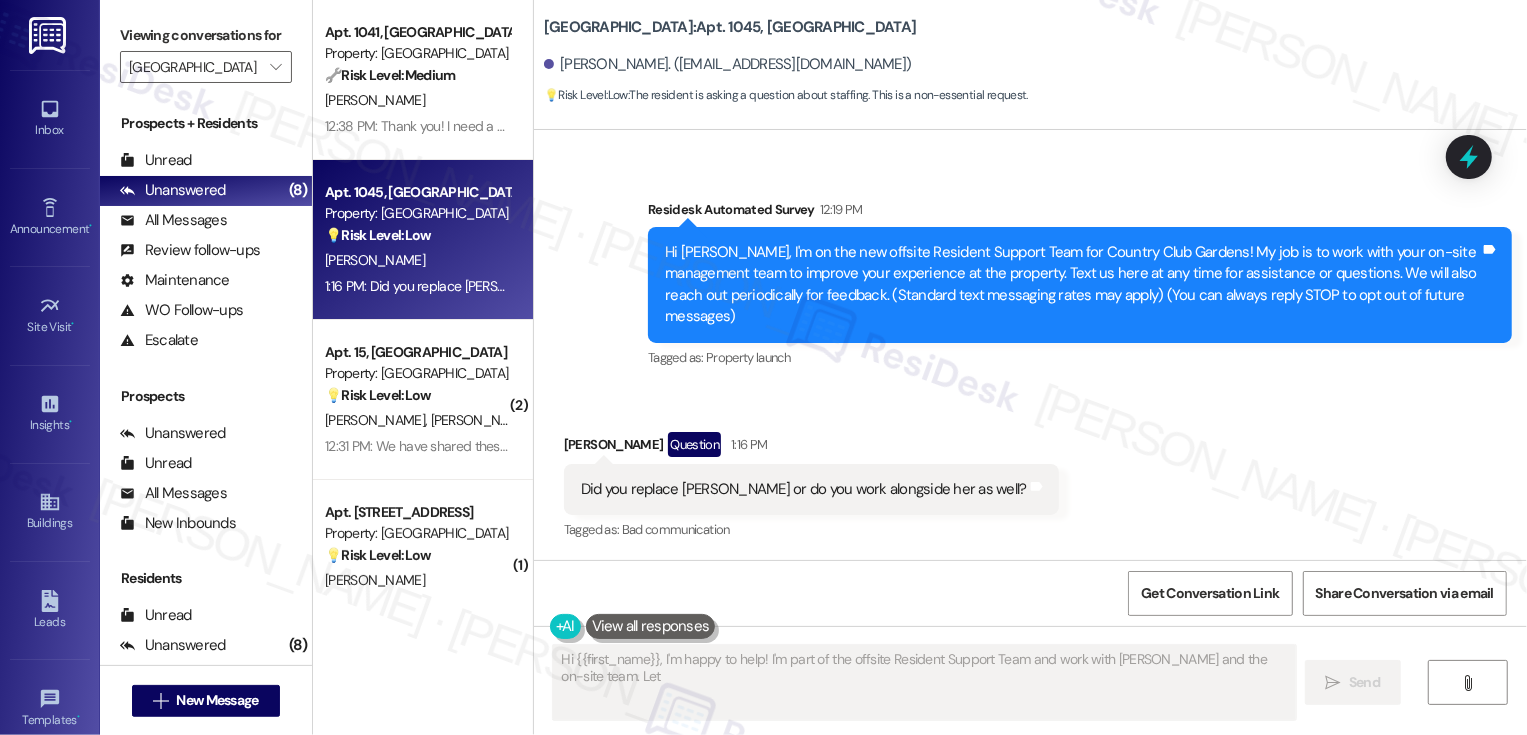 scroll, scrollTop: 109, scrollLeft: 0, axis: vertical 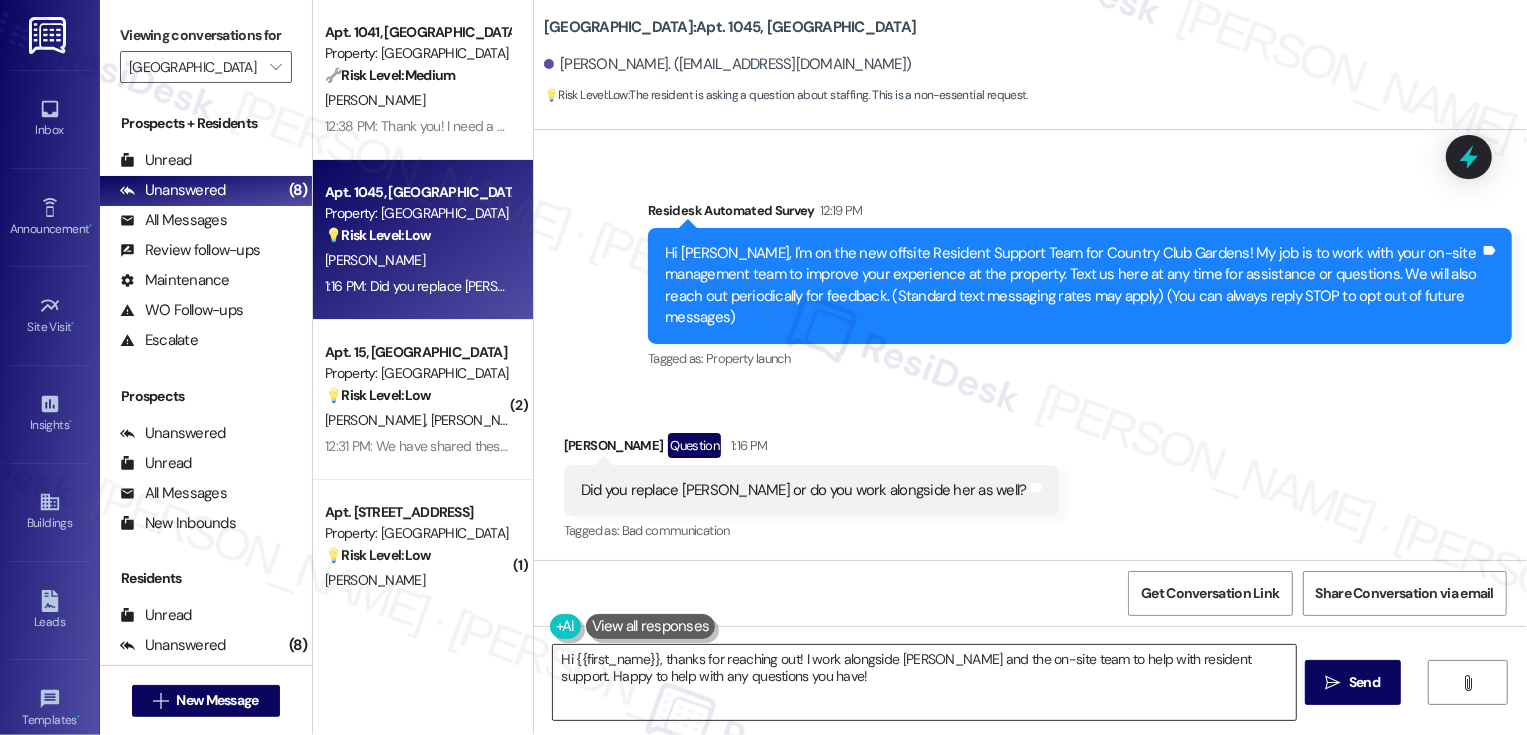 click on "Hi {{first_name}}, thanks for reaching out! I work alongside [PERSON_NAME] and the on-site team to help with resident support. Happy to help with any questions you have!" at bounding box center [924, 682] 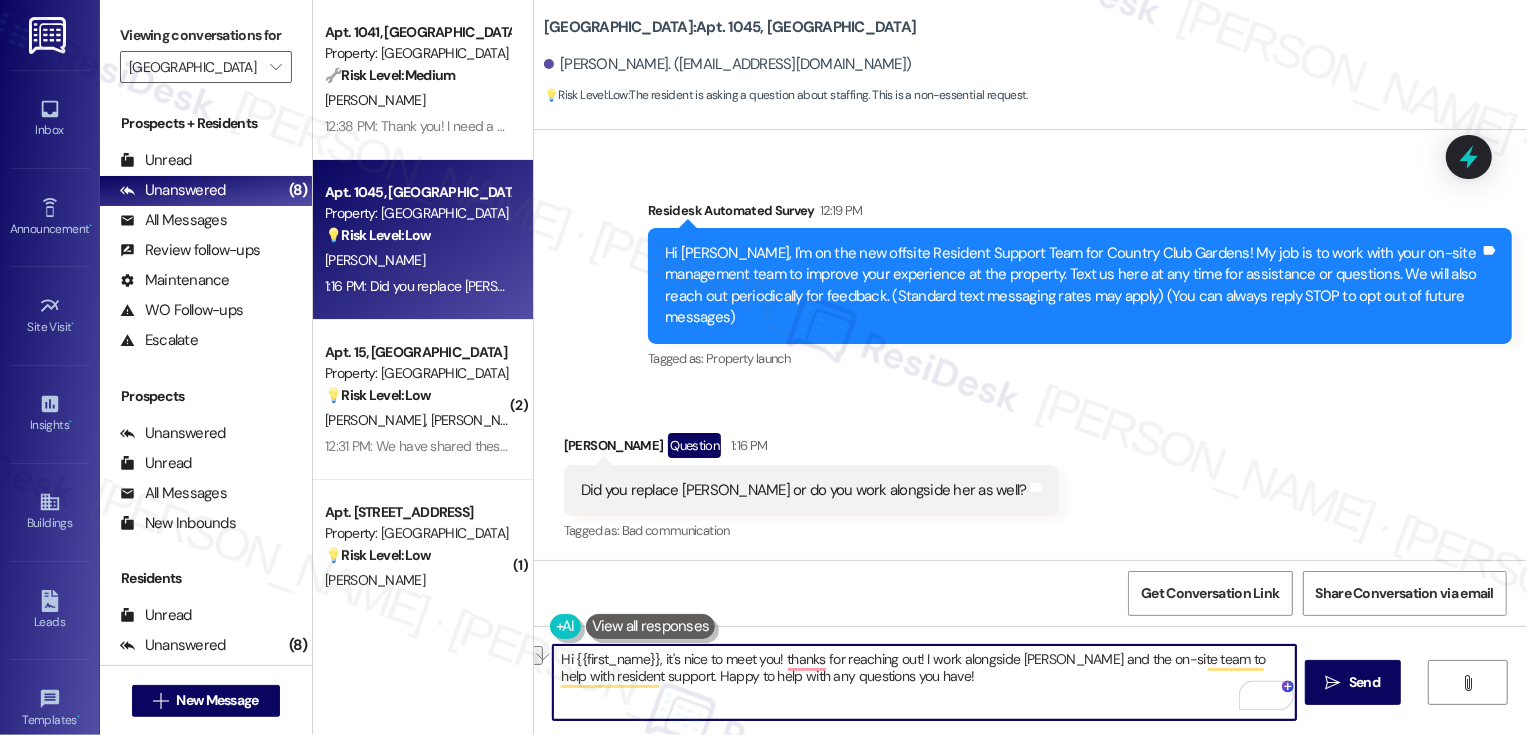 drag, startPoint x: 776, startPoint y: 665, endPoint x: 916, endPoint y: 664, distance: 140.00357 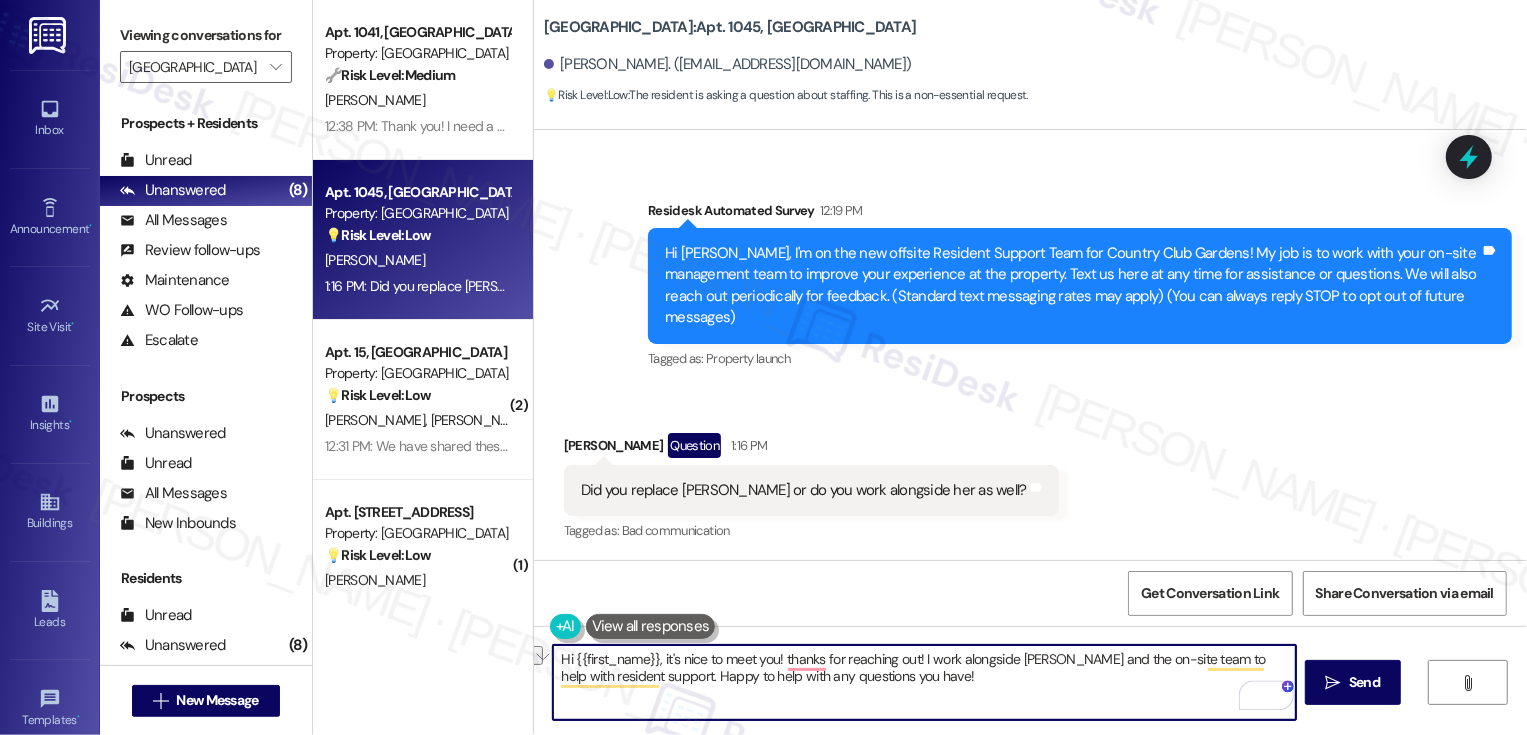 click on "Hi {{first_name}}, it's nice to meet you! thanks for reaching out! I work alongside [PERSON_NAME] and the on-site team to help with resident support. Happy to help with any questions you have!" at bounding box center [924, 682] 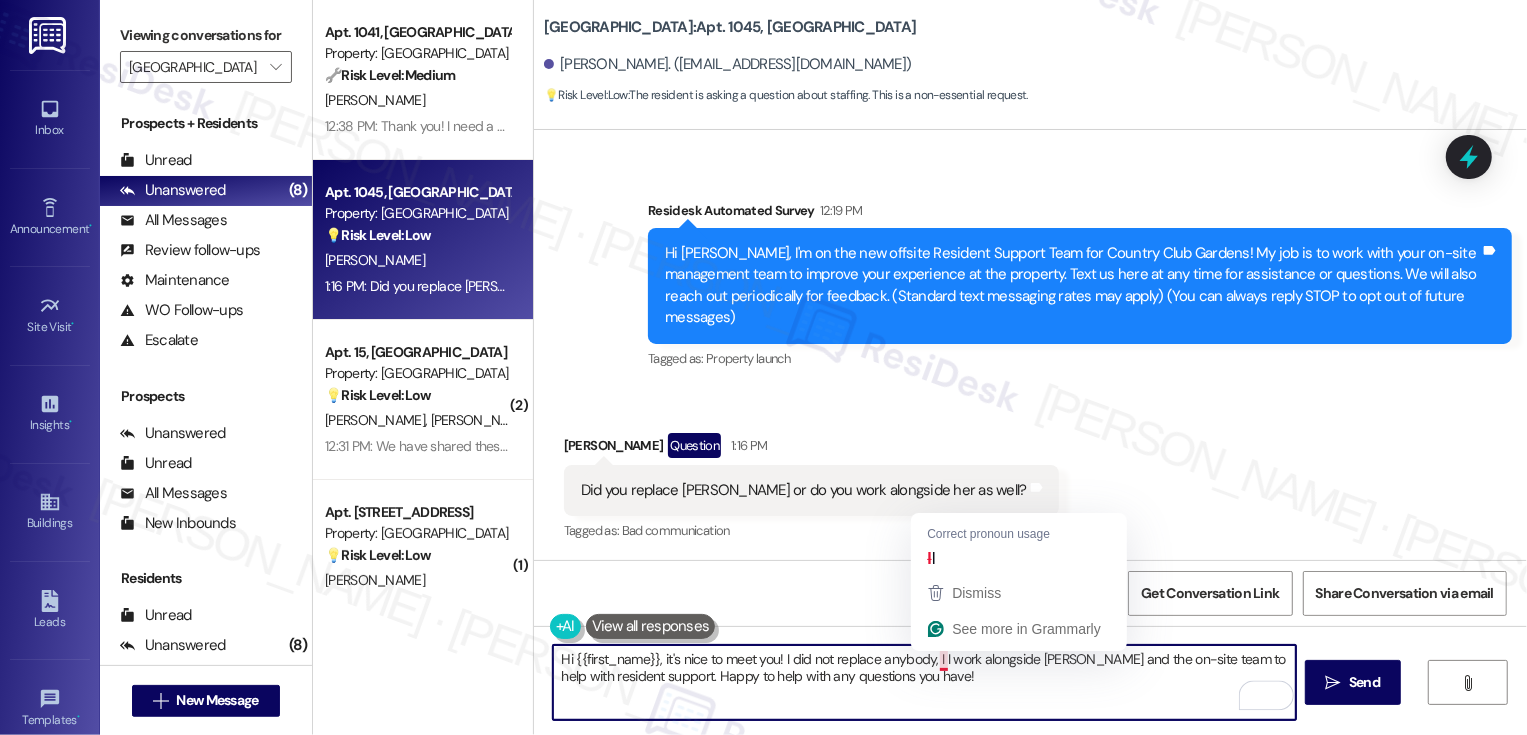 click on "Hi {{first_name}}, it's nice to meet you! I did not replace anybody, I I work alongside [PERSON_NAME] and the on-site team to help with resident support. Happy to help with any questions you have!" at bounding box center [924, 682] 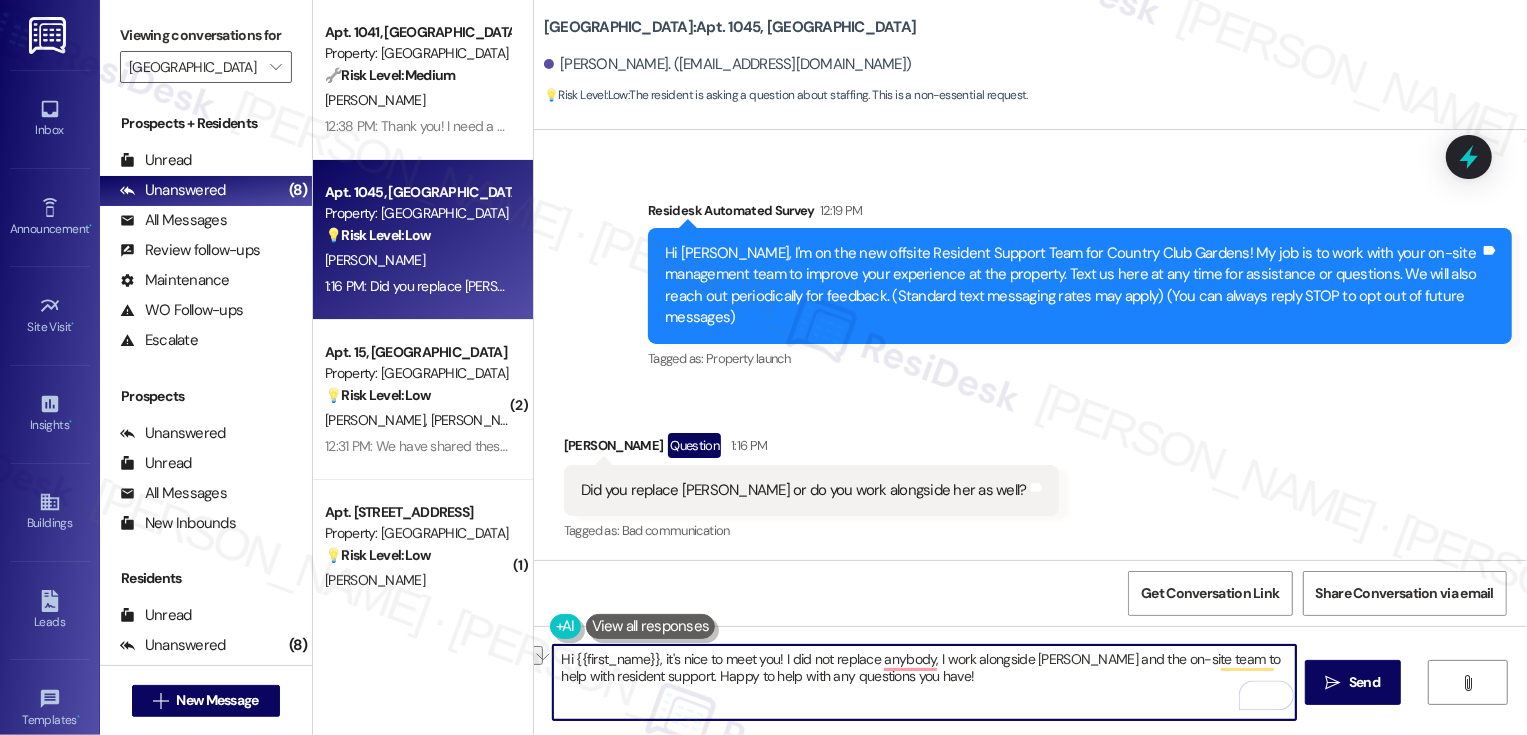 drag, startPoint x: 1024, startPoint y: 658, endPoint x: 1089, endPoint y: 658, distance: 65 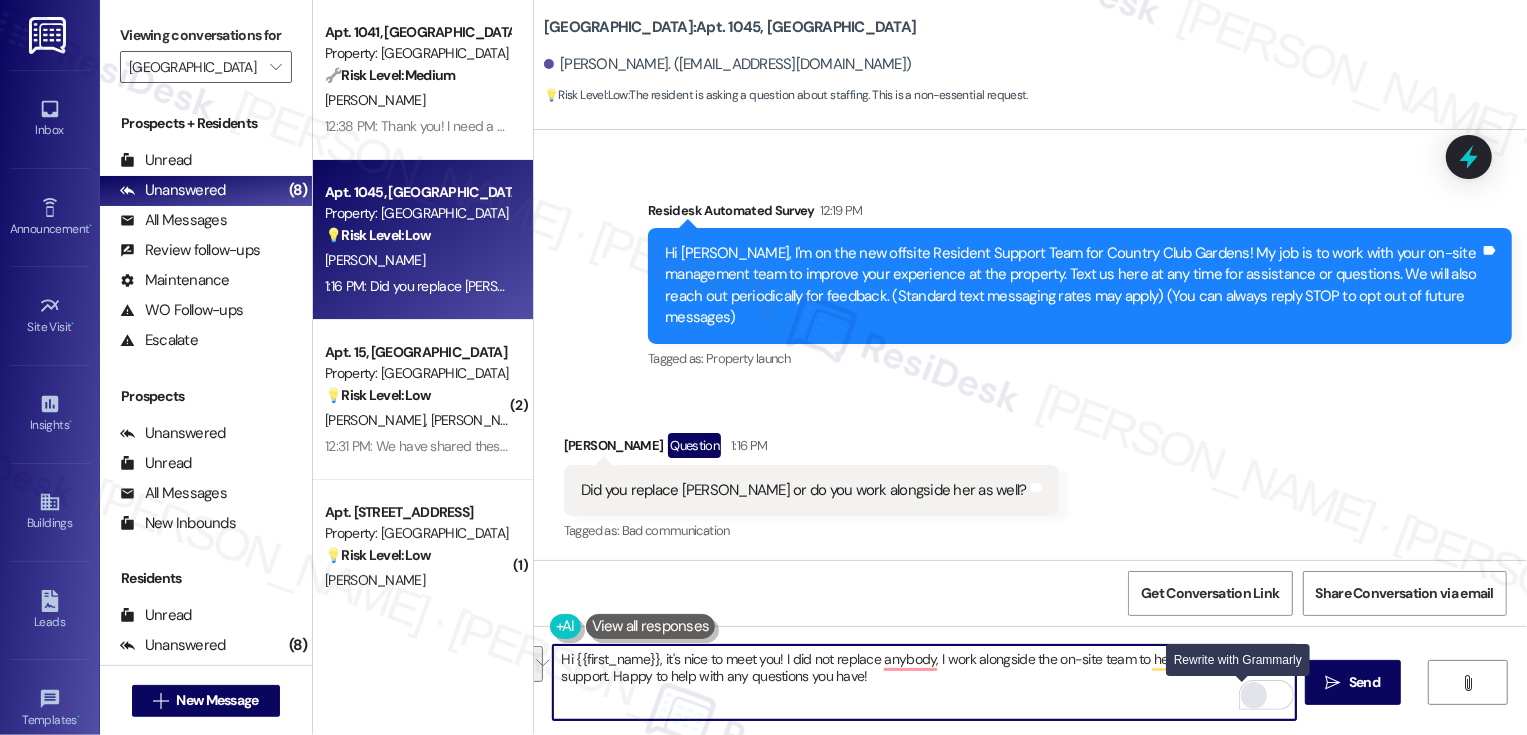 click at bounding box center (1254, 695) 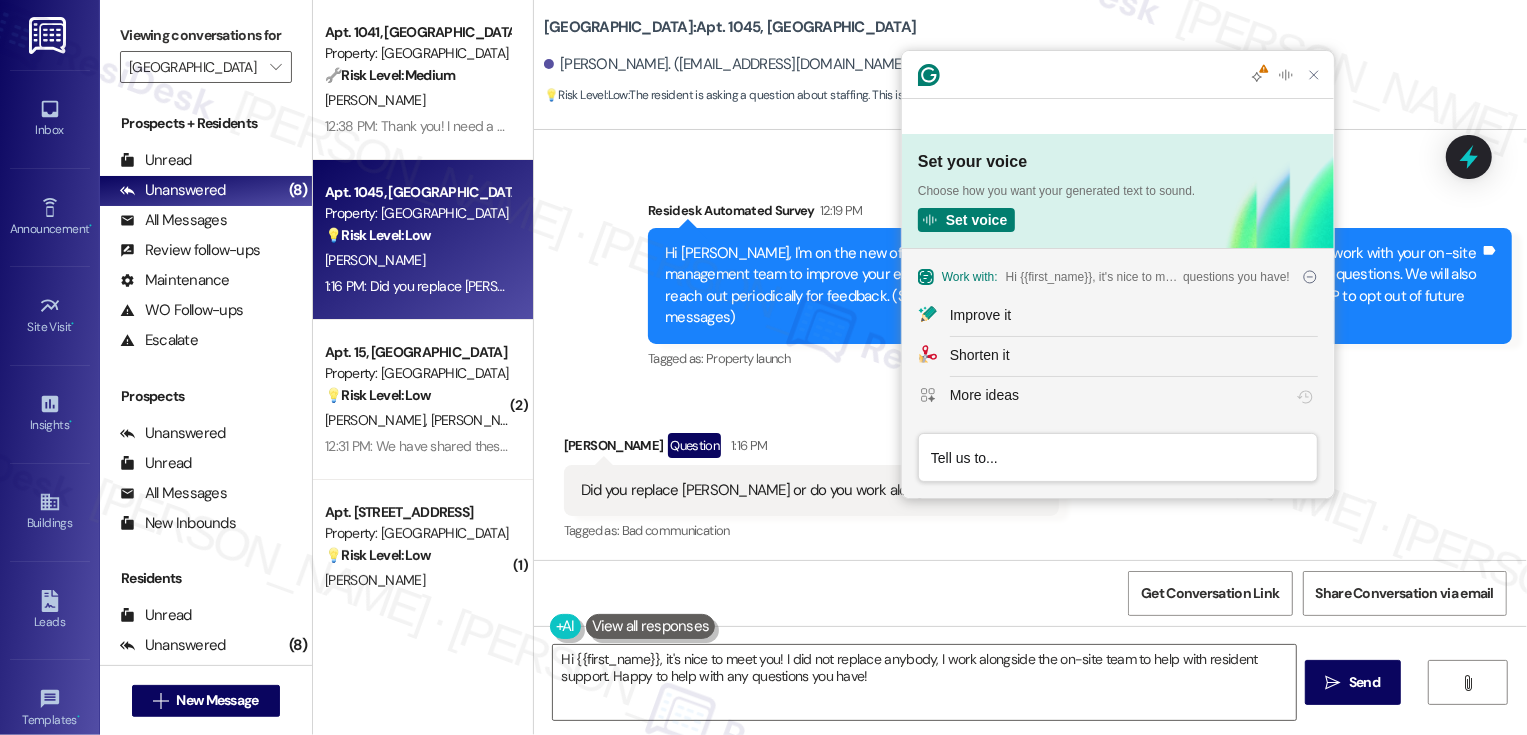 scroll, scrollTop: 0, scrollLeft: 0, axis: both 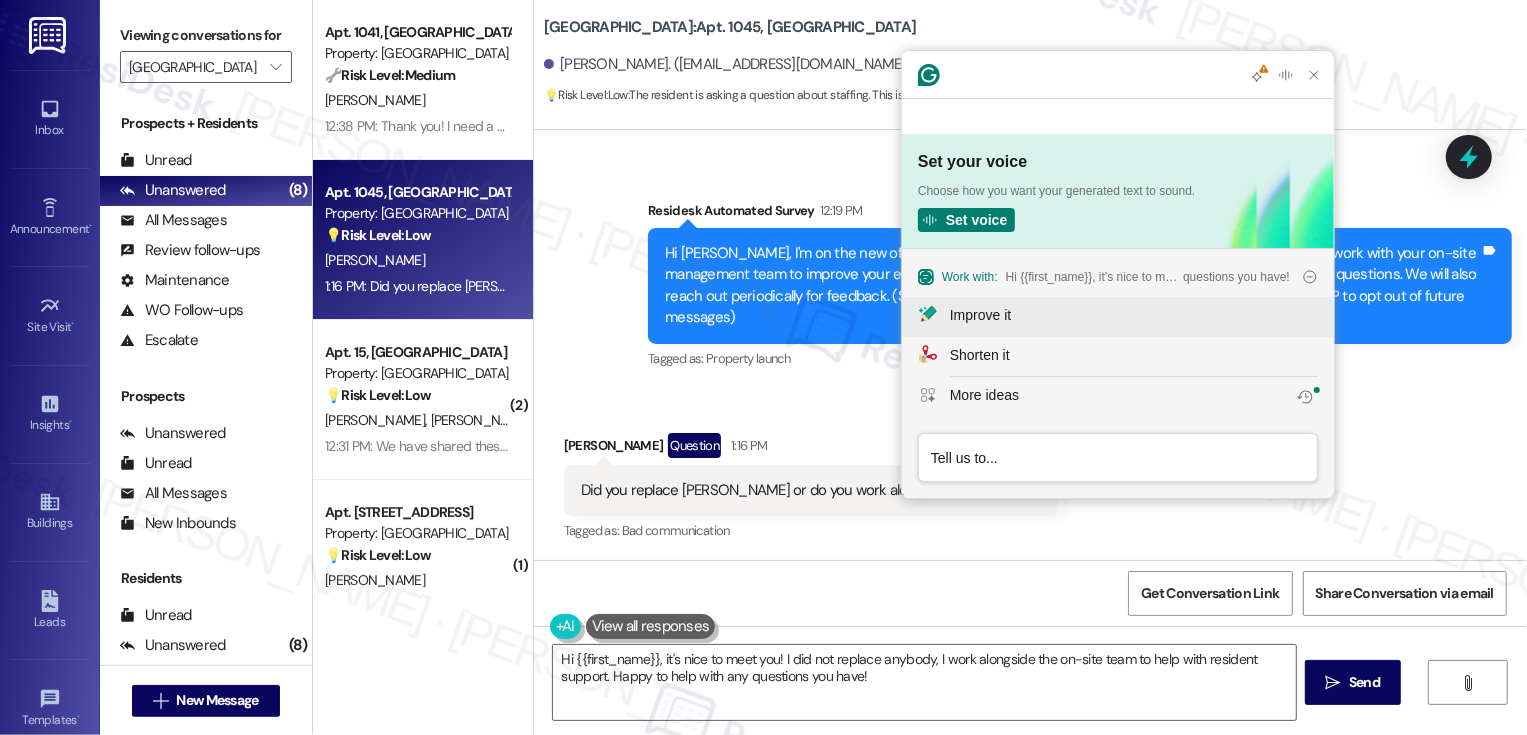 click on "Improve it" 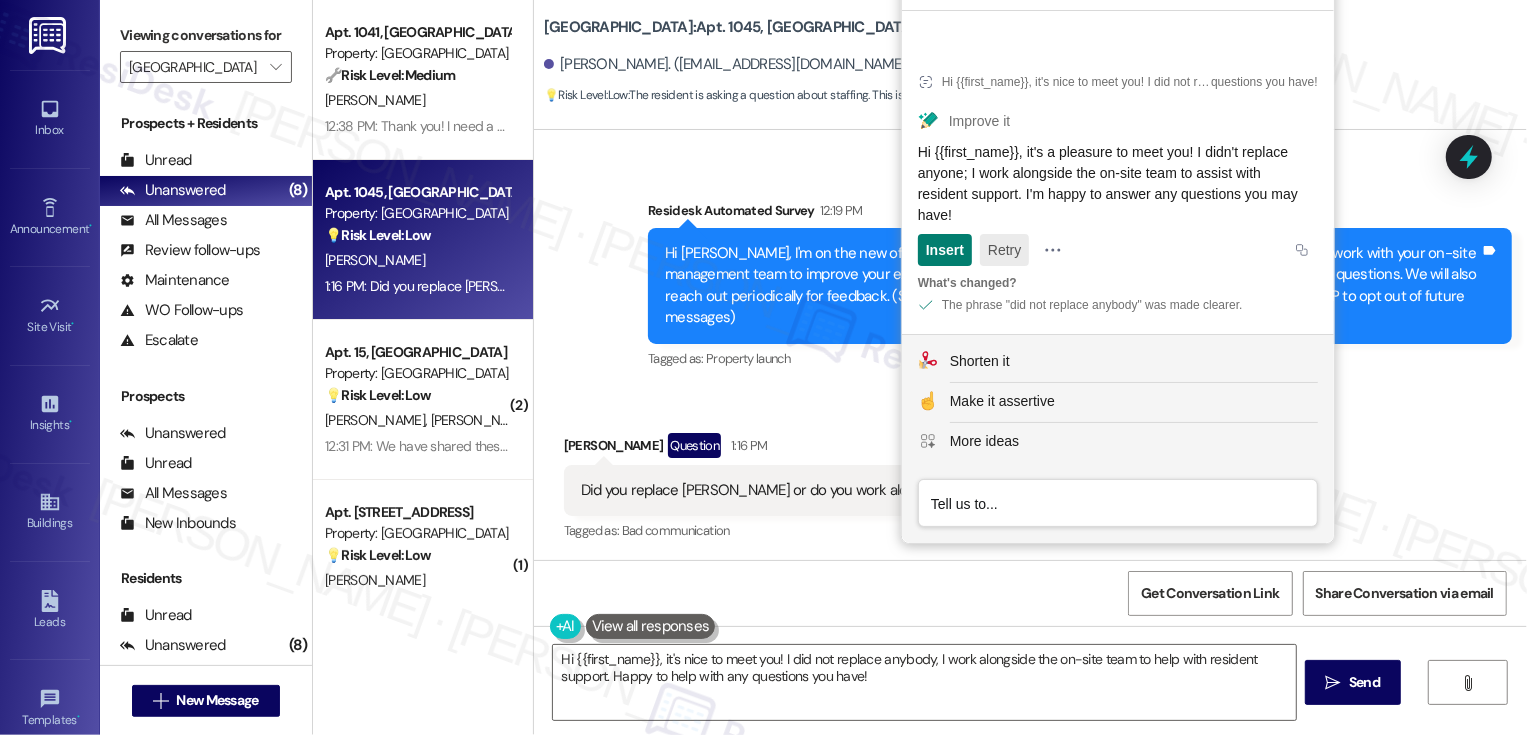 click on "Retry" 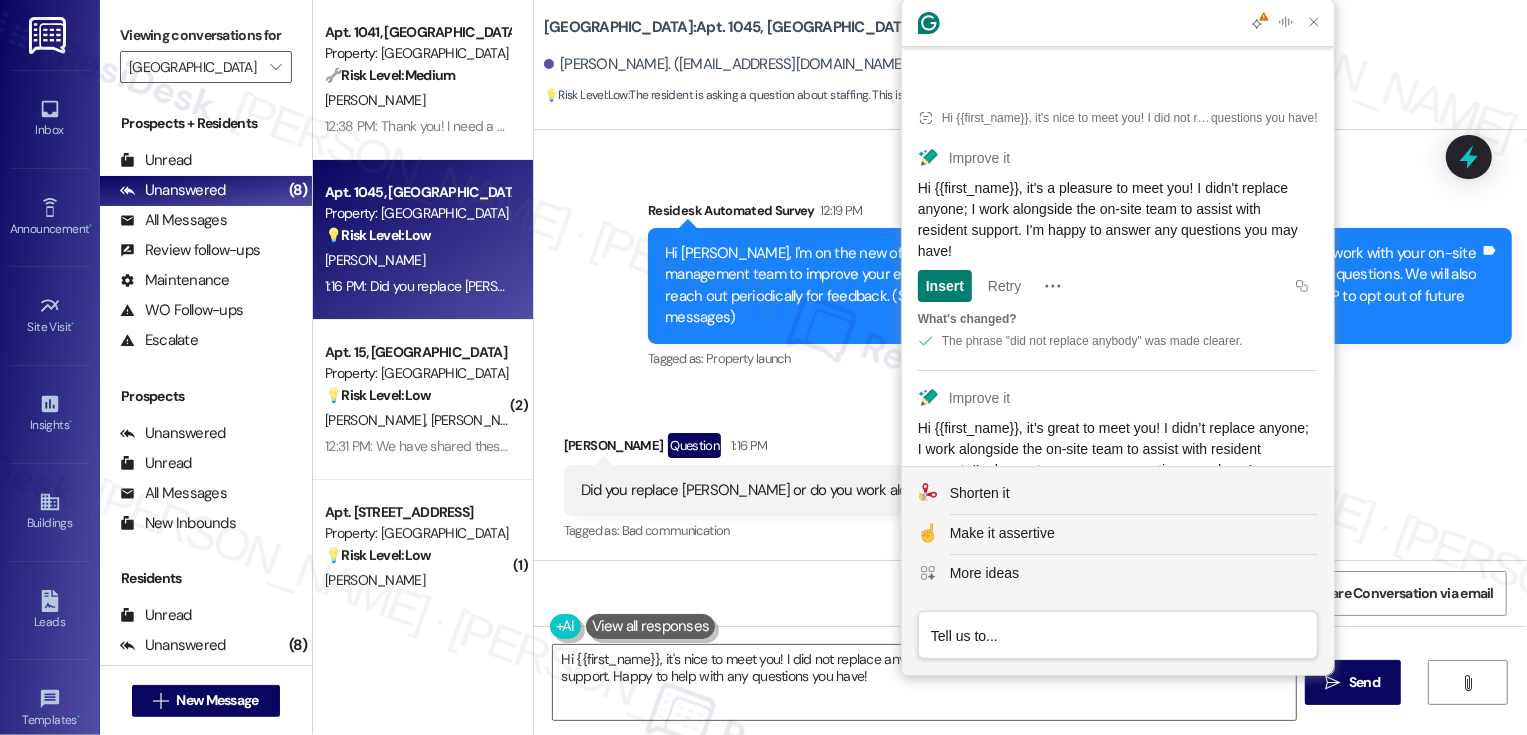 scroll, scrollTop: 108, scrollLeft: 0, axis: vertical 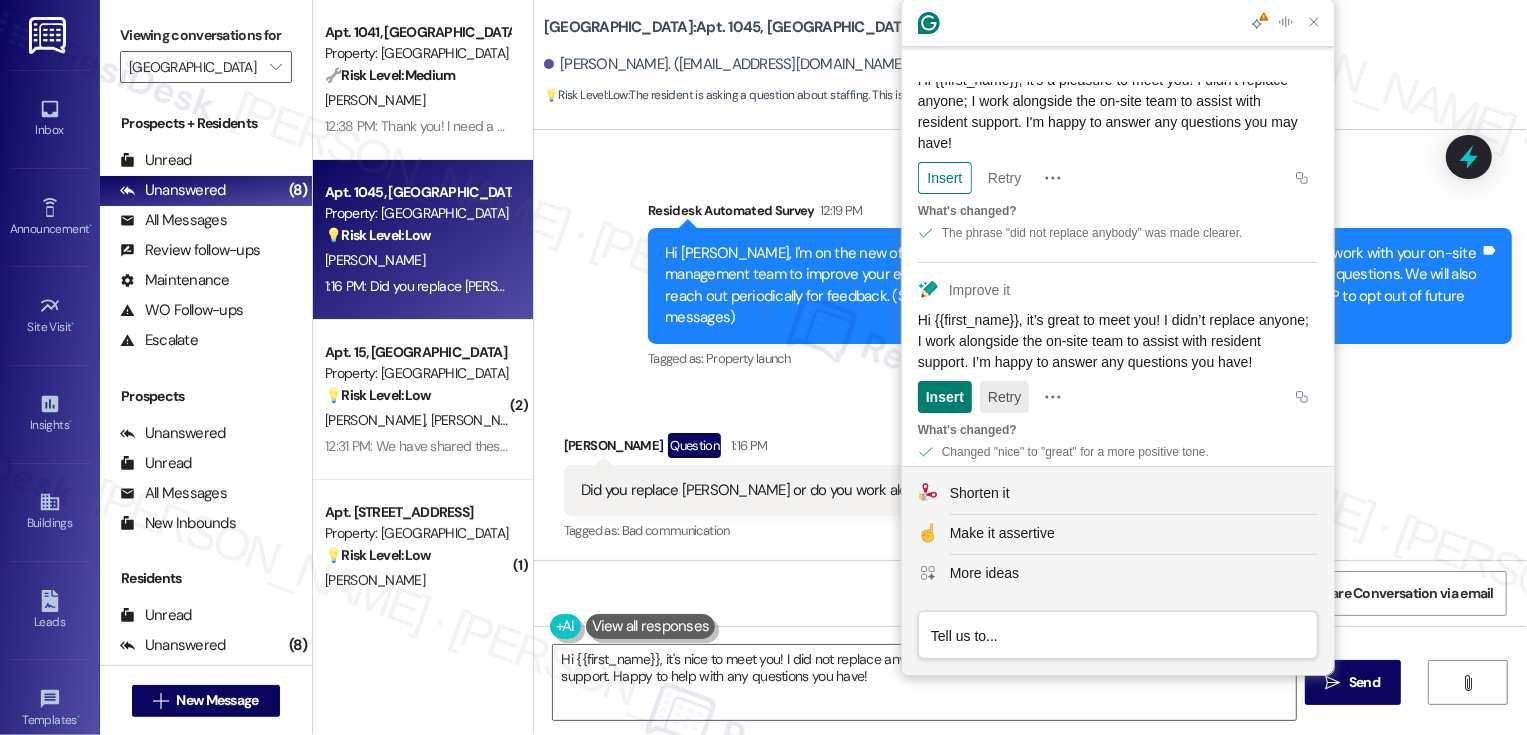 click on "Retry" 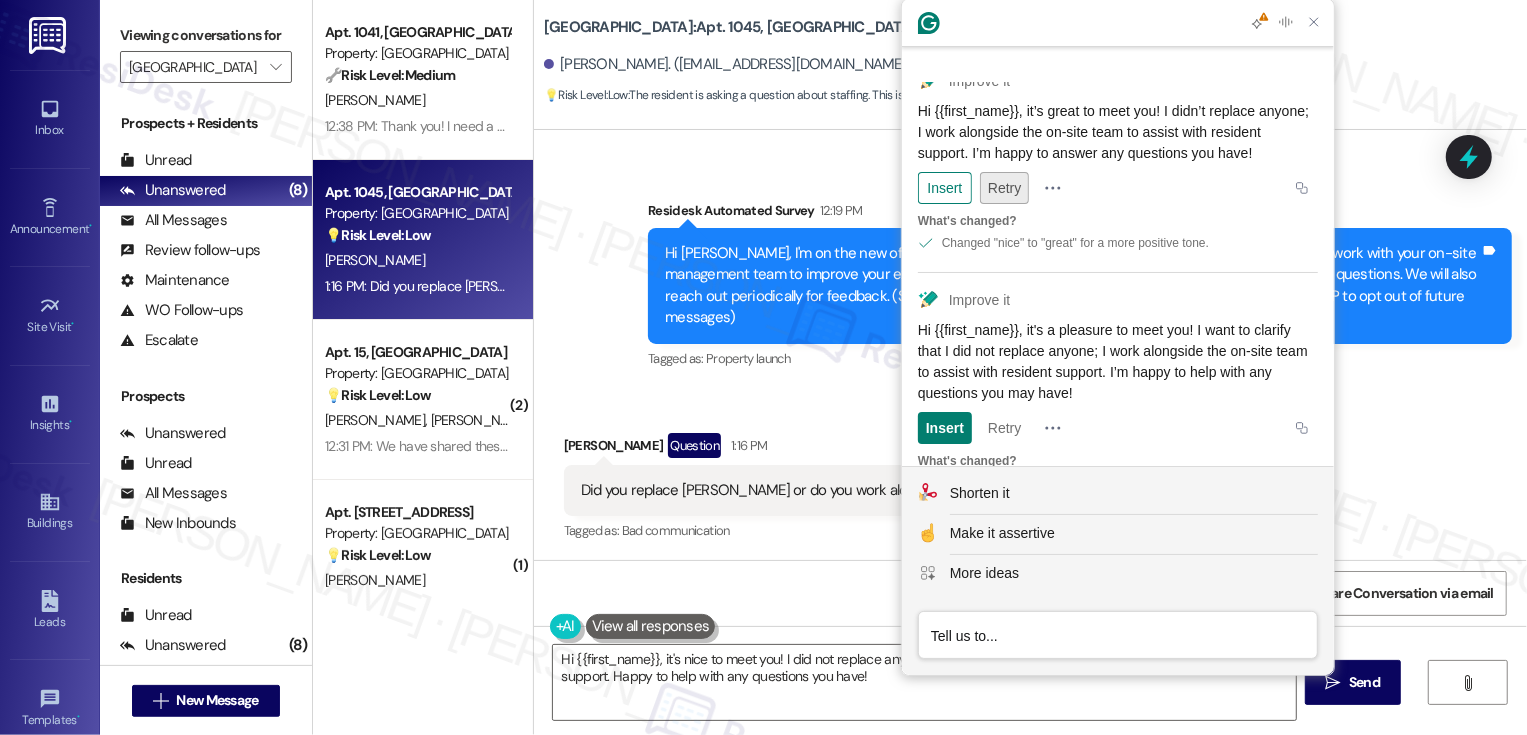 scroll, scrollTop: 347, scrollLeft: 0, axis: vertical 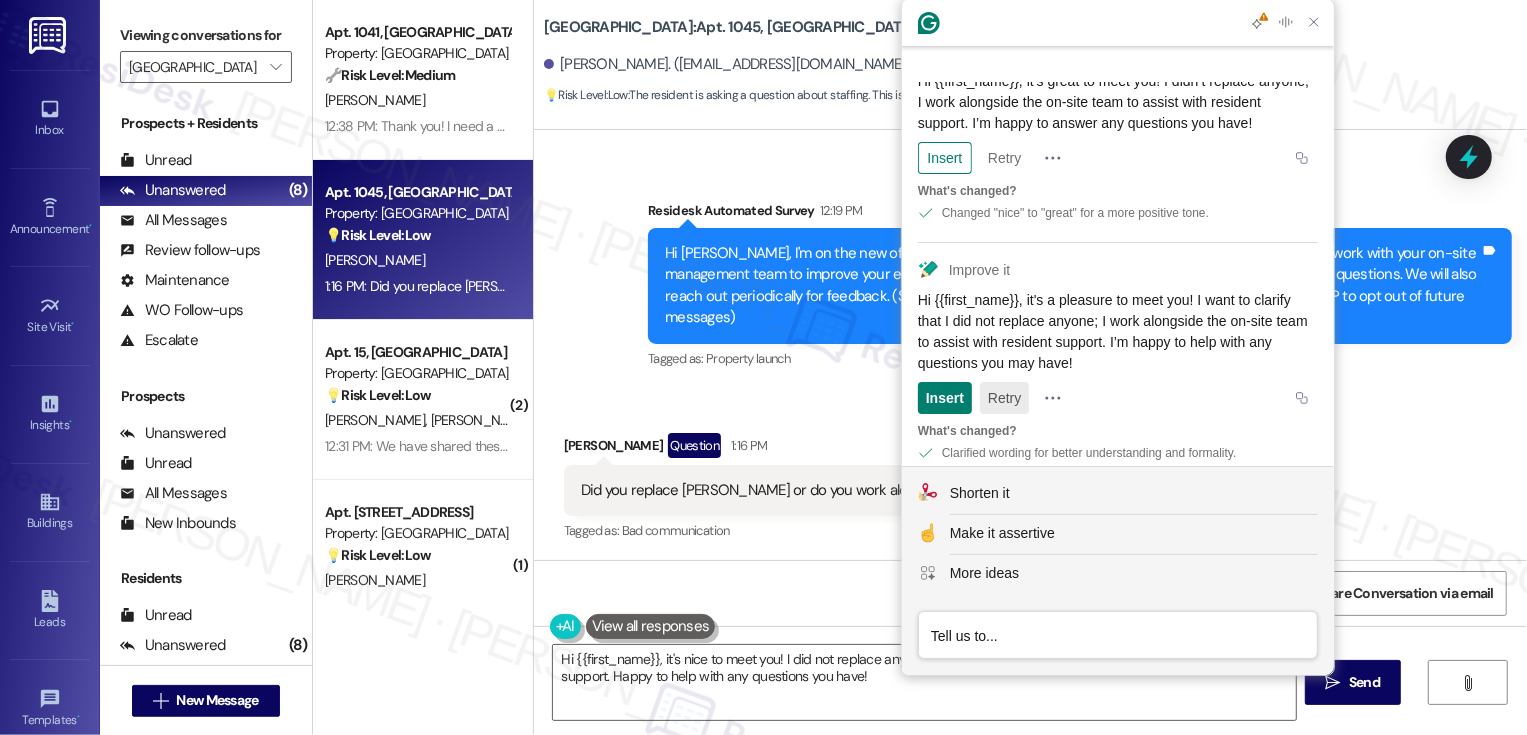 click on "Retry" 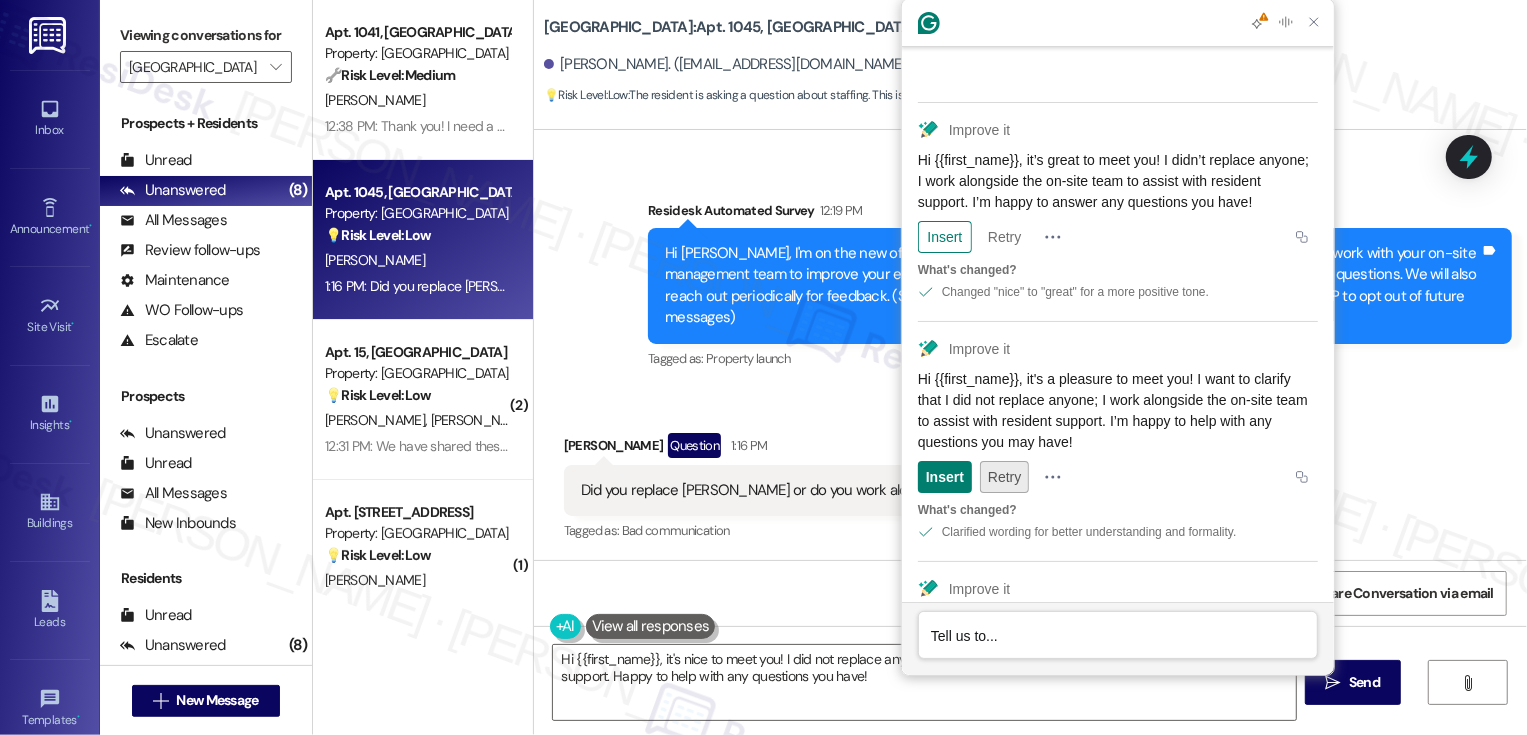 scroll, scrollTop: 451, scrollLeft: 0, axis: vertical 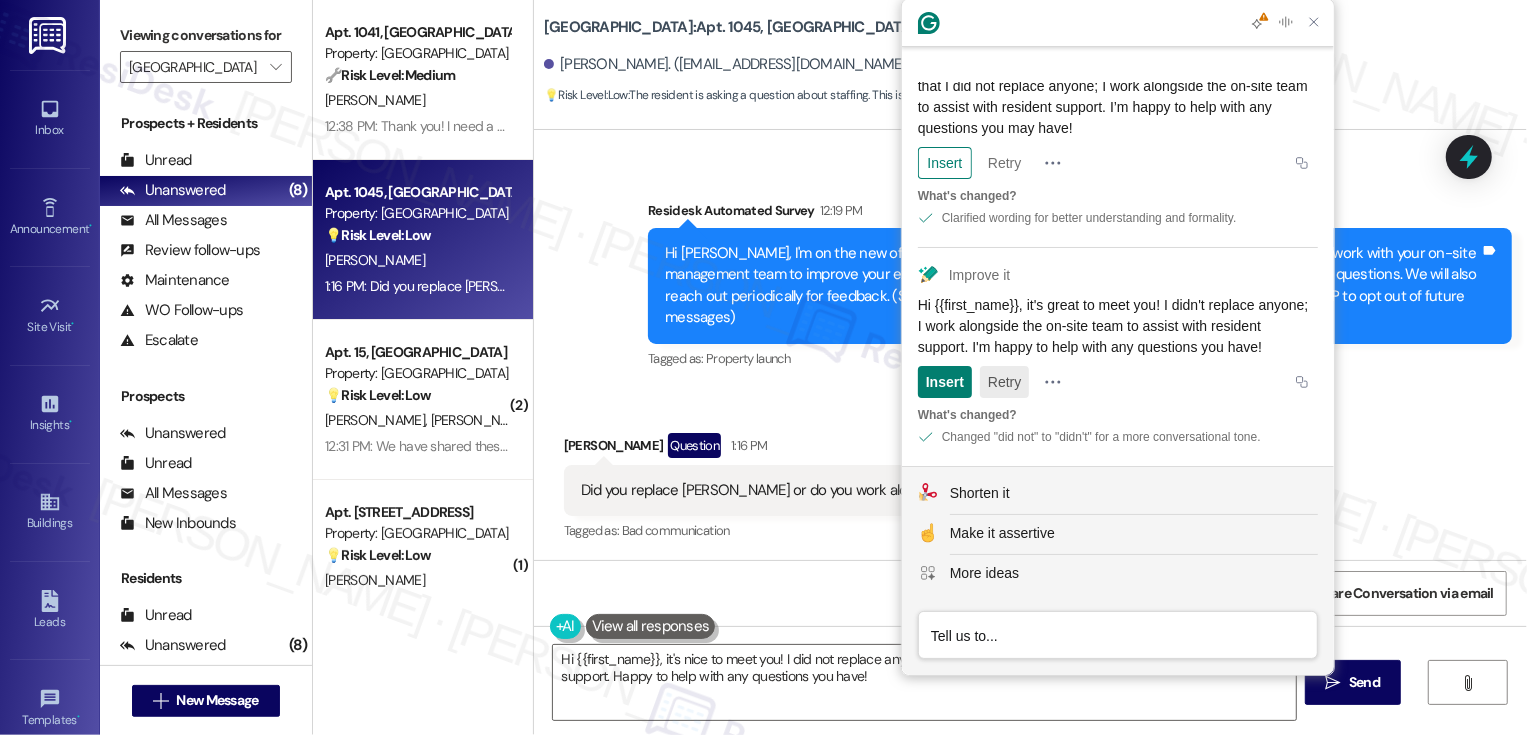 click on "Retry" 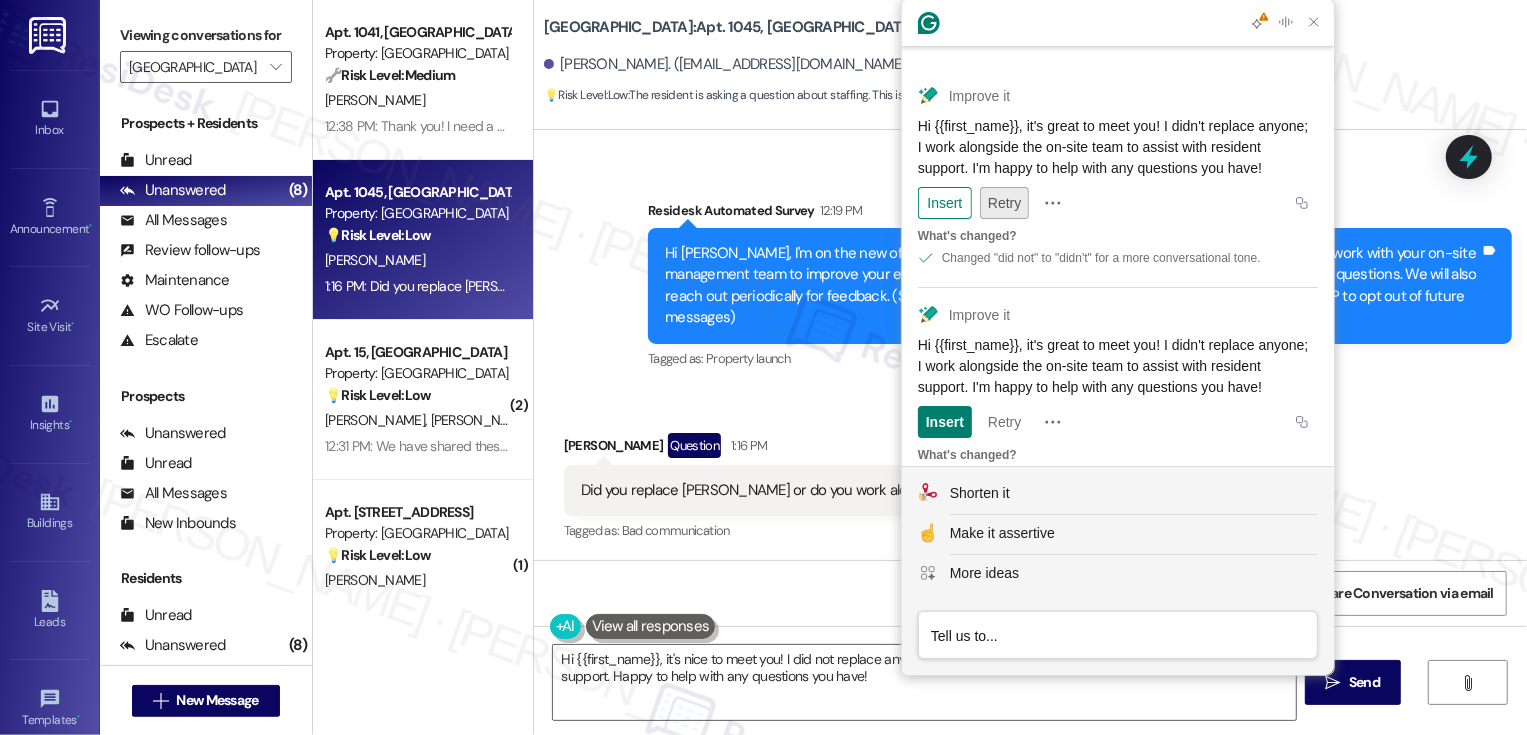 scroll, scrollTop: 827, scrollLeft: 0, axis: vertical 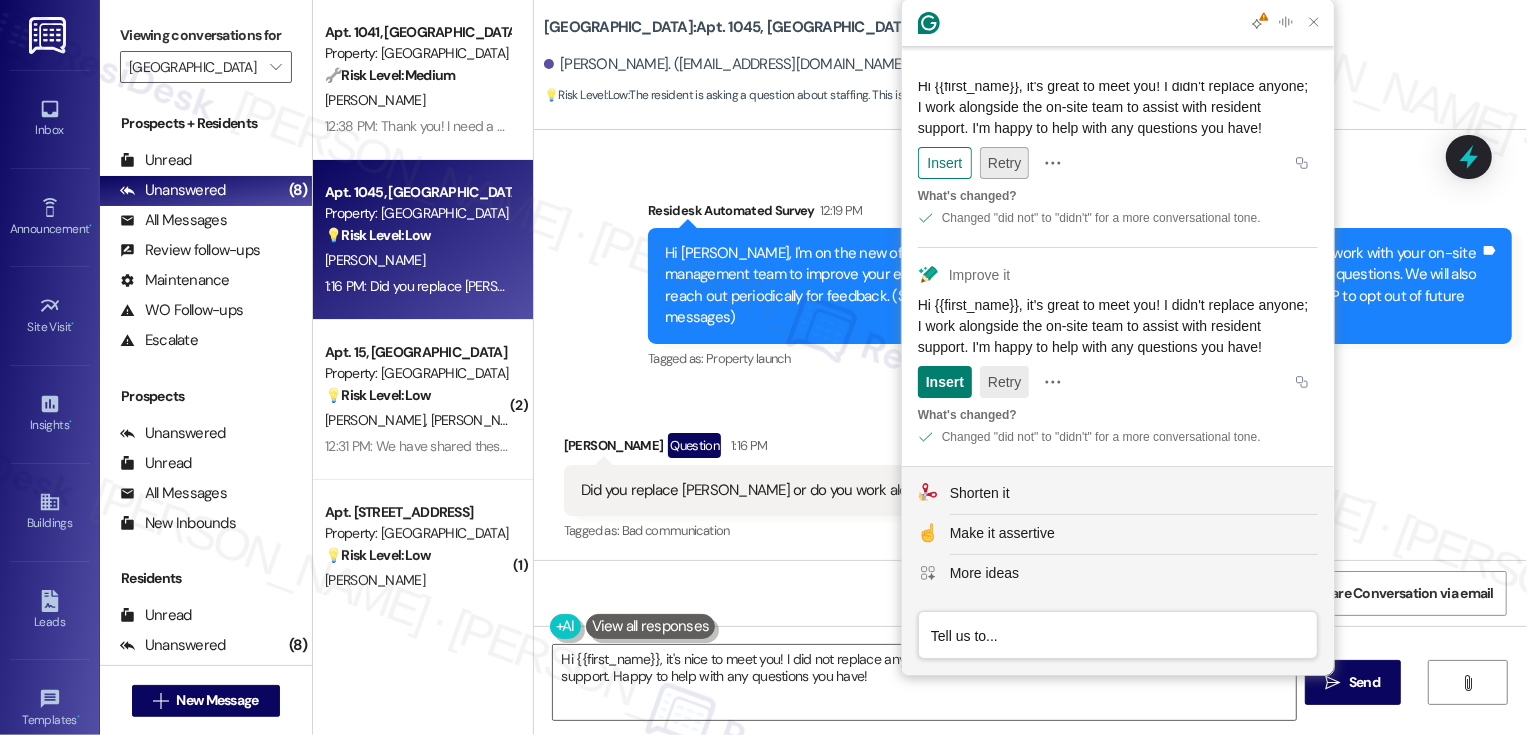 click on "Retry" 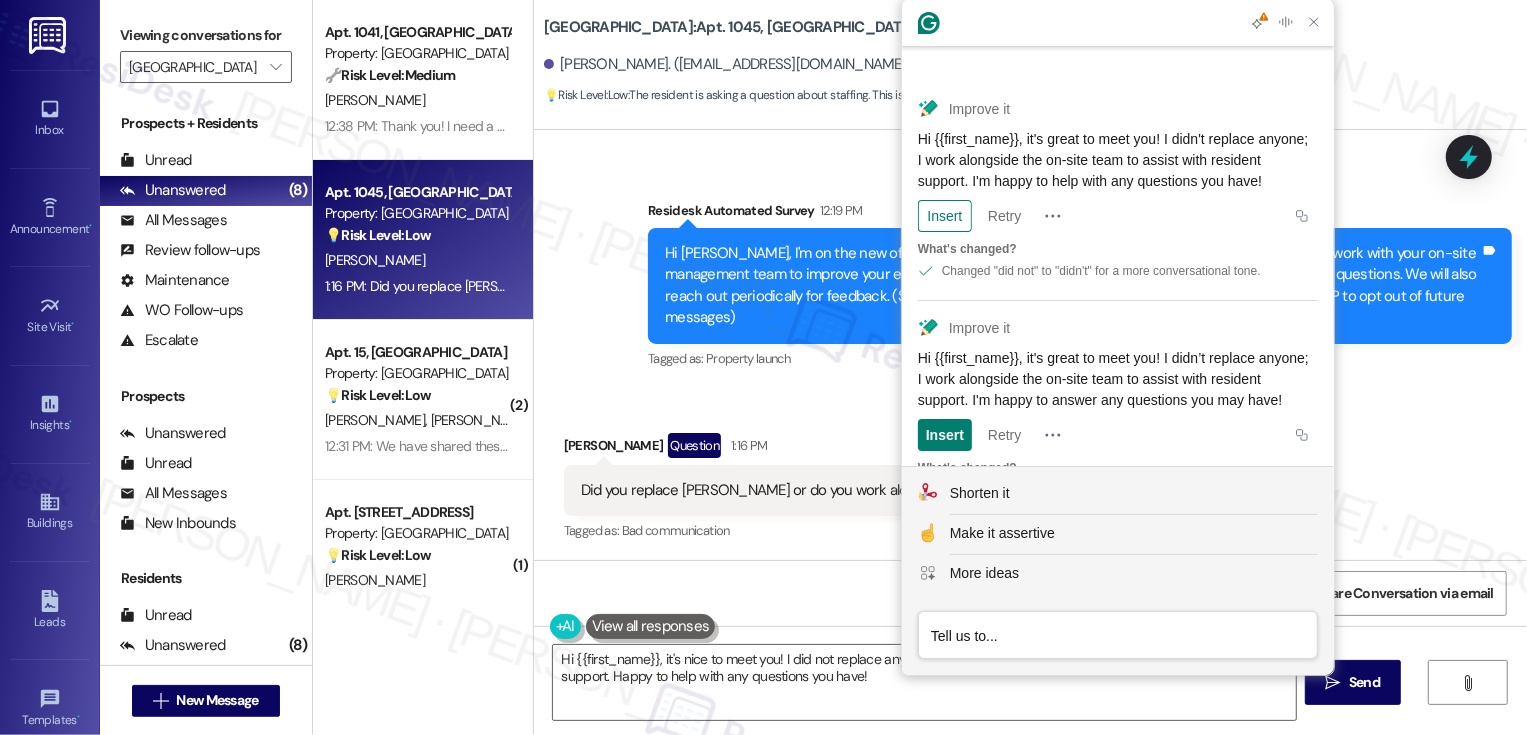 scroll, scrollTop: 1067, scrollLeft: 0, axis: vertical 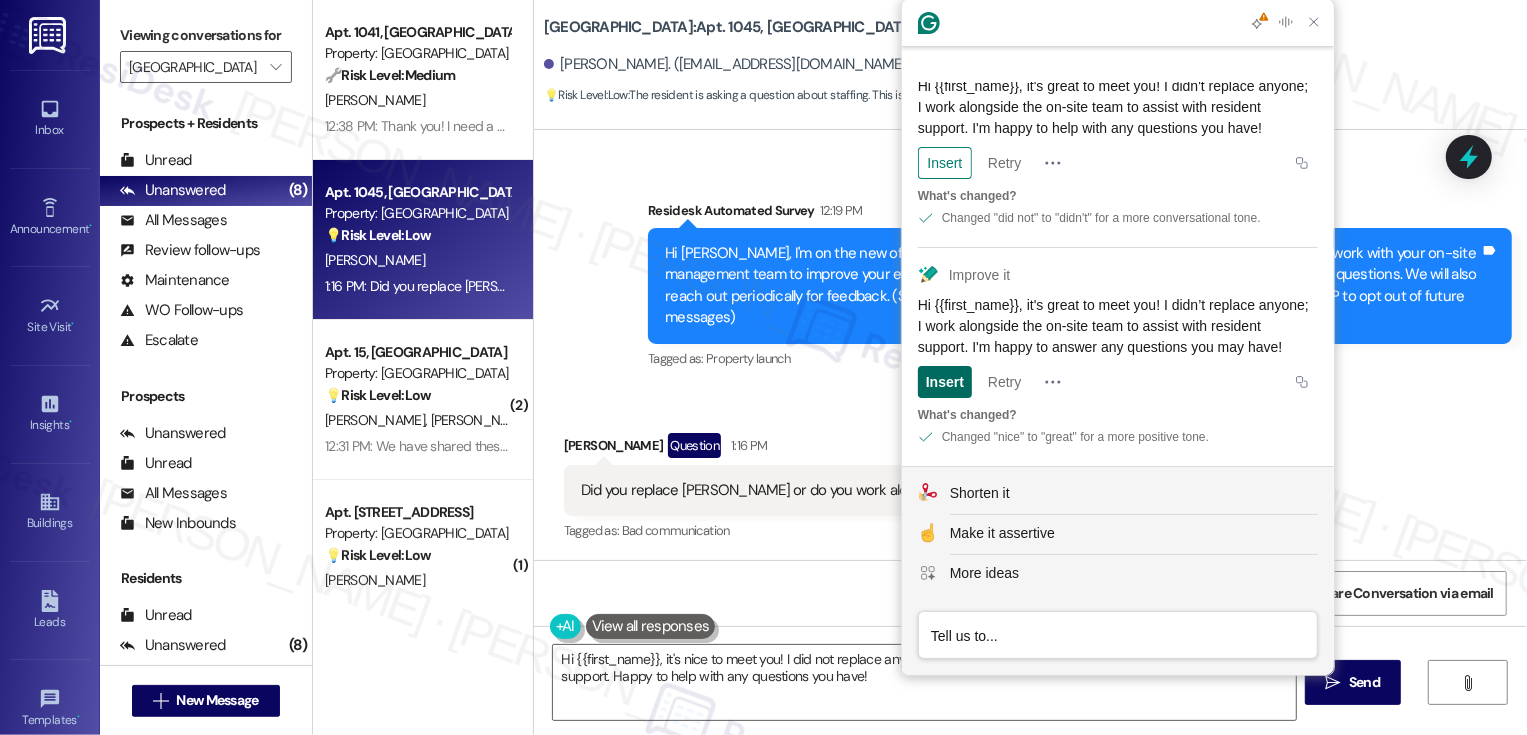 click on "Insert" 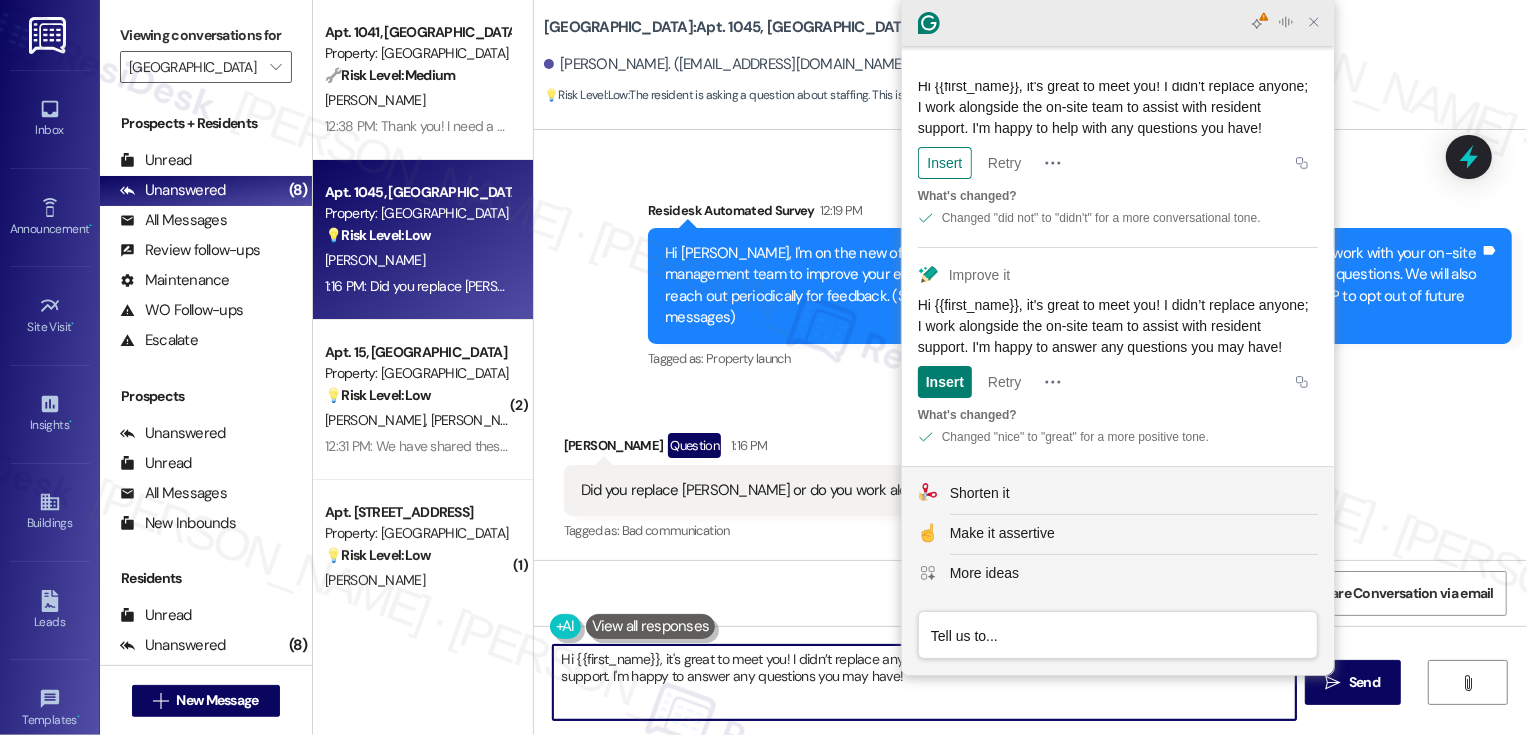 click 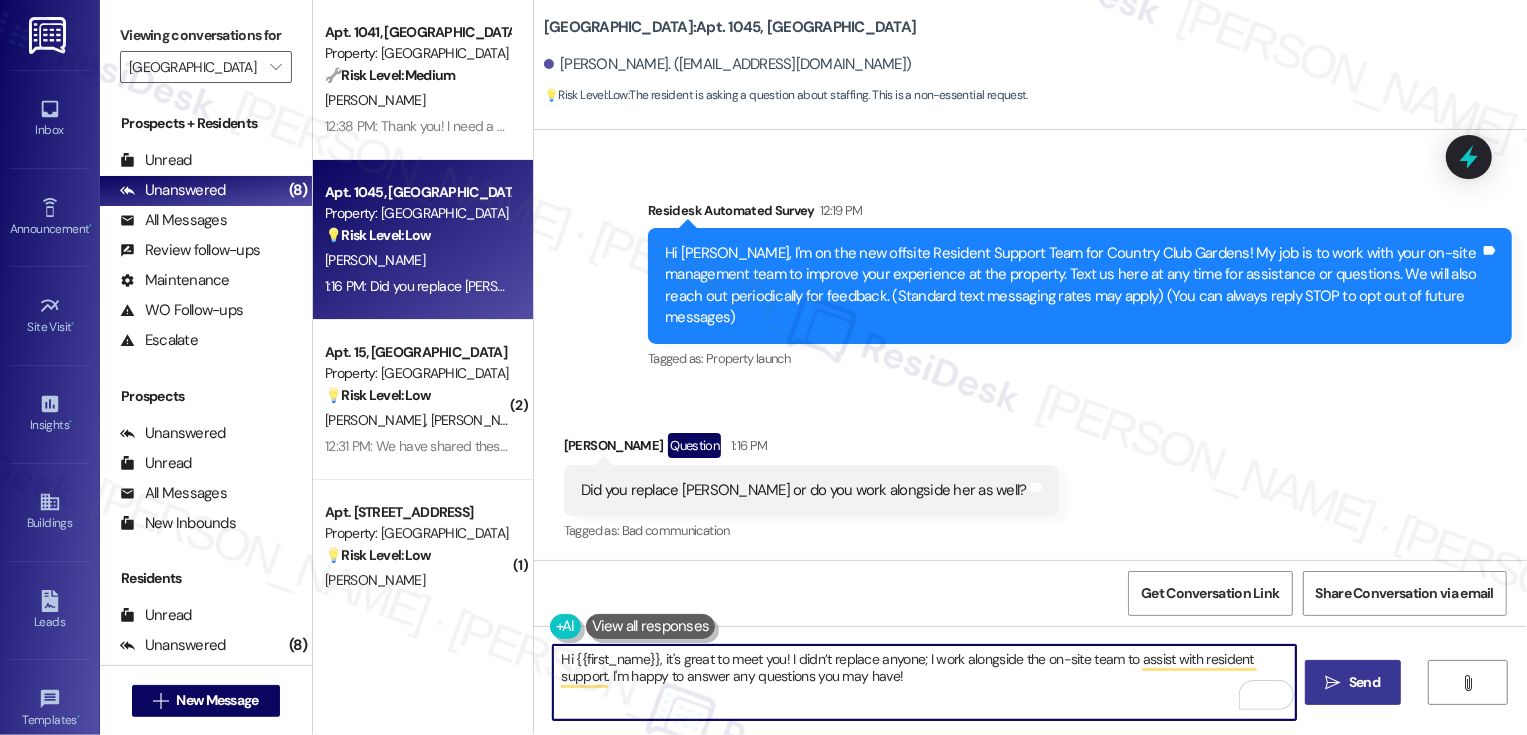 click on " Send" at bounding box center [1353, 682] 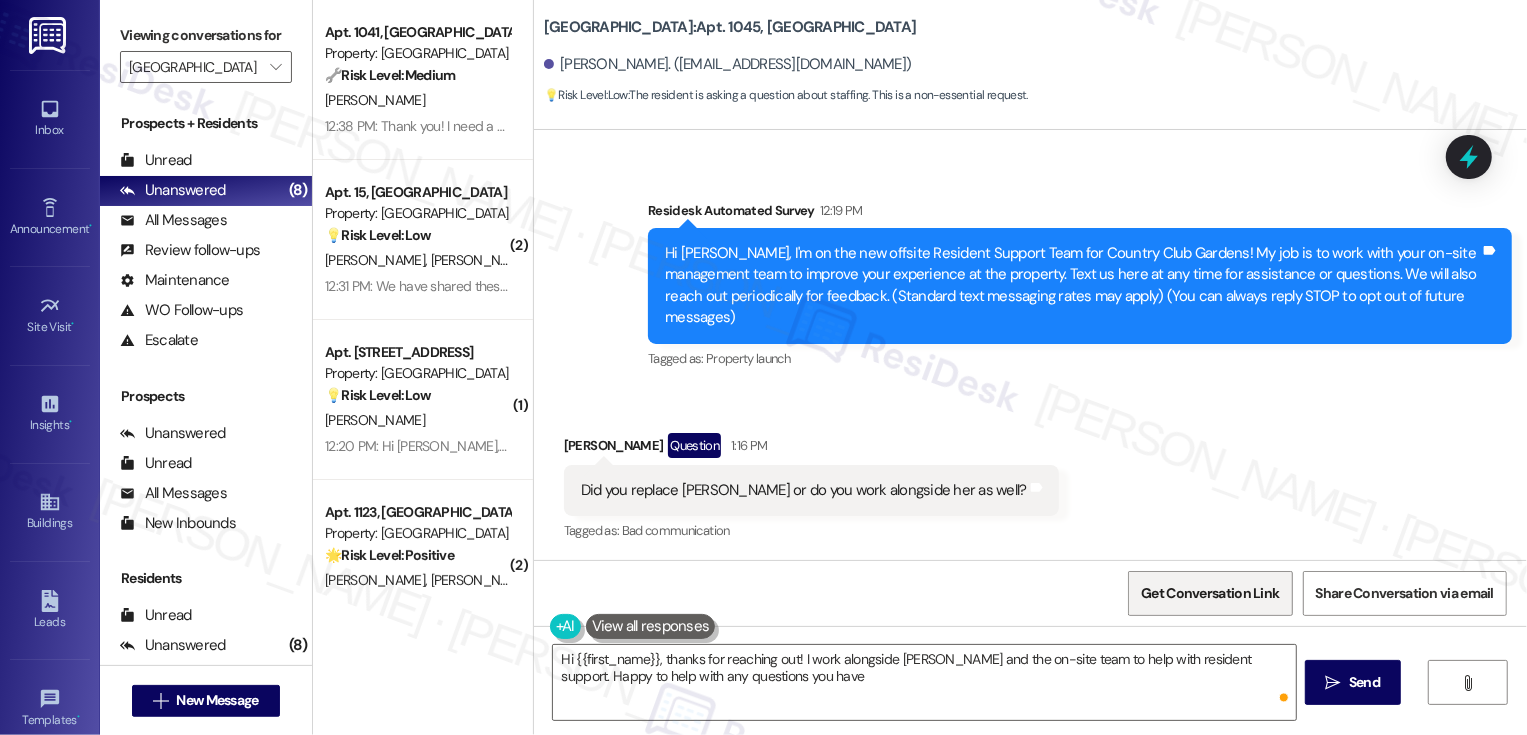 type on "Hi {{first_name}}, thanks for reaching out! I work alongside [PERSON_NAME] and the on-site team to help with resident support. Happy to help with any questions you have!" 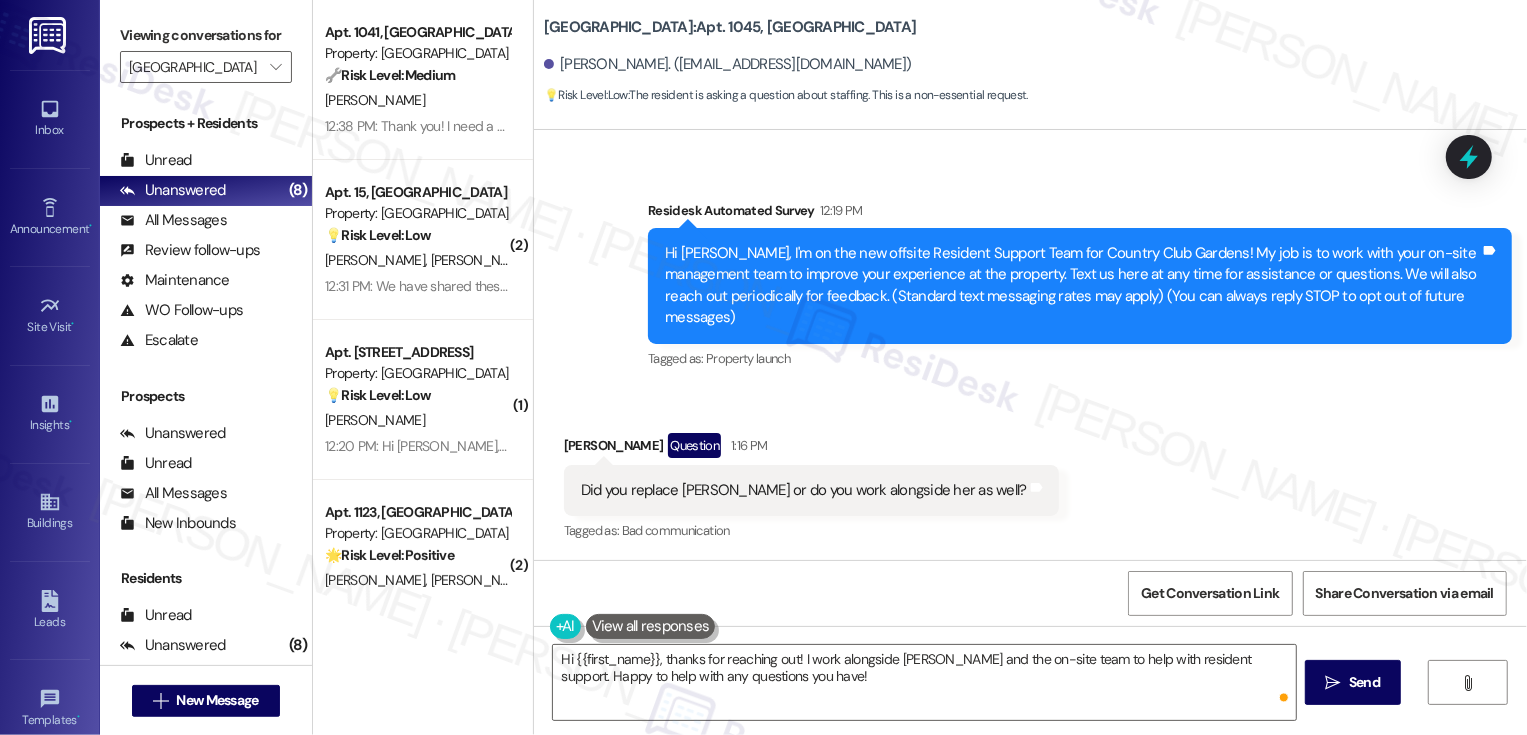 scroll, scrollTop: 270, scrollLeft: 0, axis: vertical 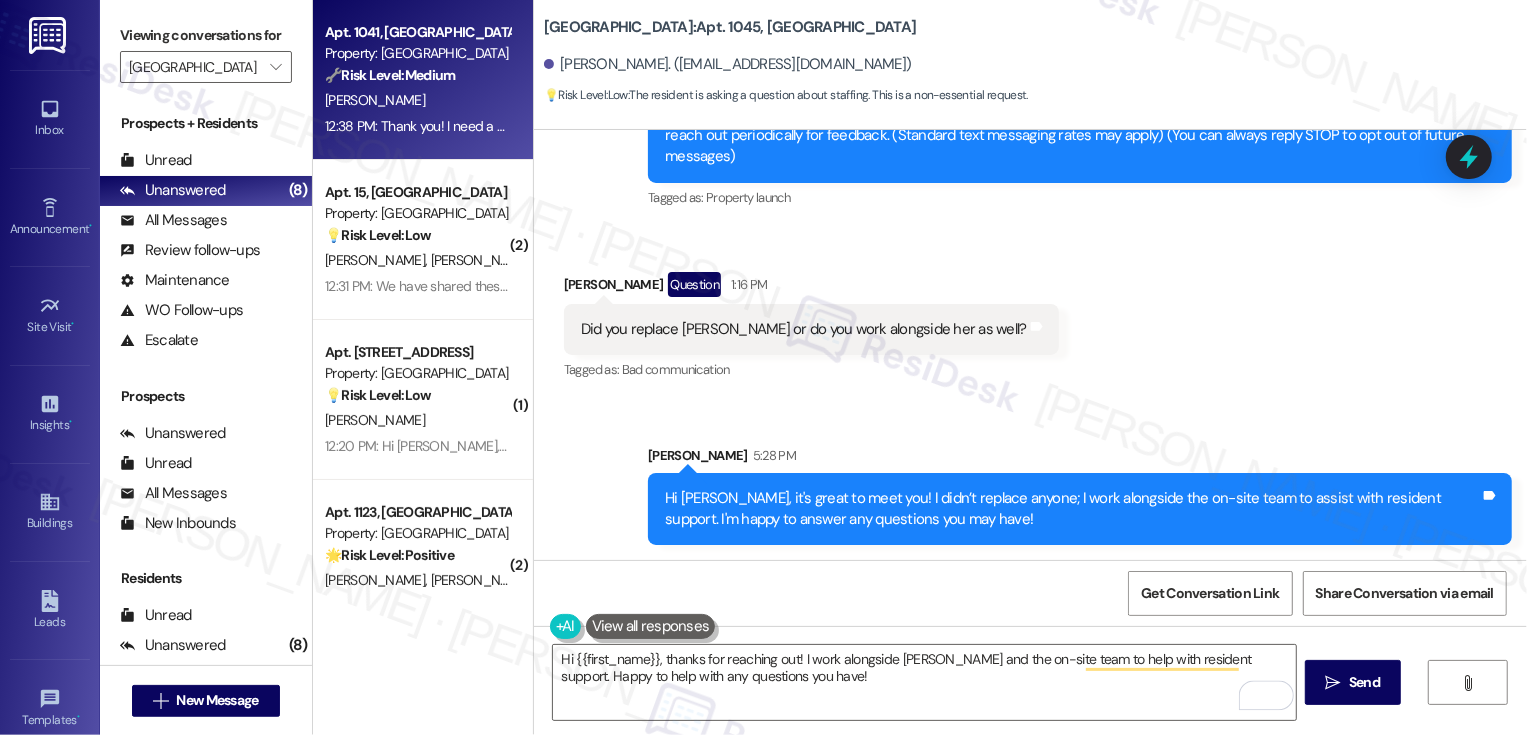 click on "[PERSON_NAME]" at bounding box center (417, 100) 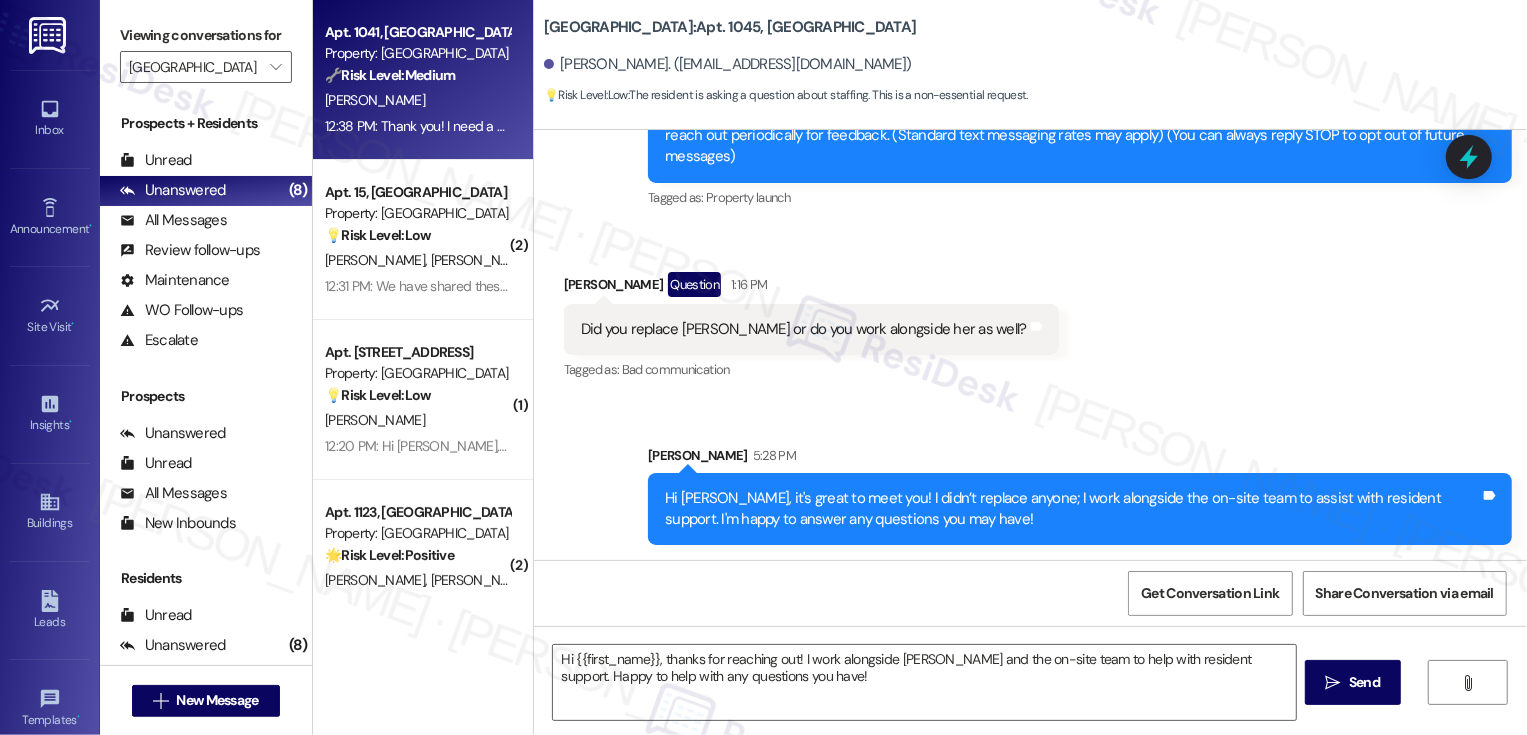 type on "Fetching suggested responses. Please feel free to read through the conversation in the meantime." 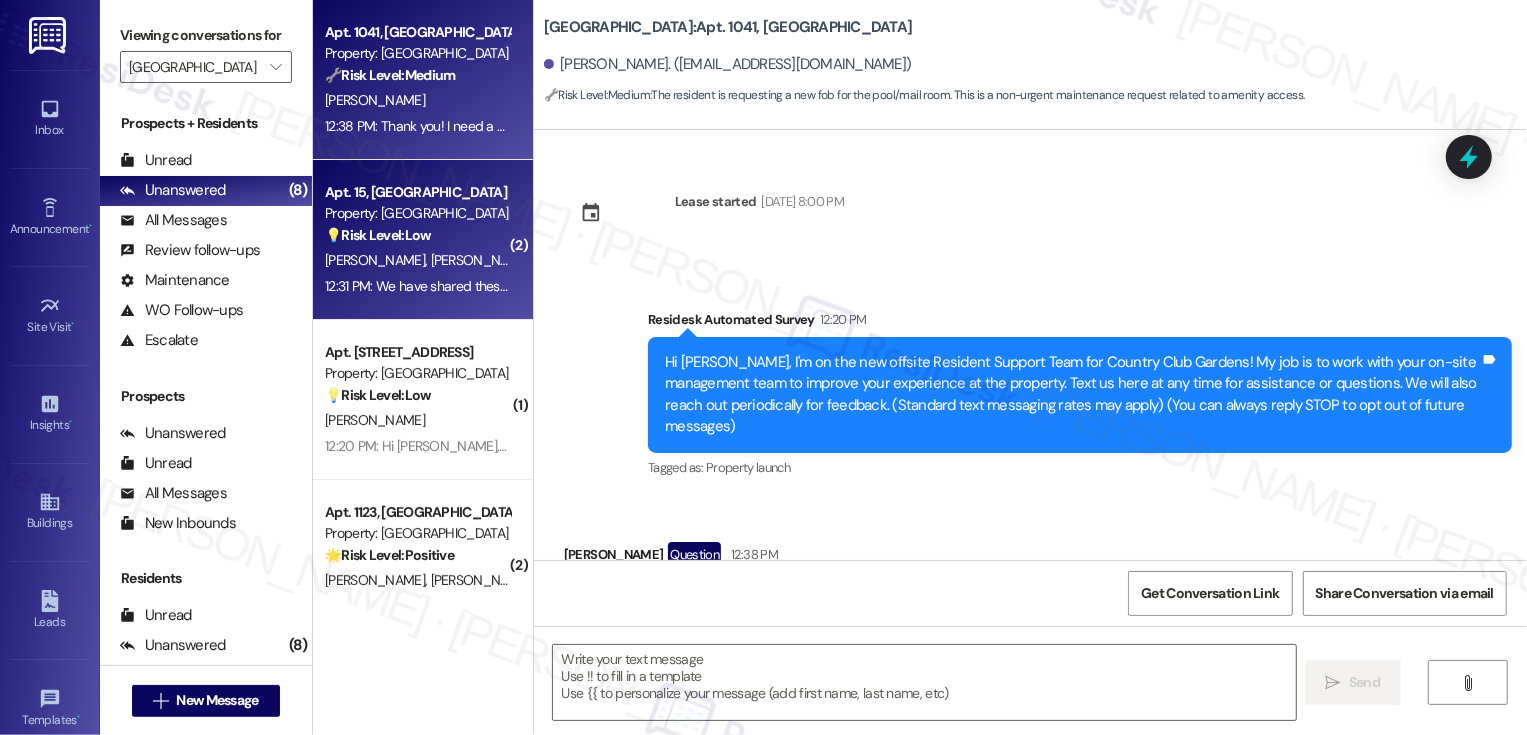 click on "Property: [GEOGRAPHIC_DATA]" at bounding box center (417, 213) 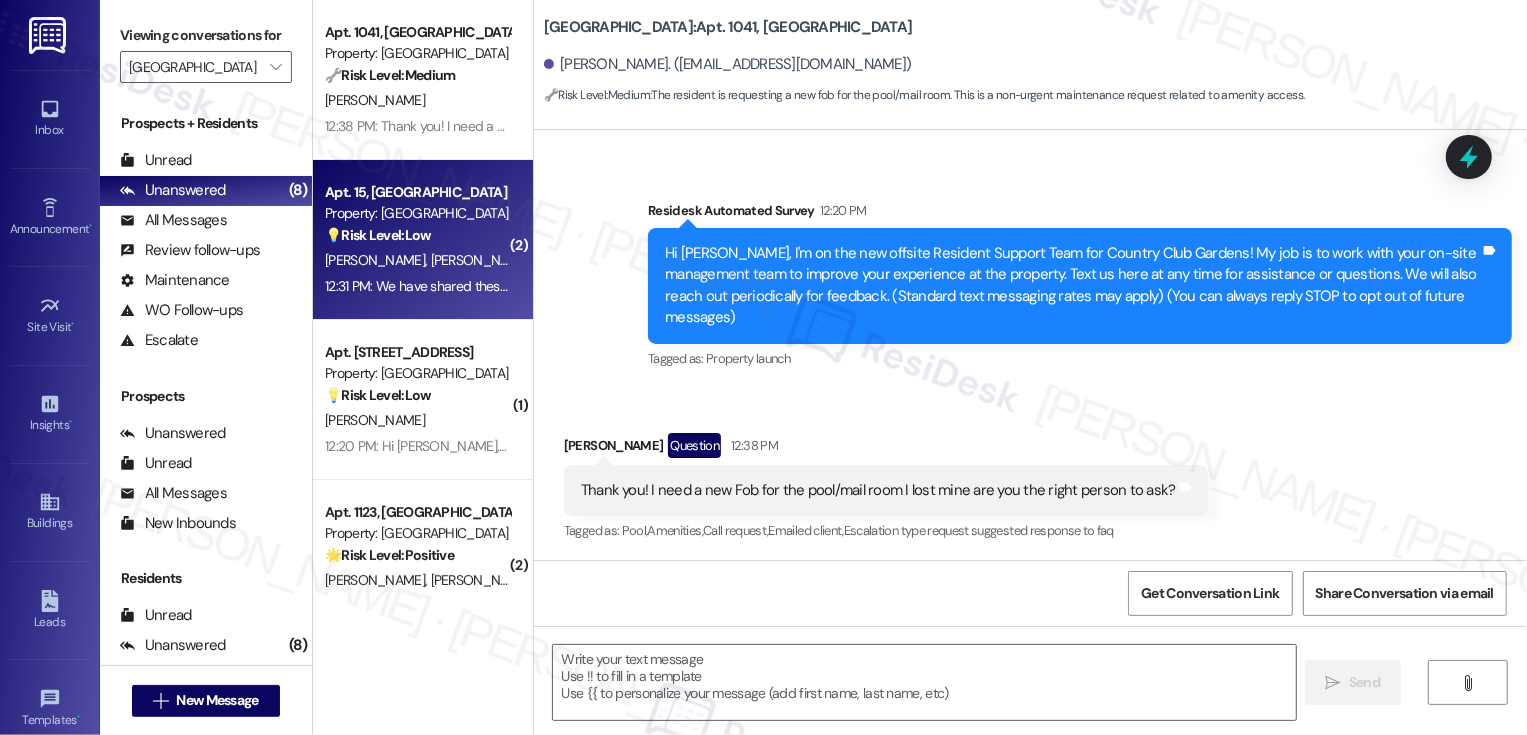click on "Property: [GEOGRAPHIC_DATA]" at bounding box center [417, 213] 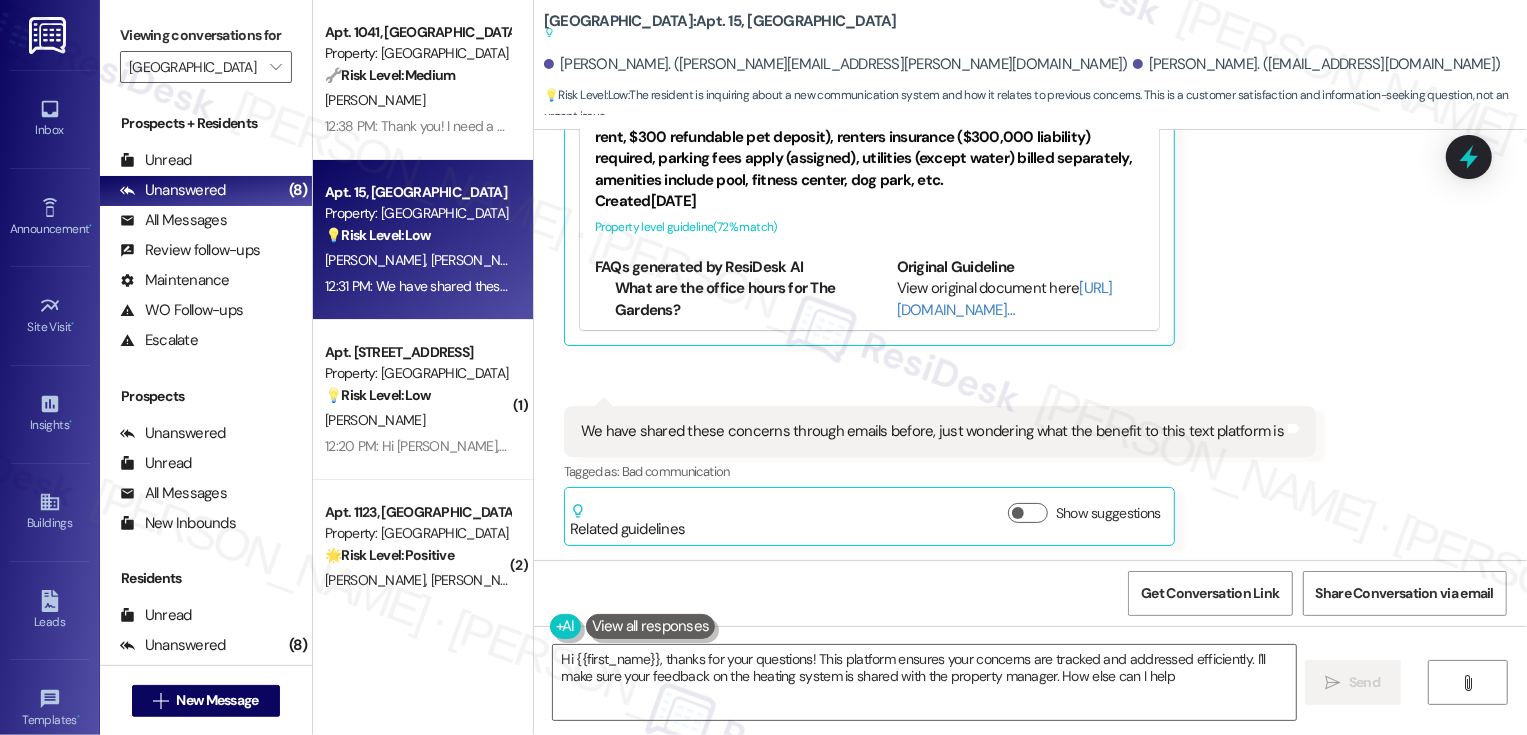 type on "Hi {{first_name}}, thanks for your questions! This platform ensures your concerns are tracked and addressed efficiently. I'll make sure your feedback on the heating system is shared with the property manager. How else can I help?" 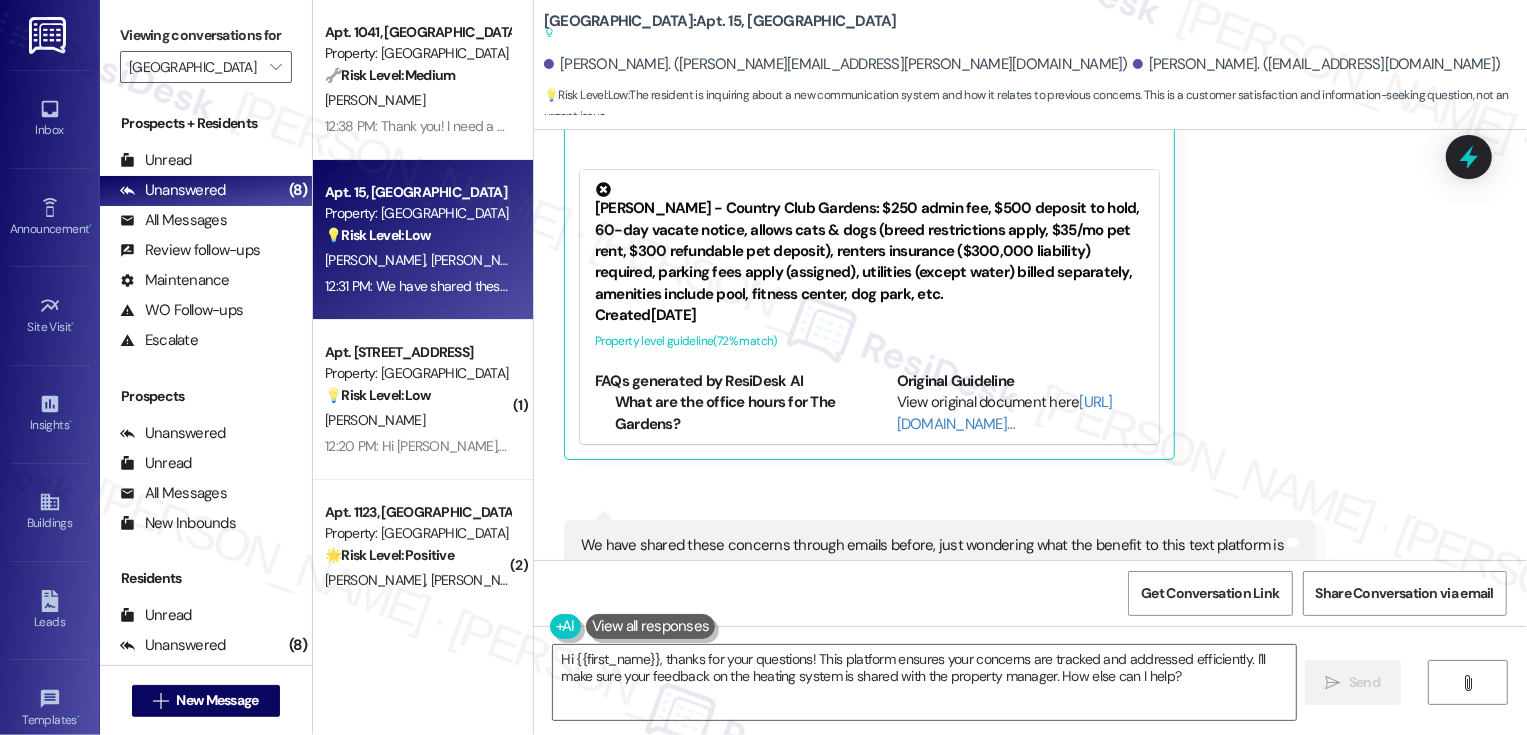 scroll, scrollTop: 980, scrollLeft: 0, axis: vertical 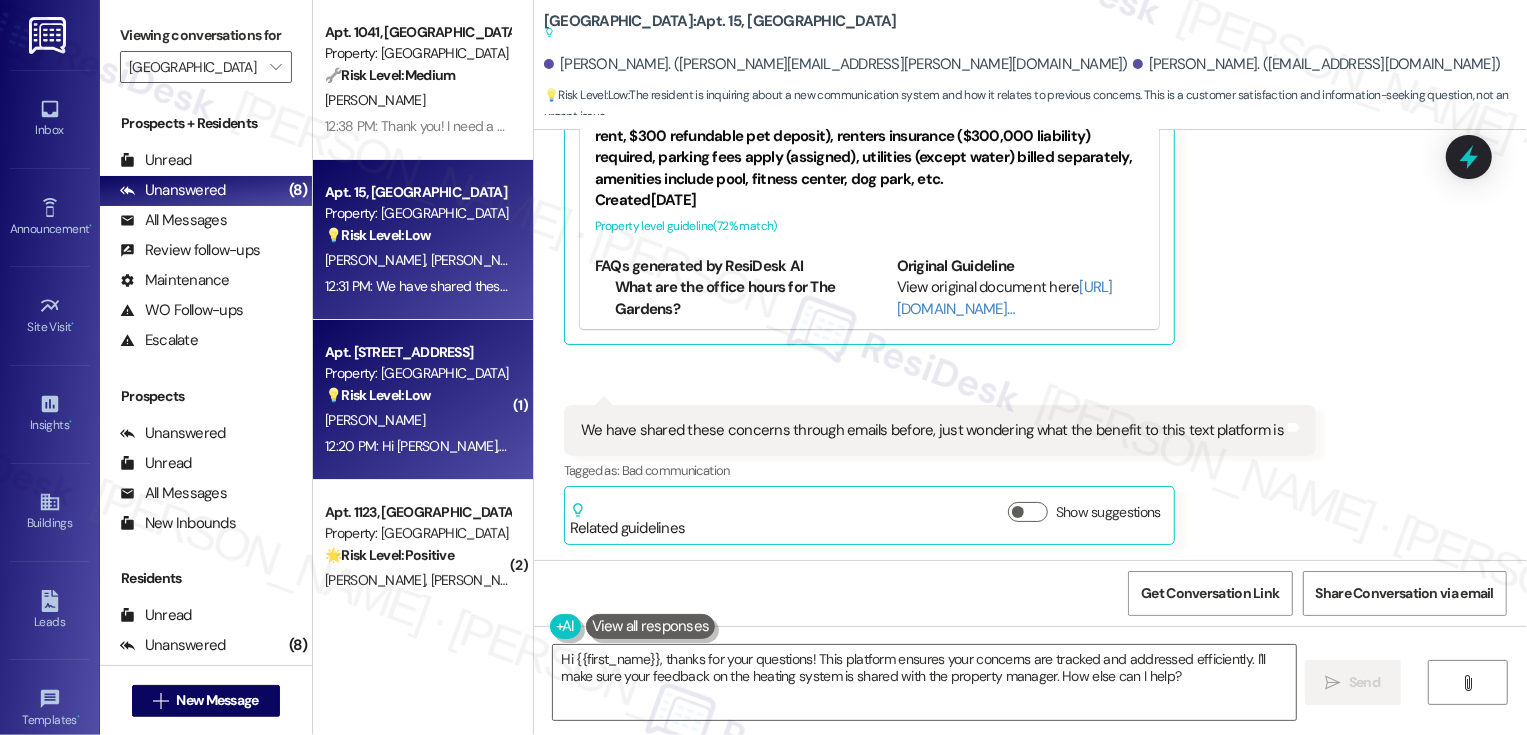 click on "[PERSON_NAME]" at bounding box center (417, 420) 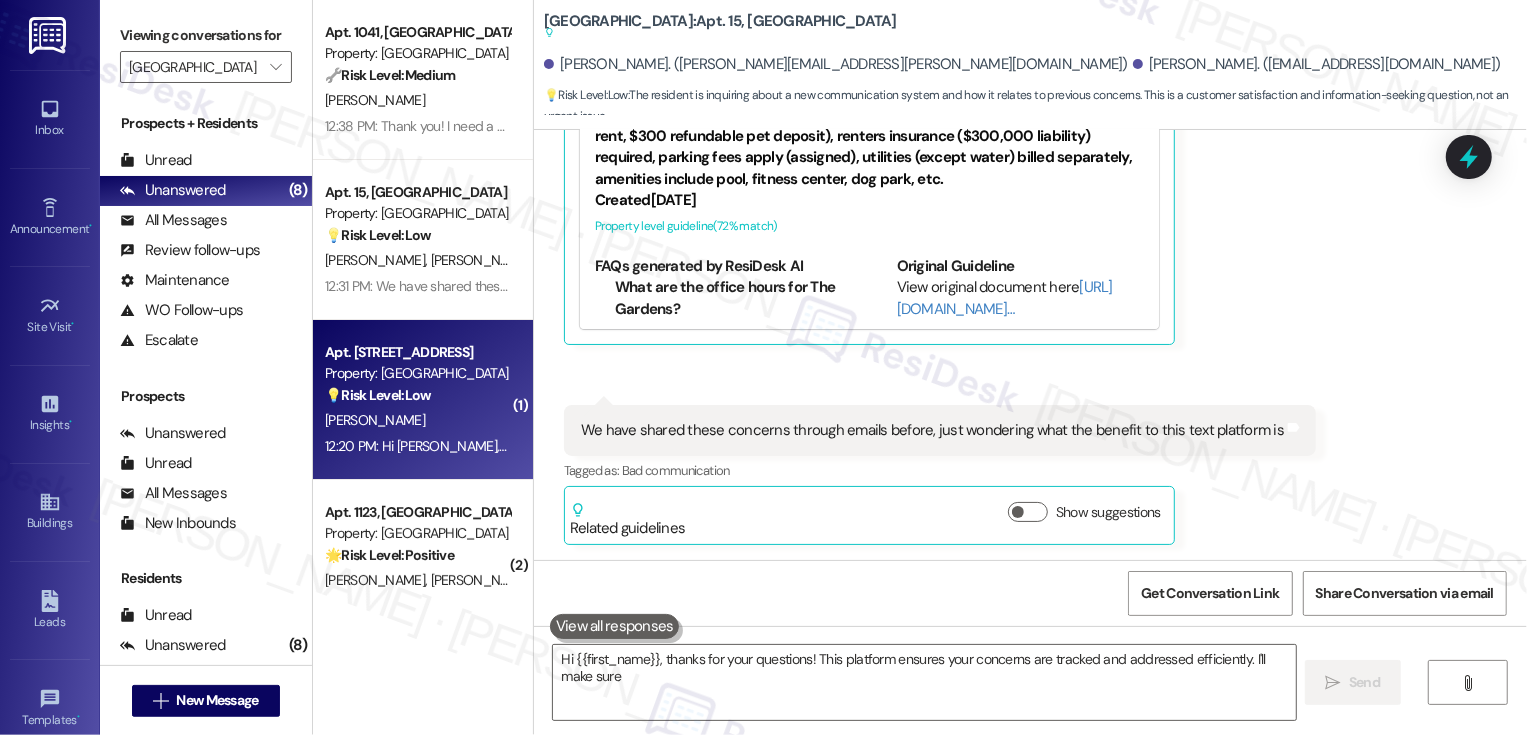 click on "[PERSON_NAME]" at bounding box center (417, 420) 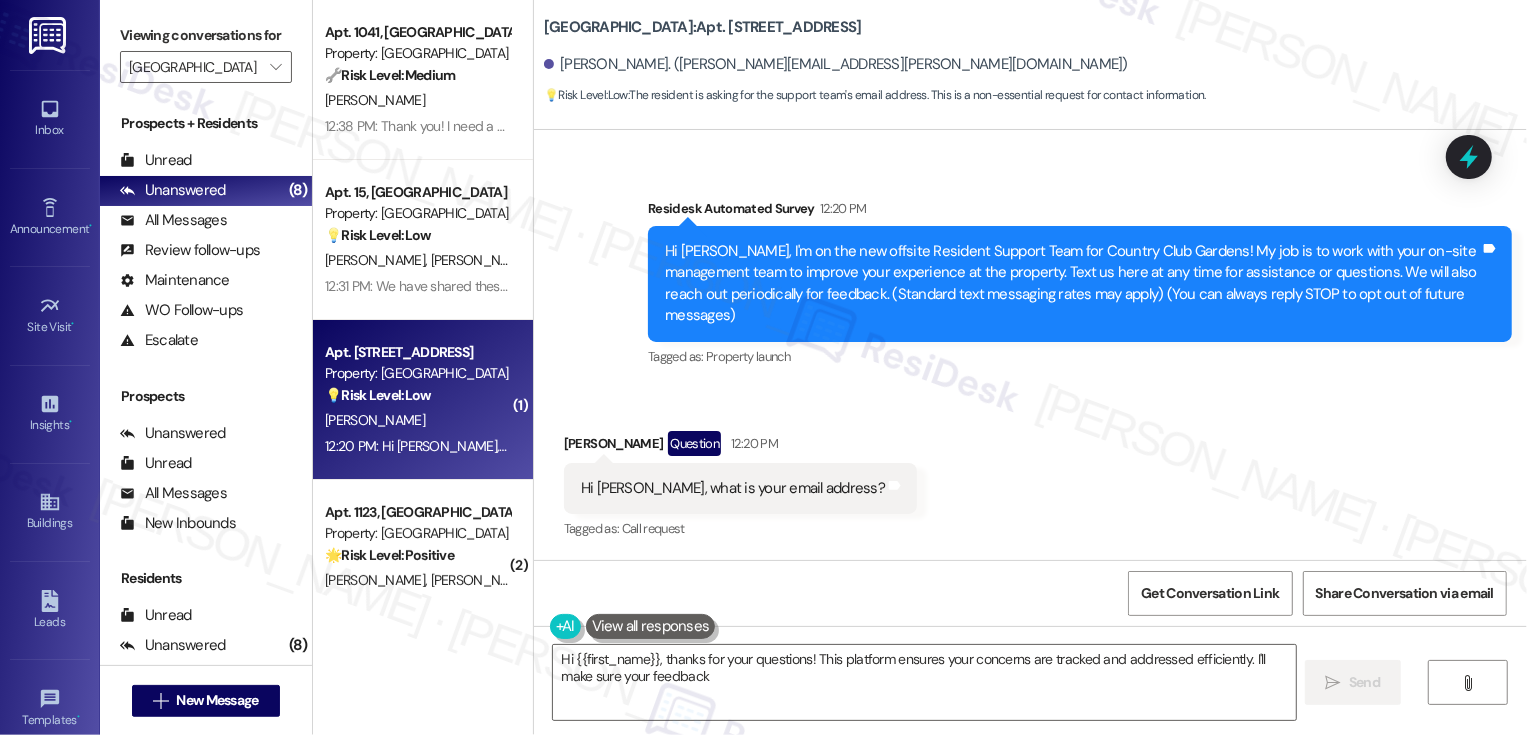scroll, scrollTop: 109, scrollLeft: 0, axis: vertical 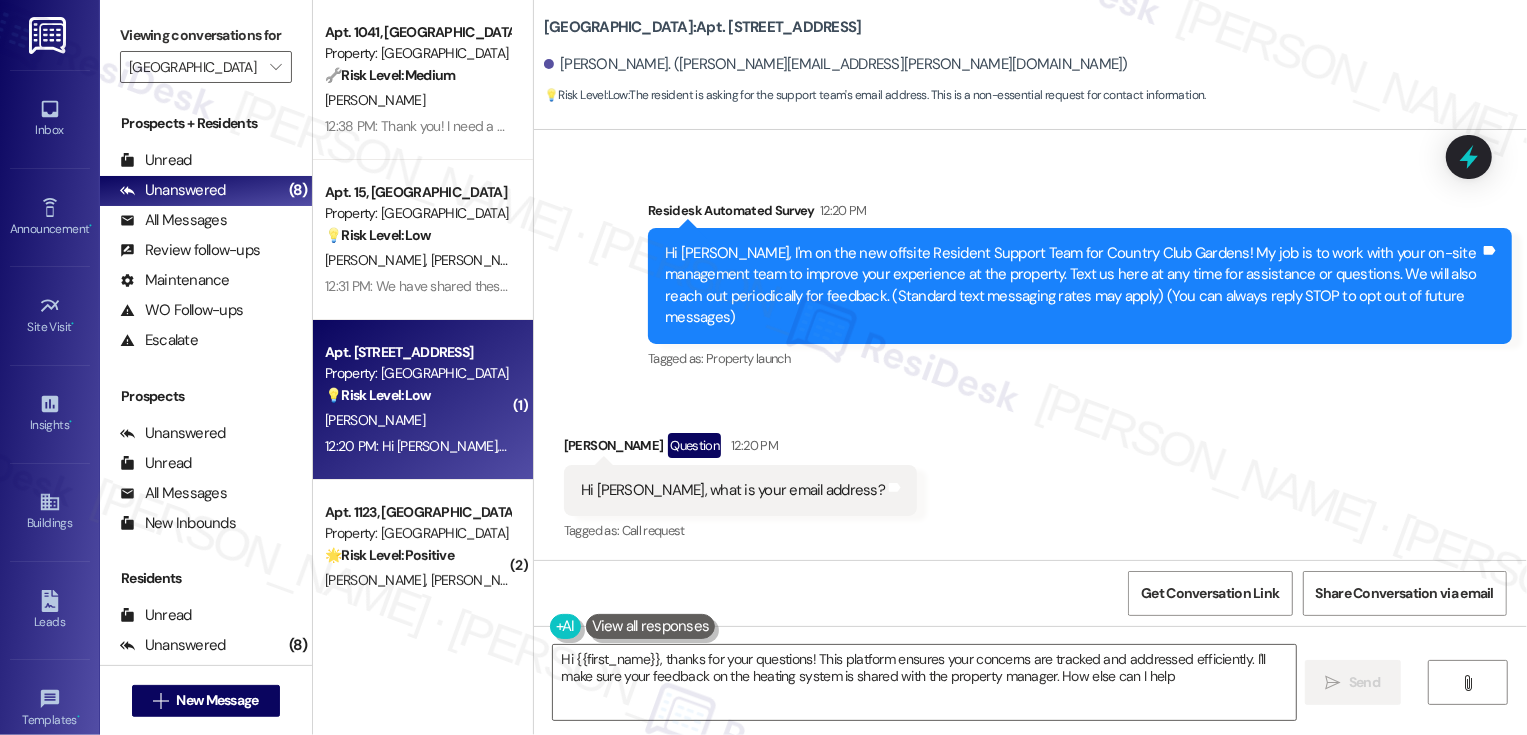type on "Hi {{first_name}}, thanks for your questions! This platform ensures your concerns are tracked and addressed efficiently. I'll make sure your feedback on the heating system is shared with the property manager. How else can I help?" 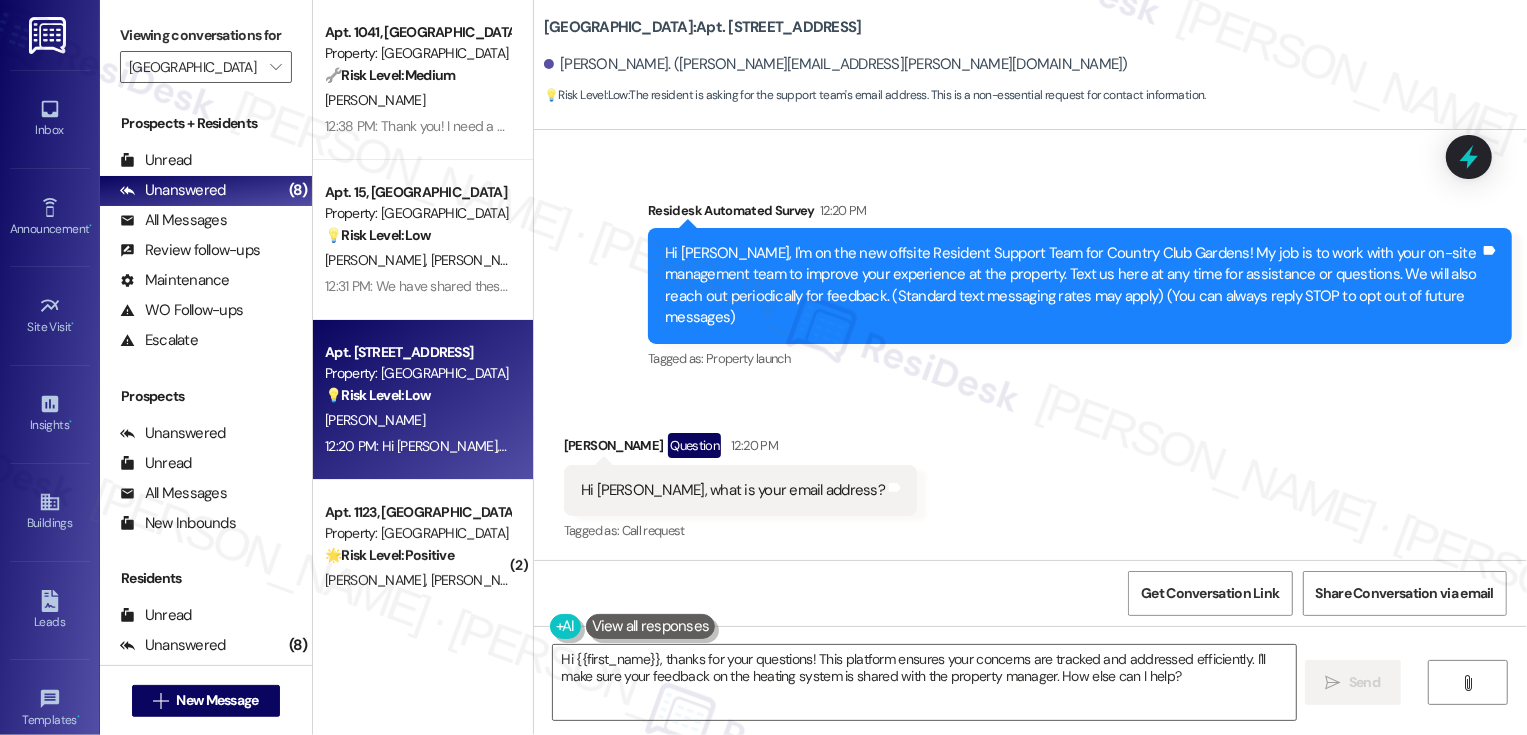 scroll, scrollTop: 110, scrollLeft: 0, axis: vertical 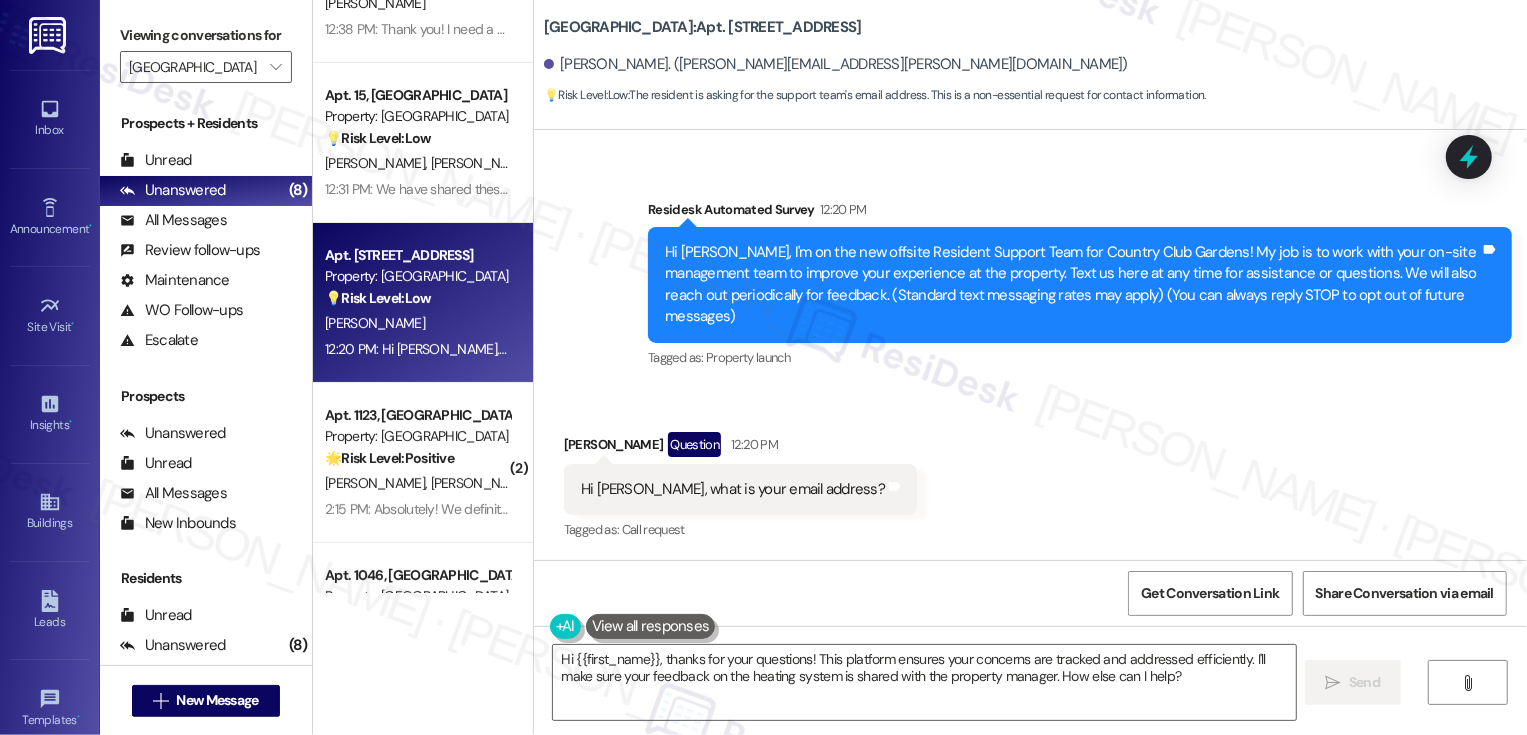 click on "Property: [GEOGRAPHIC_DATA]" at bounding box center (417, 436) 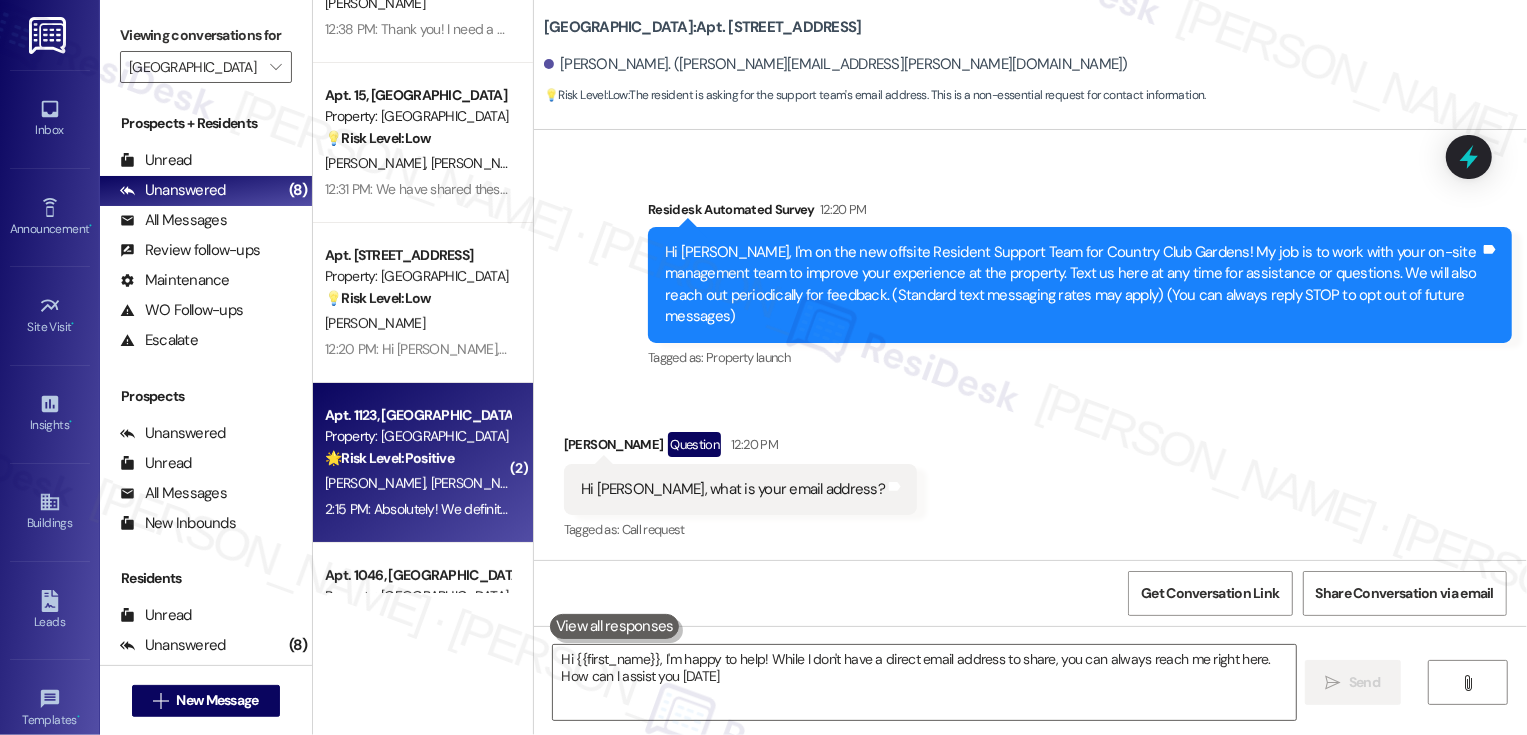 type on "Hi {{first_name}}, I'm happy to help! While I don't have a direct email address to share, you can always reach me right here. How can I assist you [DATE]?" 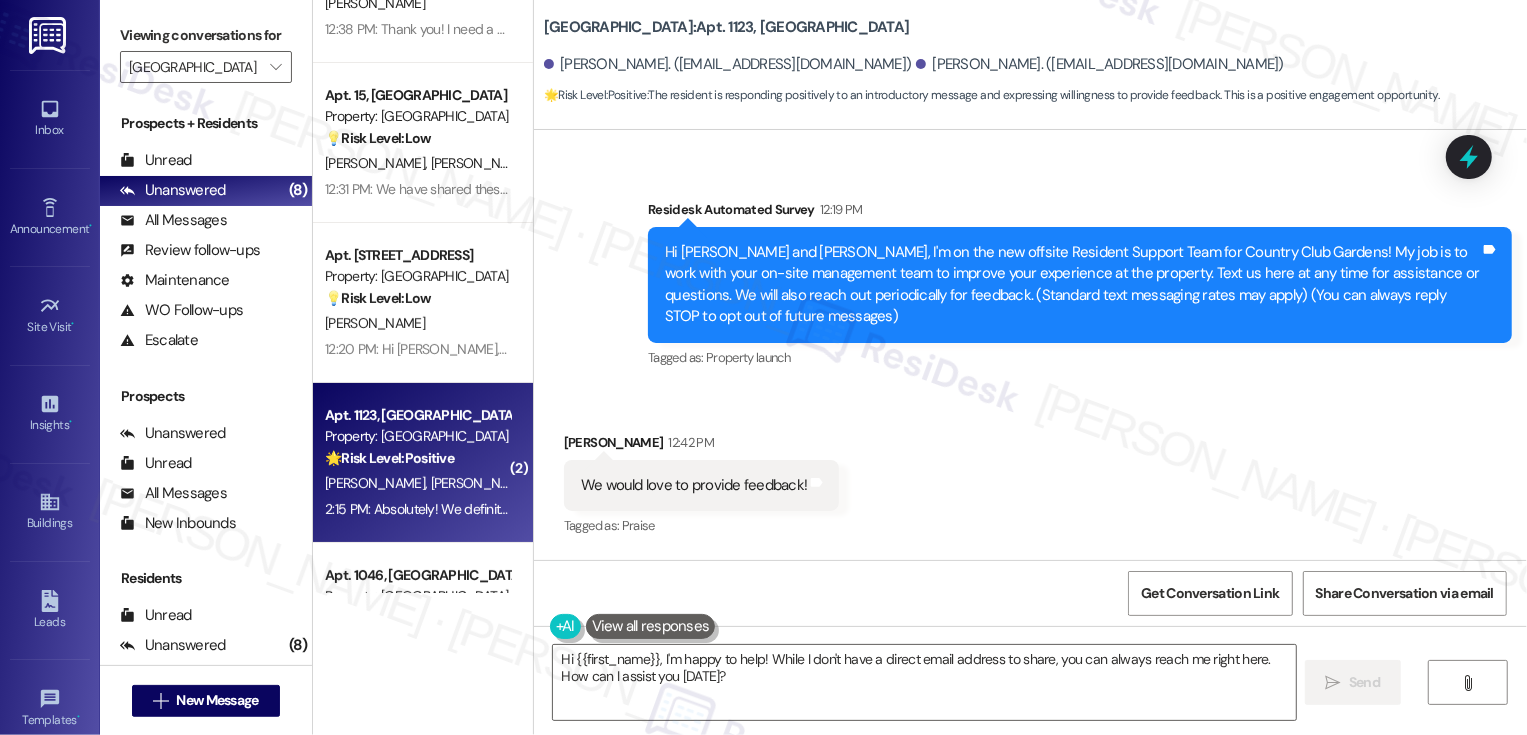 click on "Property: [GEOGRAPHIC_DATA]" at bounding box center [417, 436] 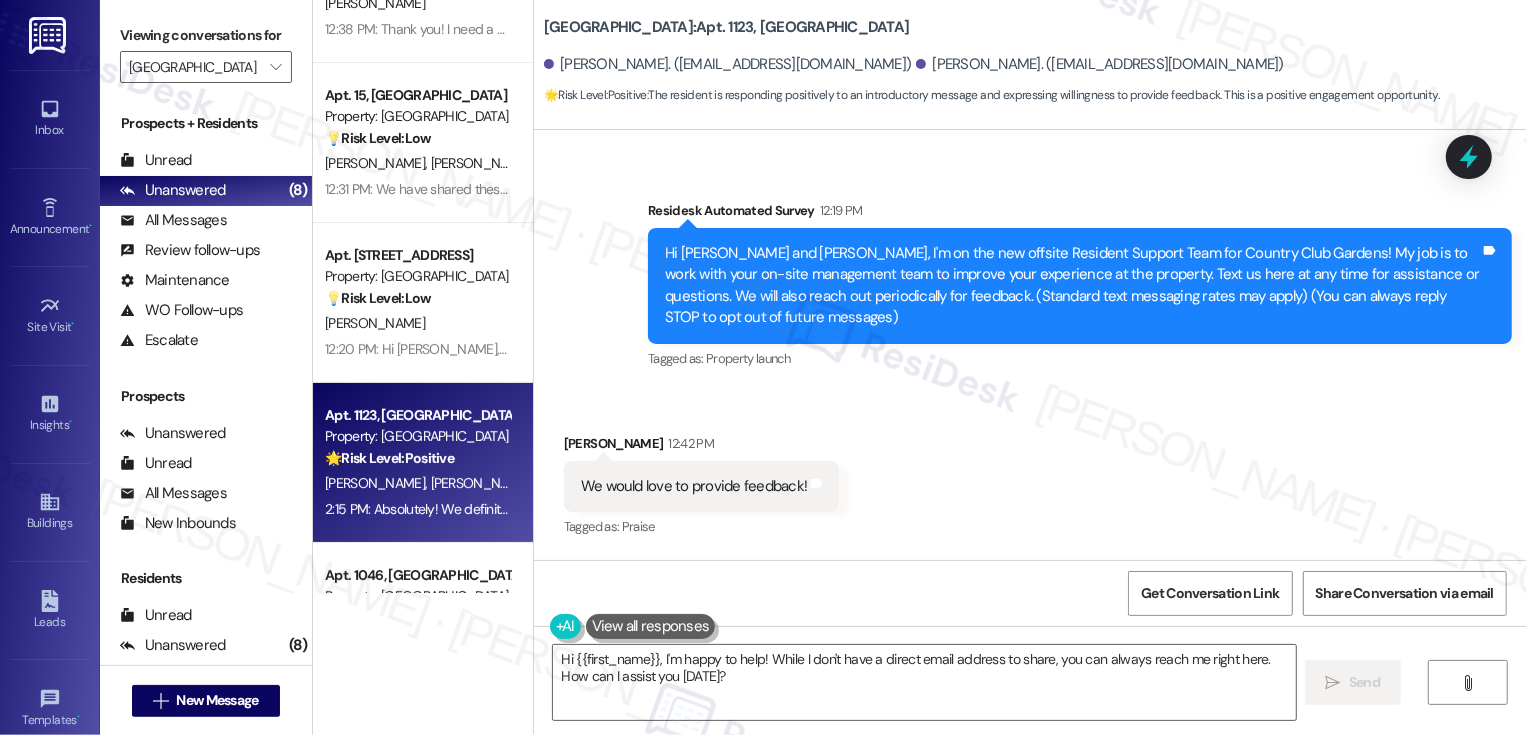 click on "Property: [GEOGRAPHIC_DATA]" at bounding box center [417, 436] 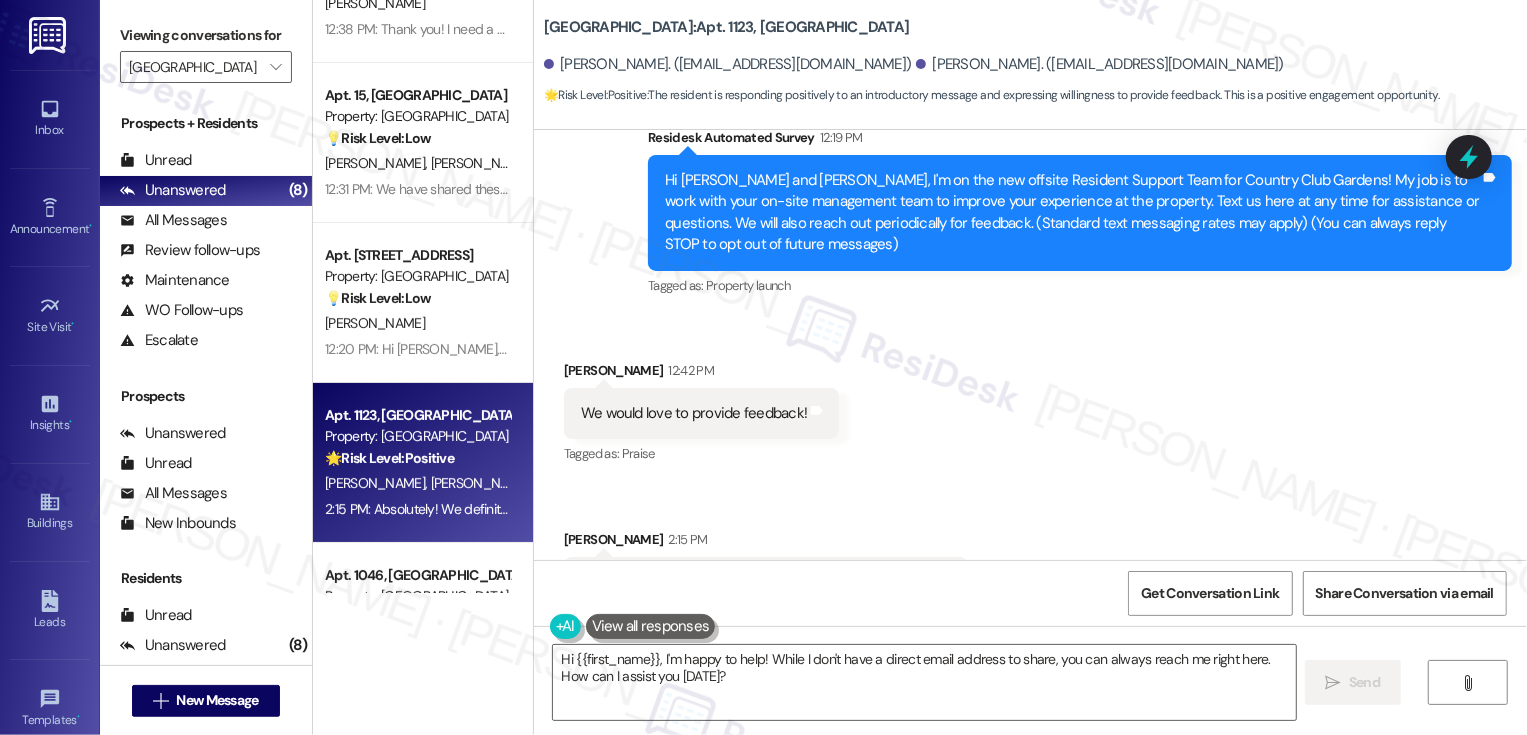 scroll, scrollTop: 275, scrollLeft: 0, axis: vertical 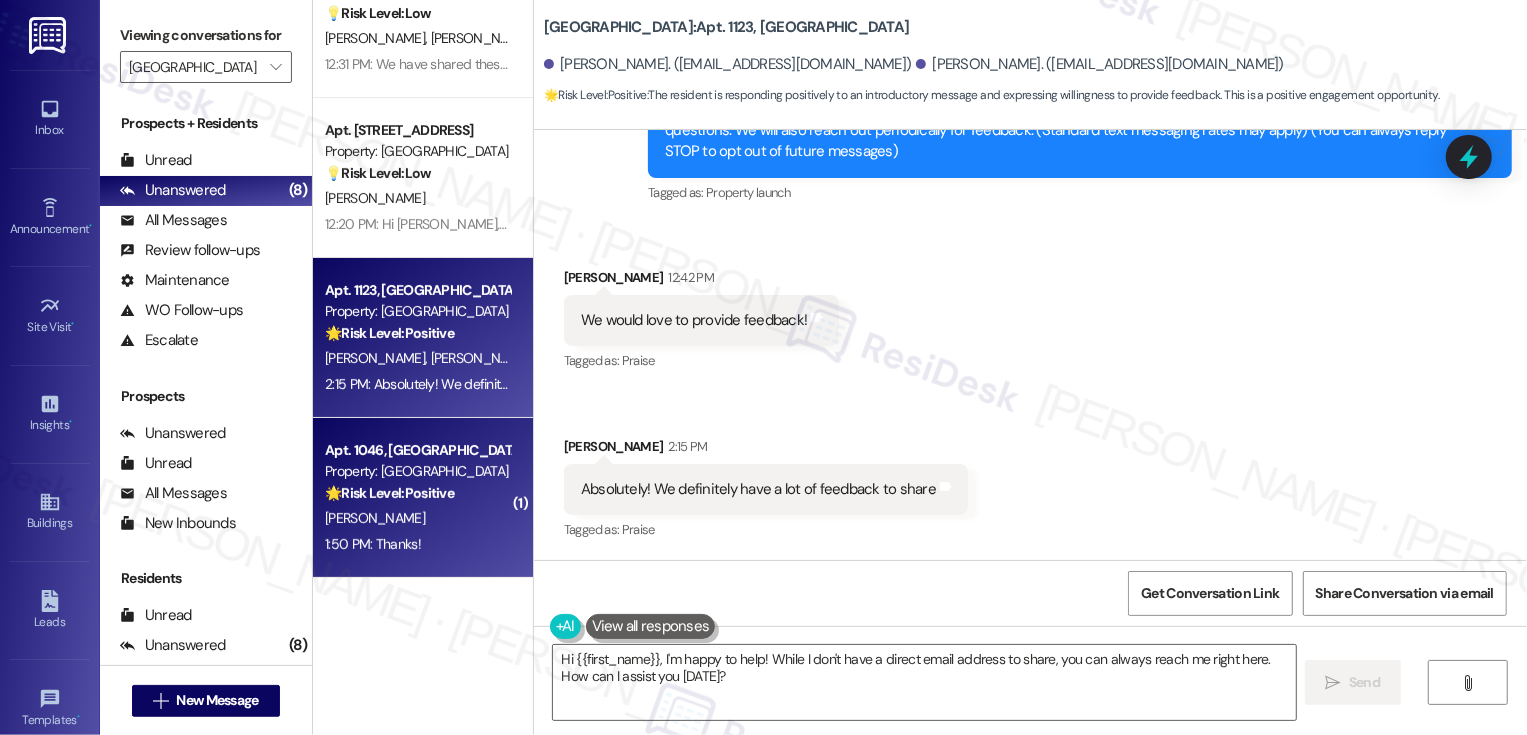 click on "Property: [GEOGRAPHIC_DATA]" at bounding box center (417, 471) 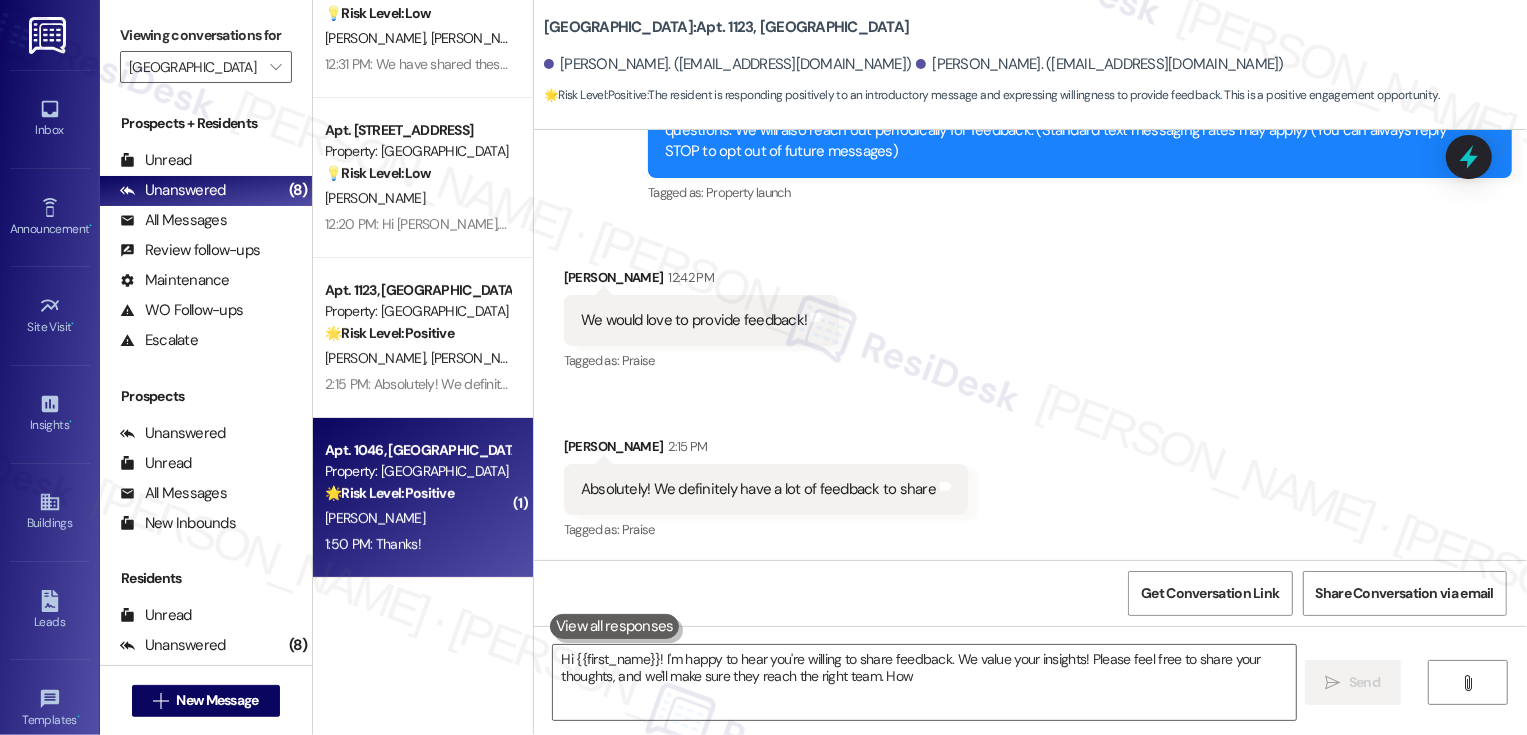scroll, scrollTop: 85, scrollLeft: 0, axis: vertical 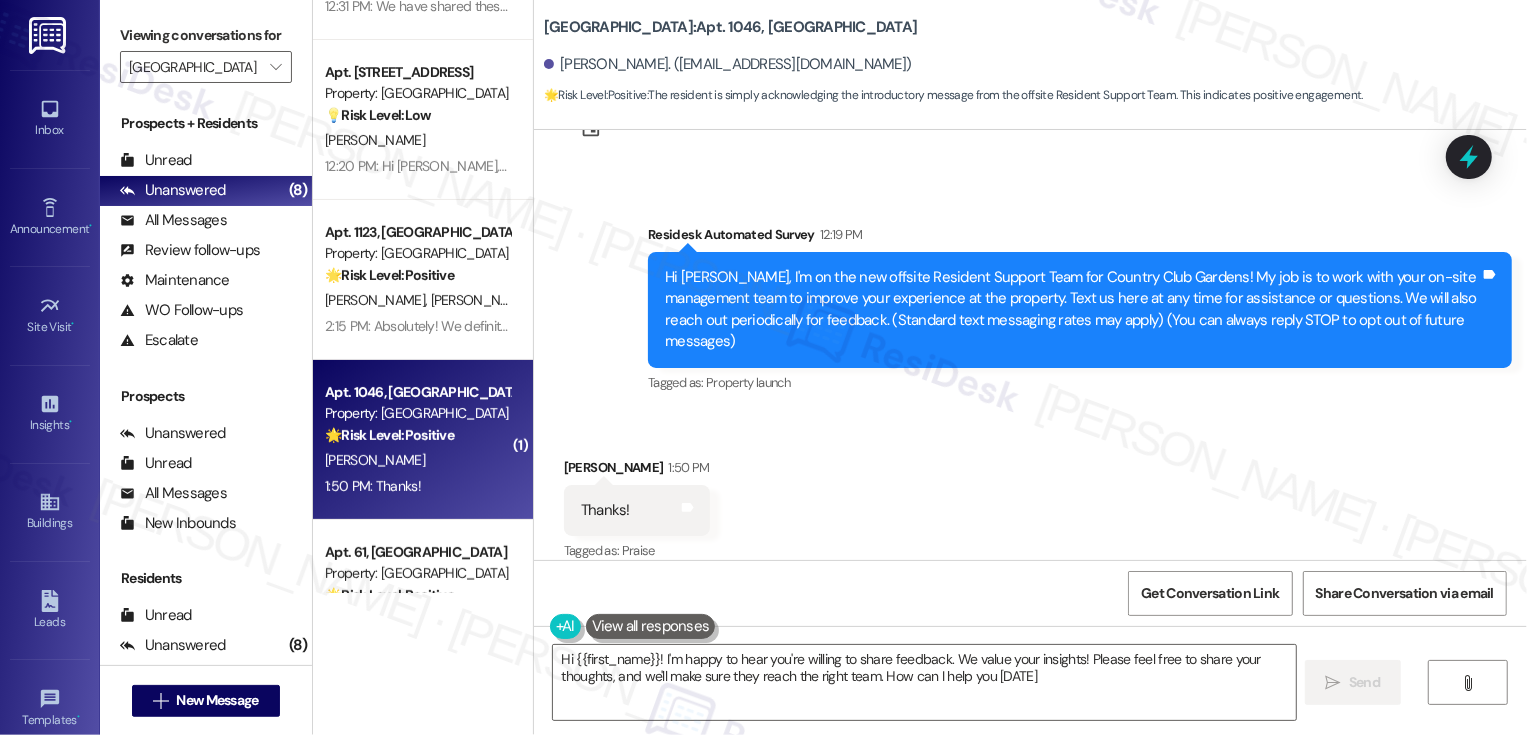 type on "Hi {{first_name}}! I'm happy to hear you're willing to share feedback. We value your insights! Please feel free to share your thoughts, and we'll make sure they reach the right team. How can I help you [DATE]?" 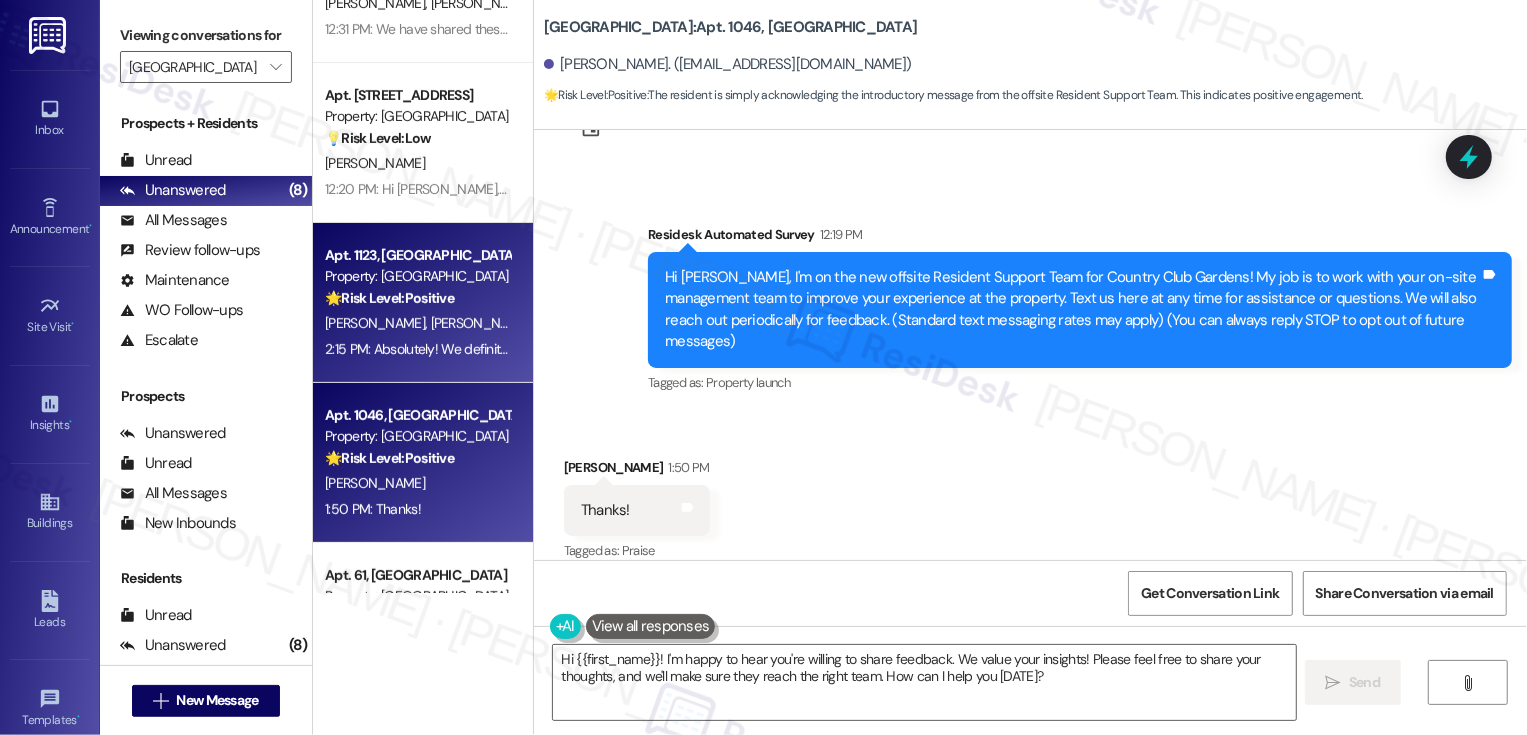 scroll, scrollTop: 306, scrollLeft: 0, axis: vertical 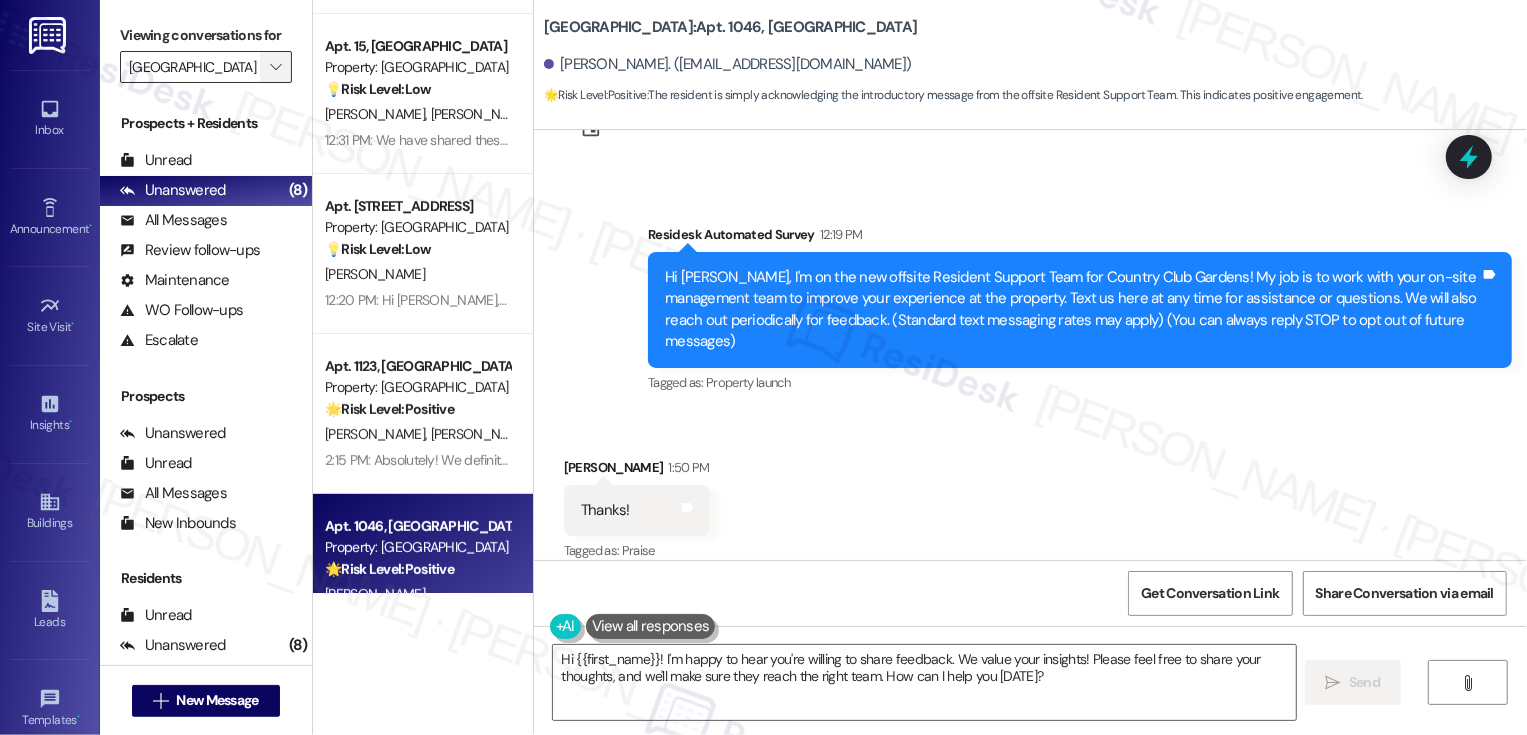click on "" at bounding box center [275, 67] 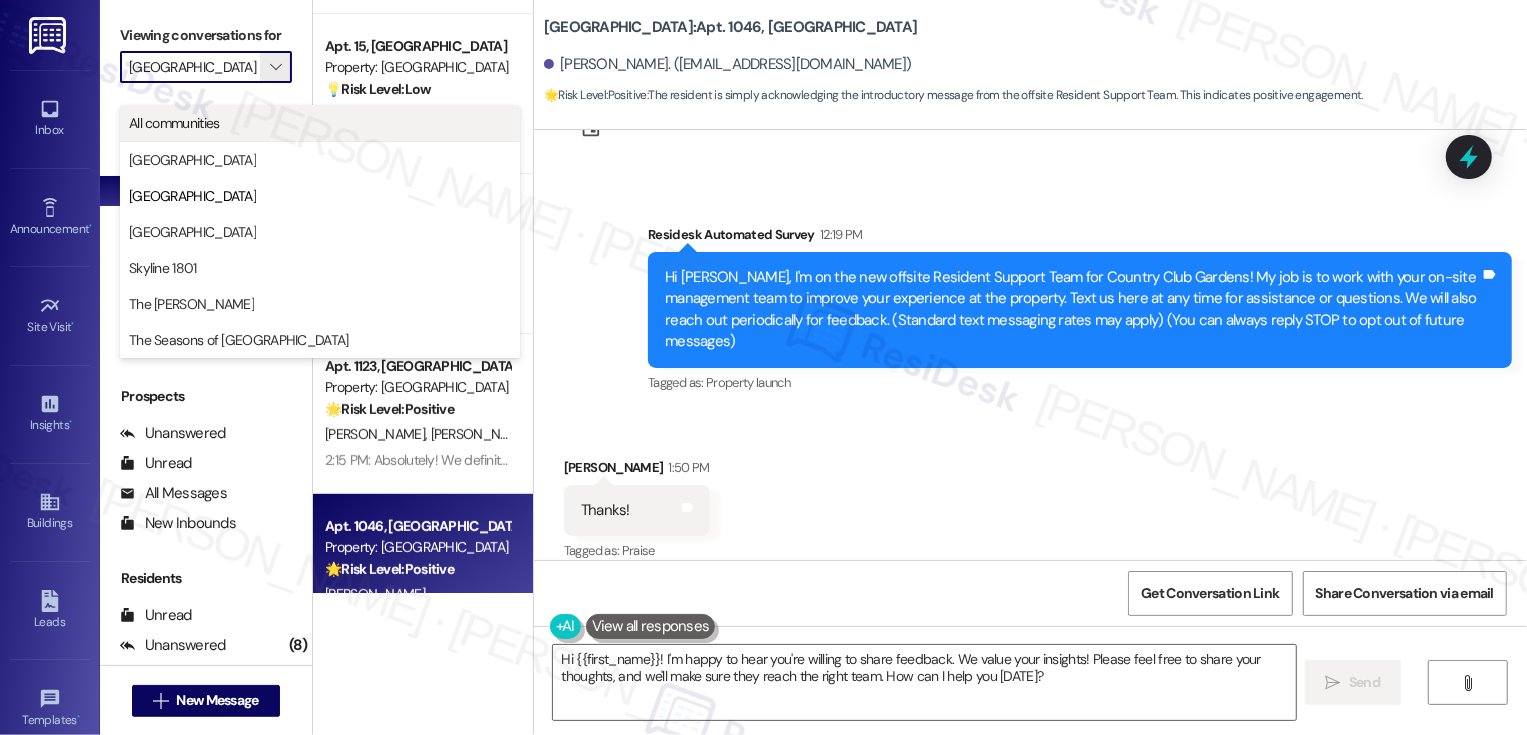 click on "All communities" at bounding box center [320, 123] 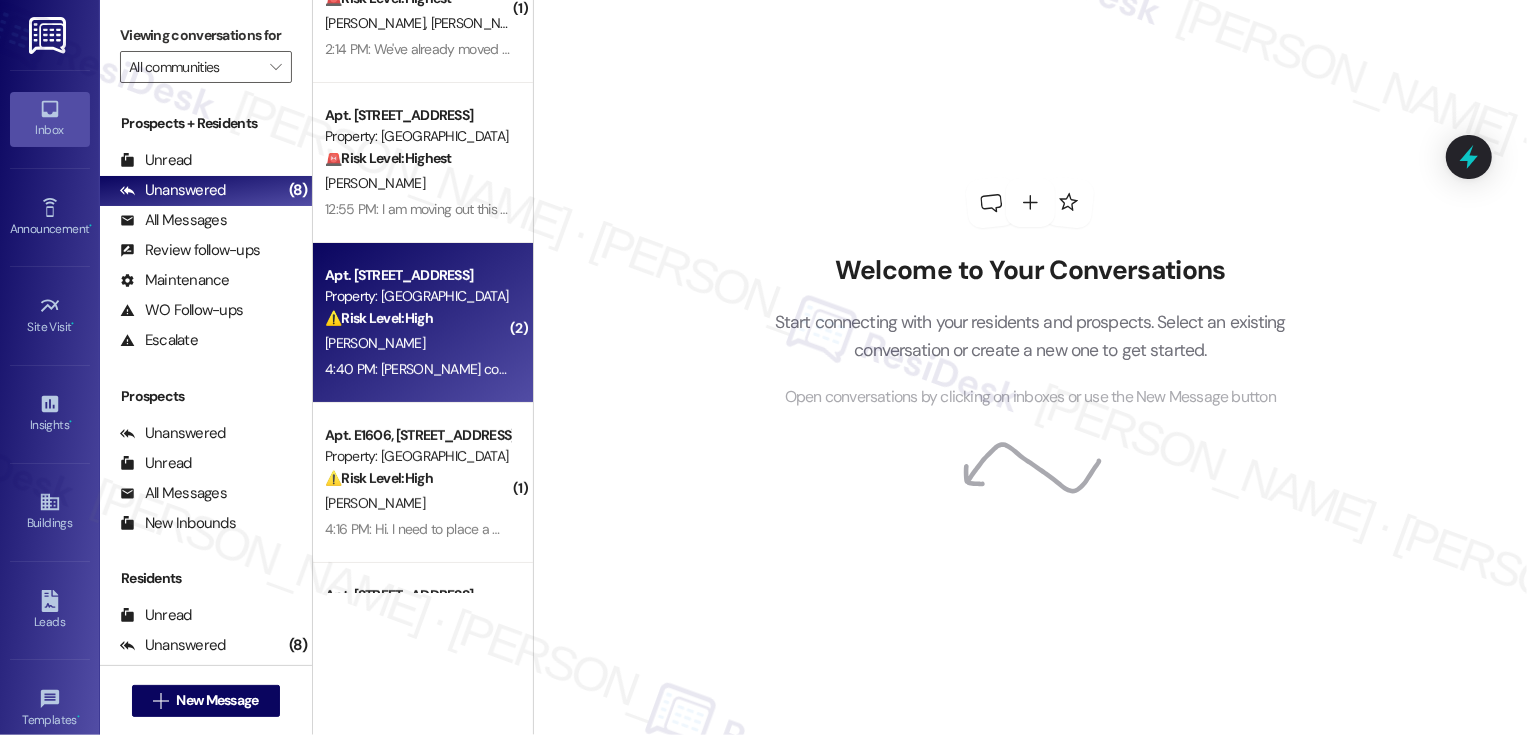 scroll, scrollTop: 140, scrollLeft: 0, axis: vertical 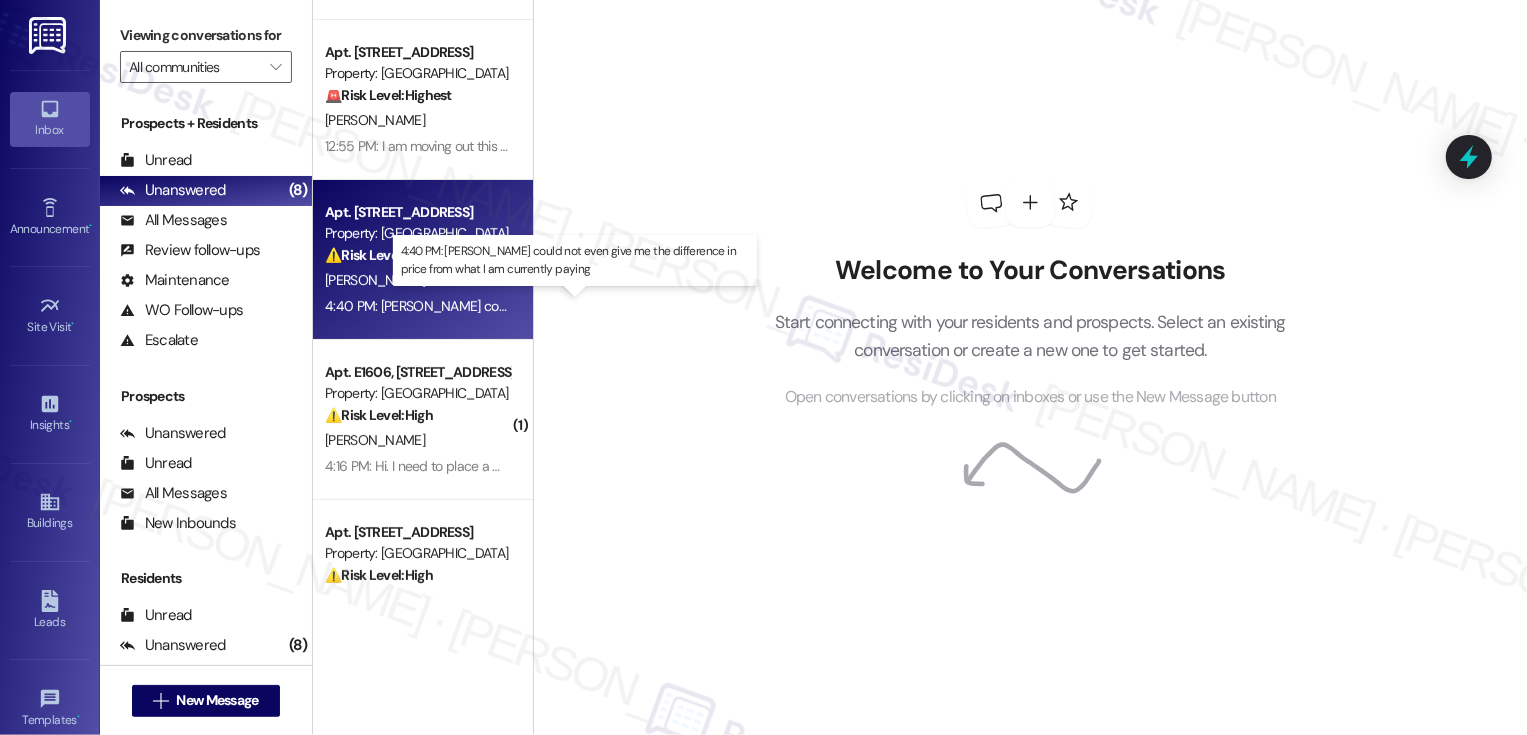 click on "4:40 PM: [PERSON_NAME] could not even give me the difference in price from what I am currently paying 4:40 PM: [PERSON_NAME] could not even give me the difference in price from what I am currently paying" at bounding box center [631, 306] 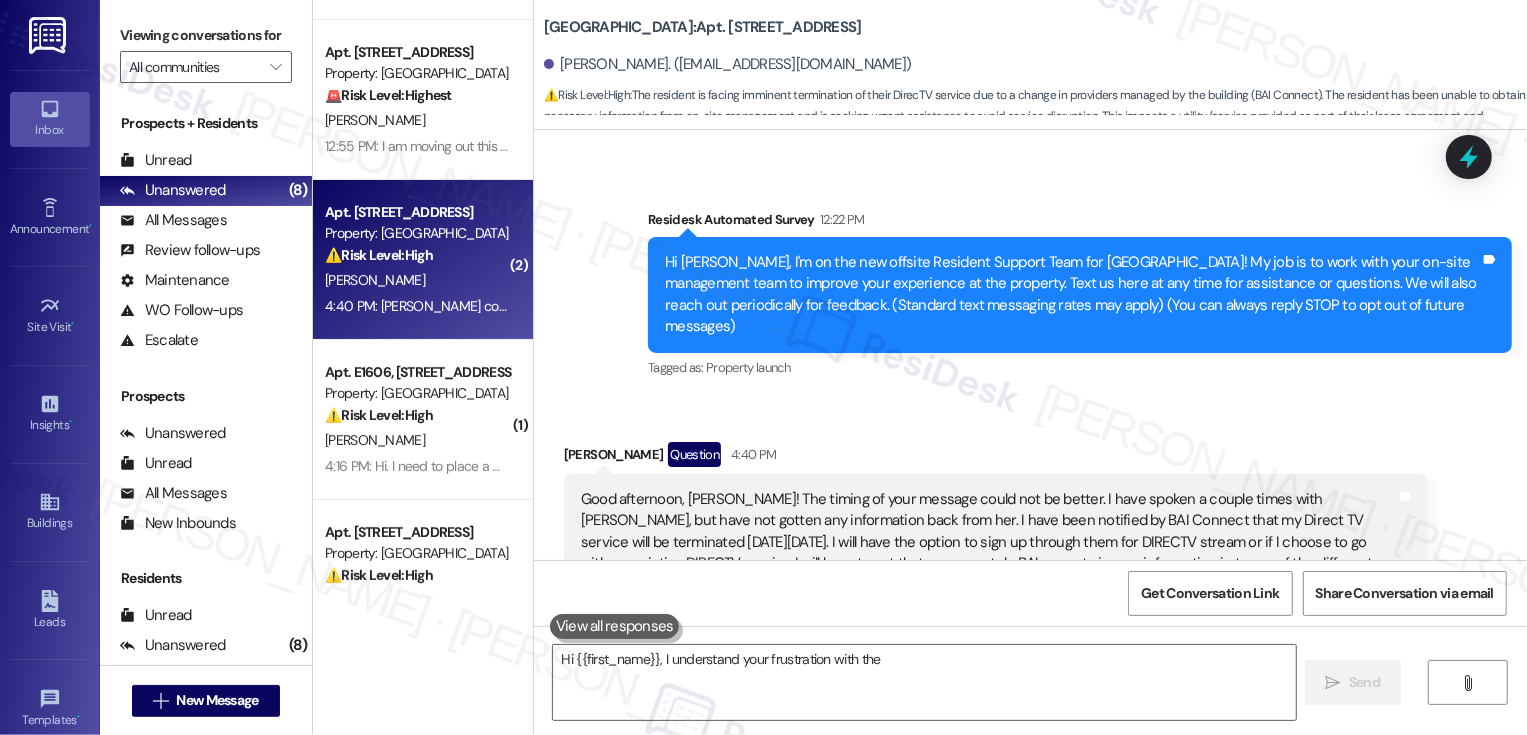 click on "4:40 PM: Bai could not even give me the difference in price from what I am currently paying 4:40 PM: Bai could not even give me the difference in price from what I am currently paying" at bounding box center [631, 306] 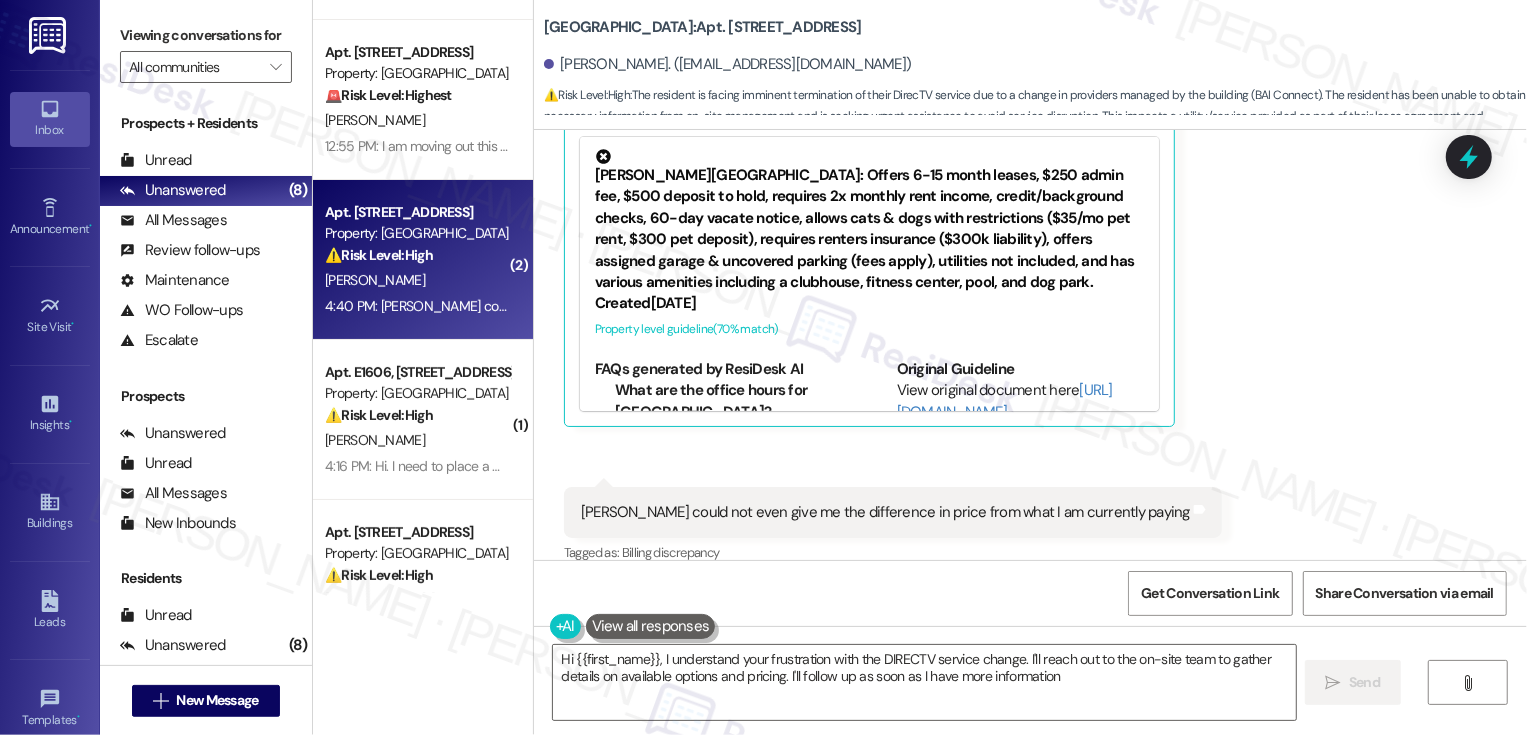 type on "Hi {{first_name}}, I understand your frustration with the DIRECTV service change. I'll reach out to the on-site team to gather details on available options and pricing. I'll follow up as soon as I have more information!" 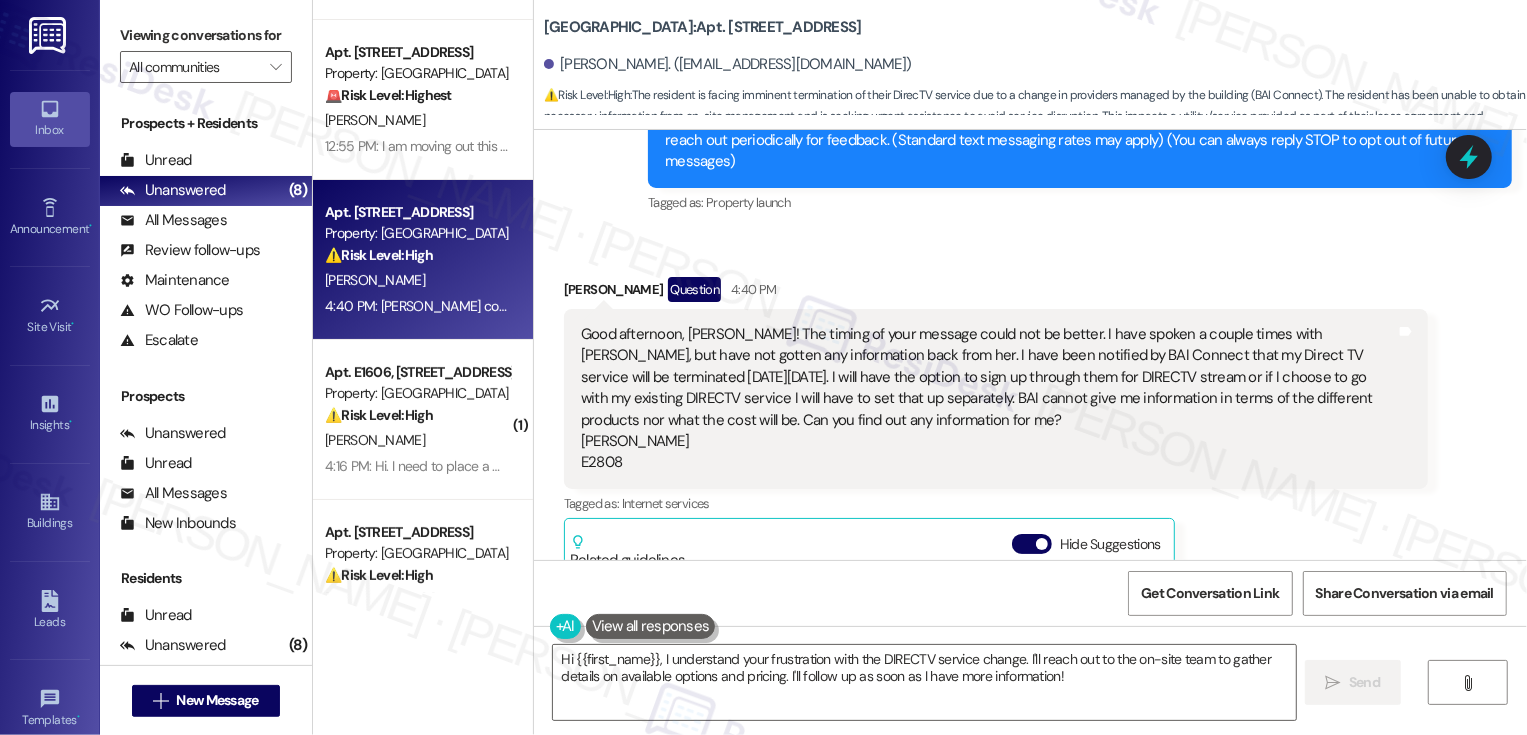 scroll, scrollTop: 171, scrollLeft: 0, axis: vertical 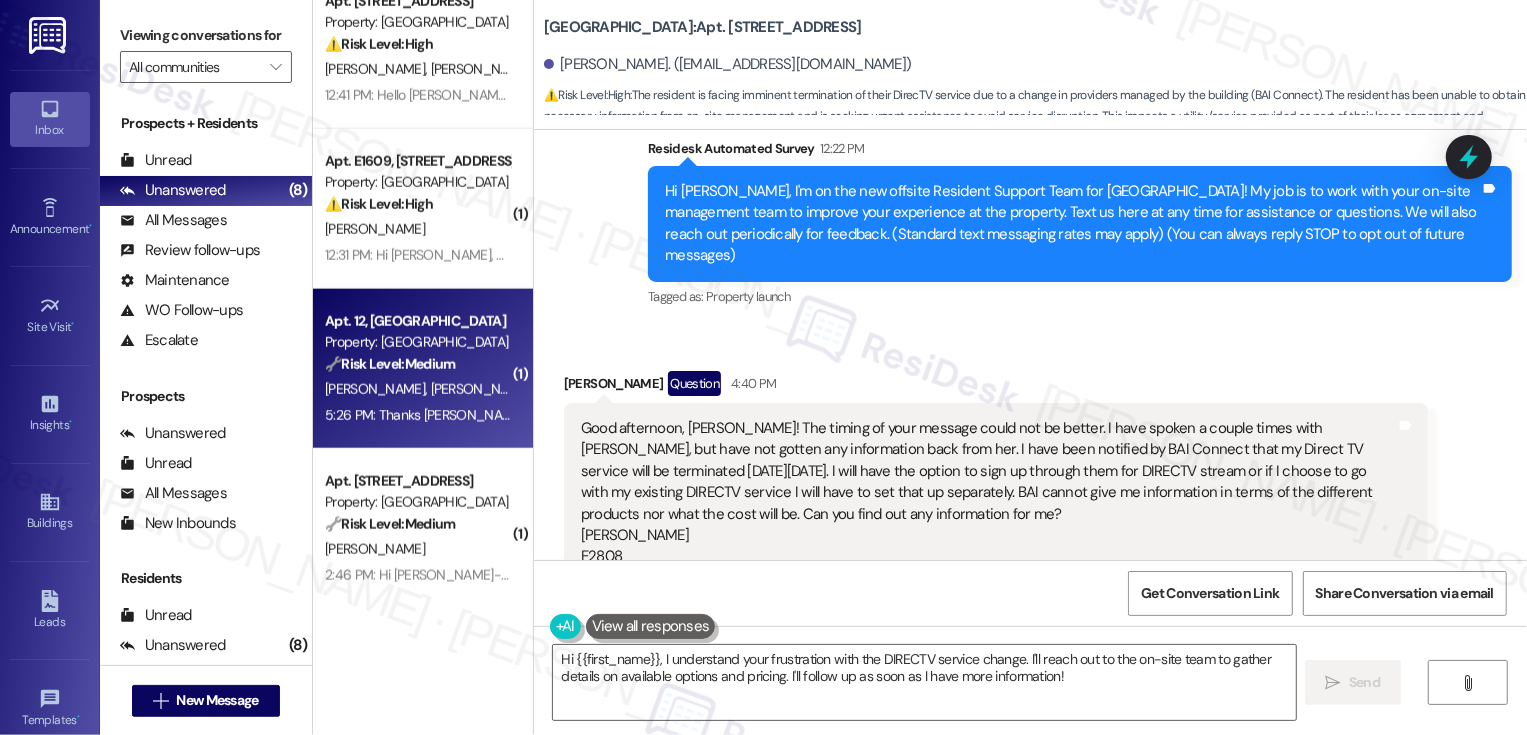 click on "Apt. 12, [GEOGRAPHIC_DATA]" at bounding box center (417, 321) 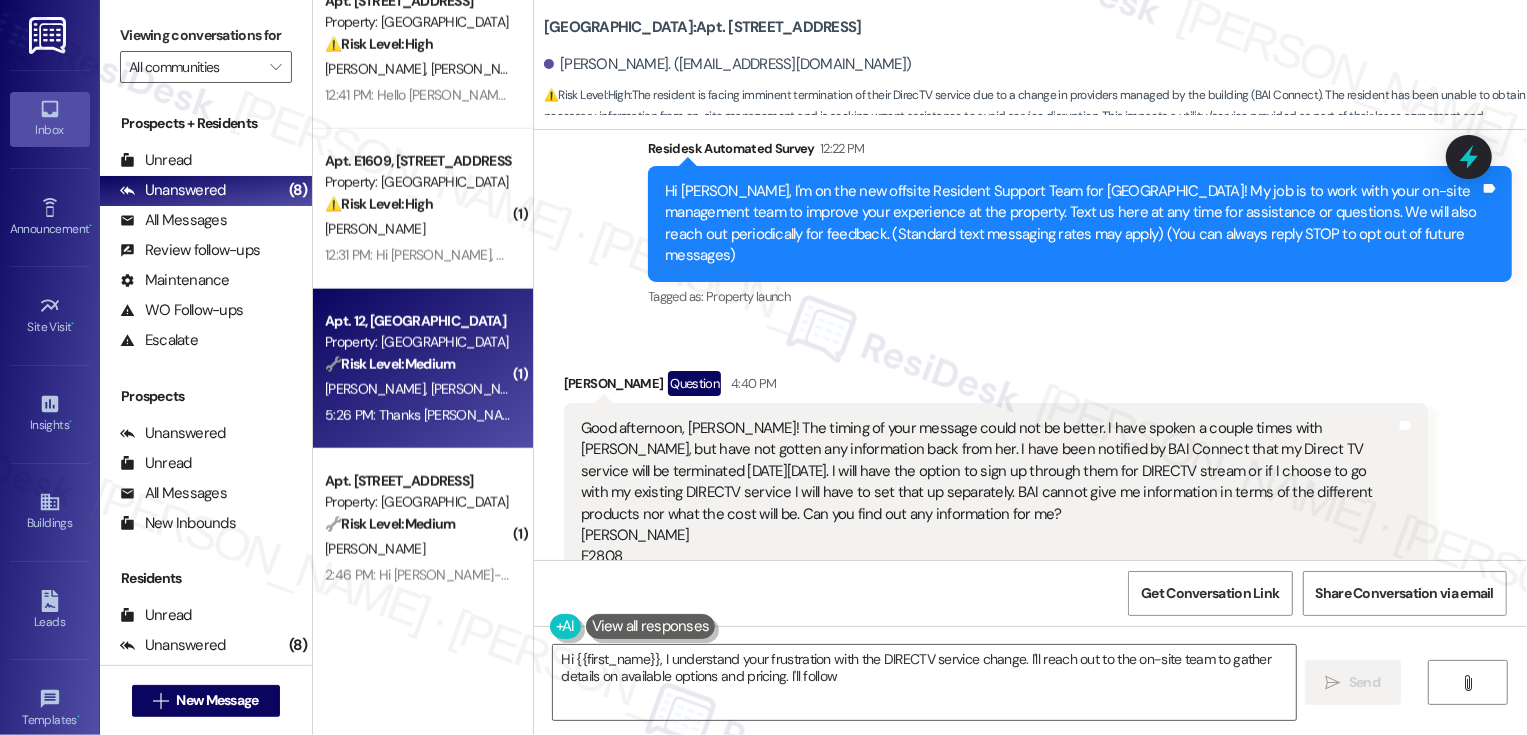 type on "Hi {{first_name}}, I understand your frustration with the DIRECTV service change. I'll reach out to the on-site team to gather details on available options and pricing. I'll follow up" 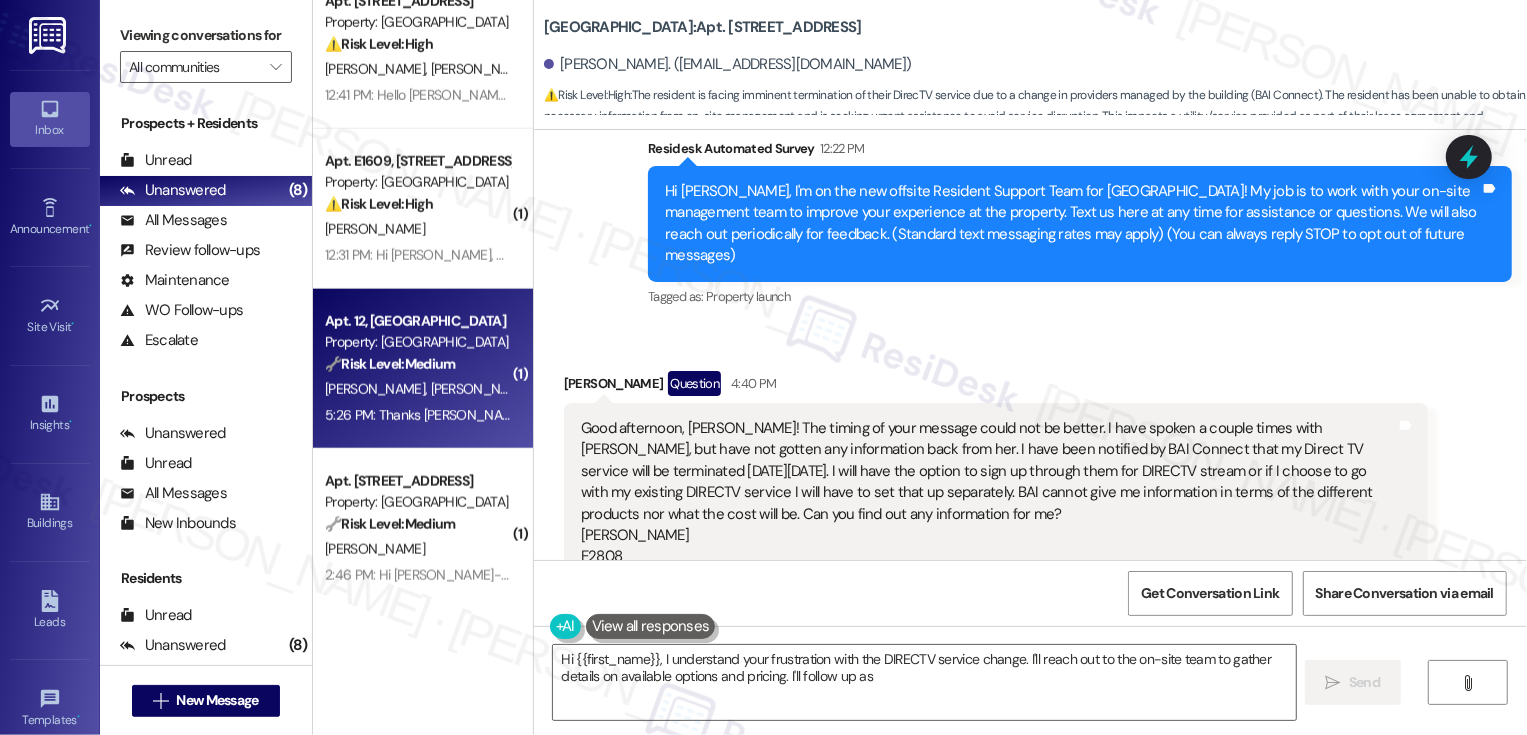 click on "Apt. 12, [GEOGRAPHIC_DATA]" at bounding box center (417, 321) 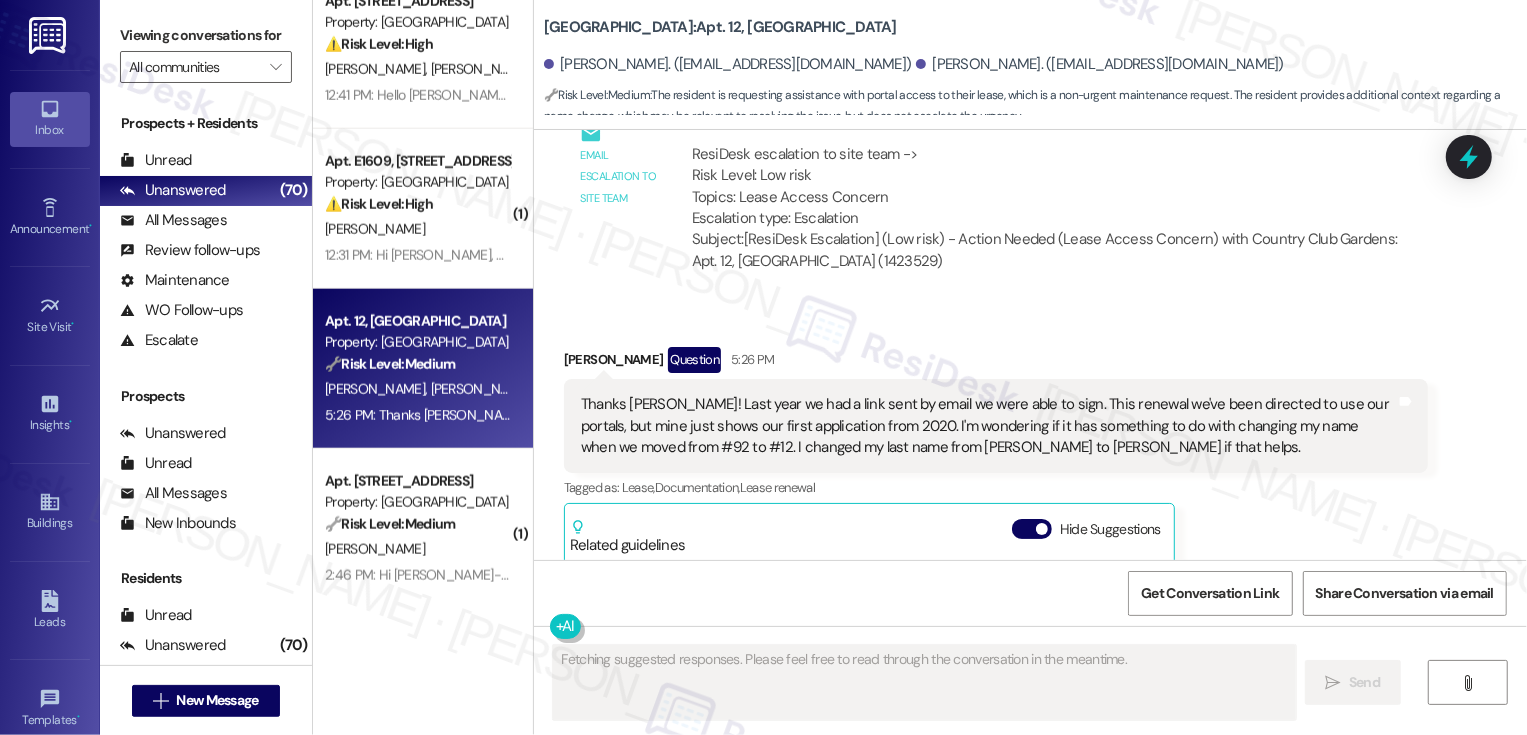 scroll, scrollTop: 888, scrollLeft: 0, axis: vertical 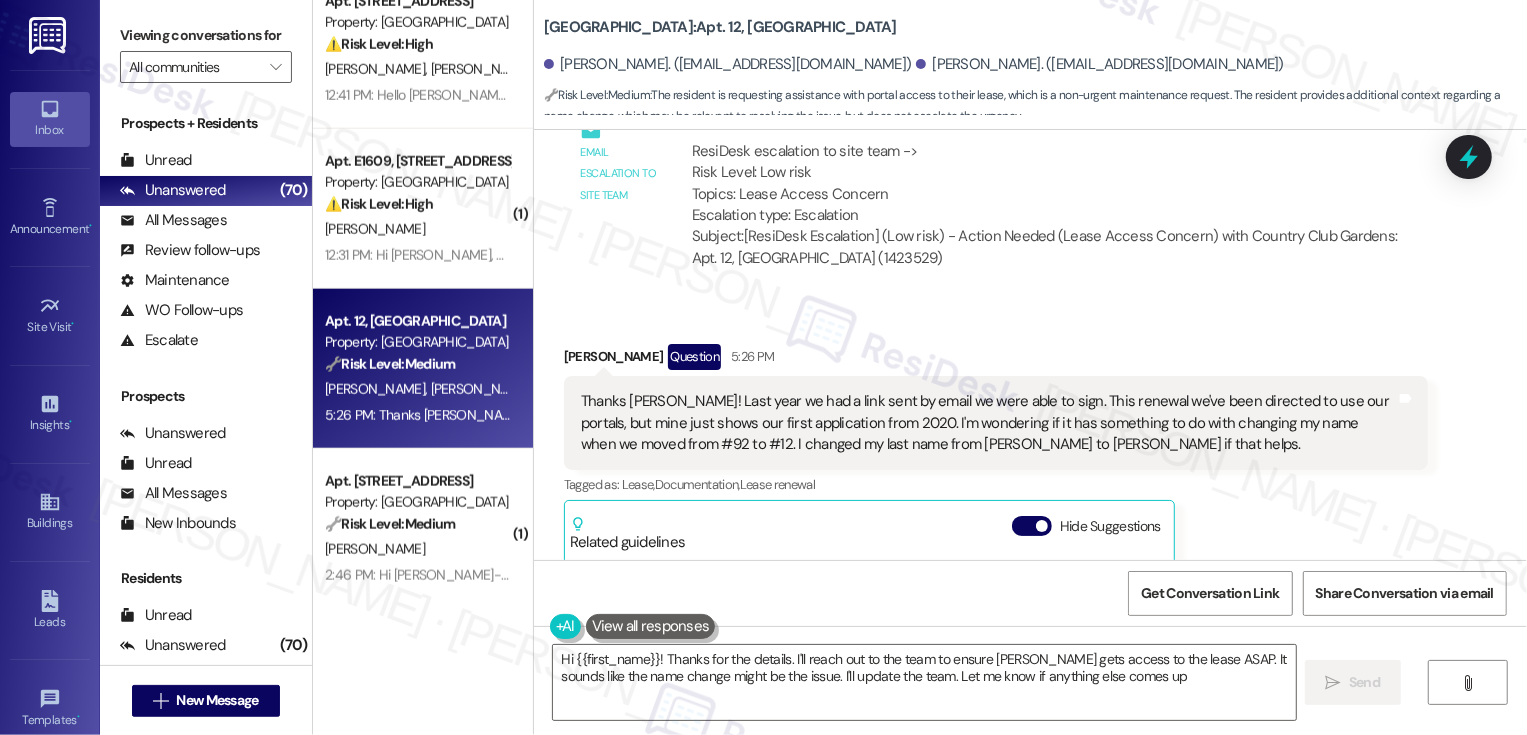type on "Hi {{first_name}}! Thanks for the details. I'll reach out to the team to ensure Natalie gets access to the lease ASAP. It sounds like the name change might be the issue. I'll update the team. Let me know if anything else comes up!" 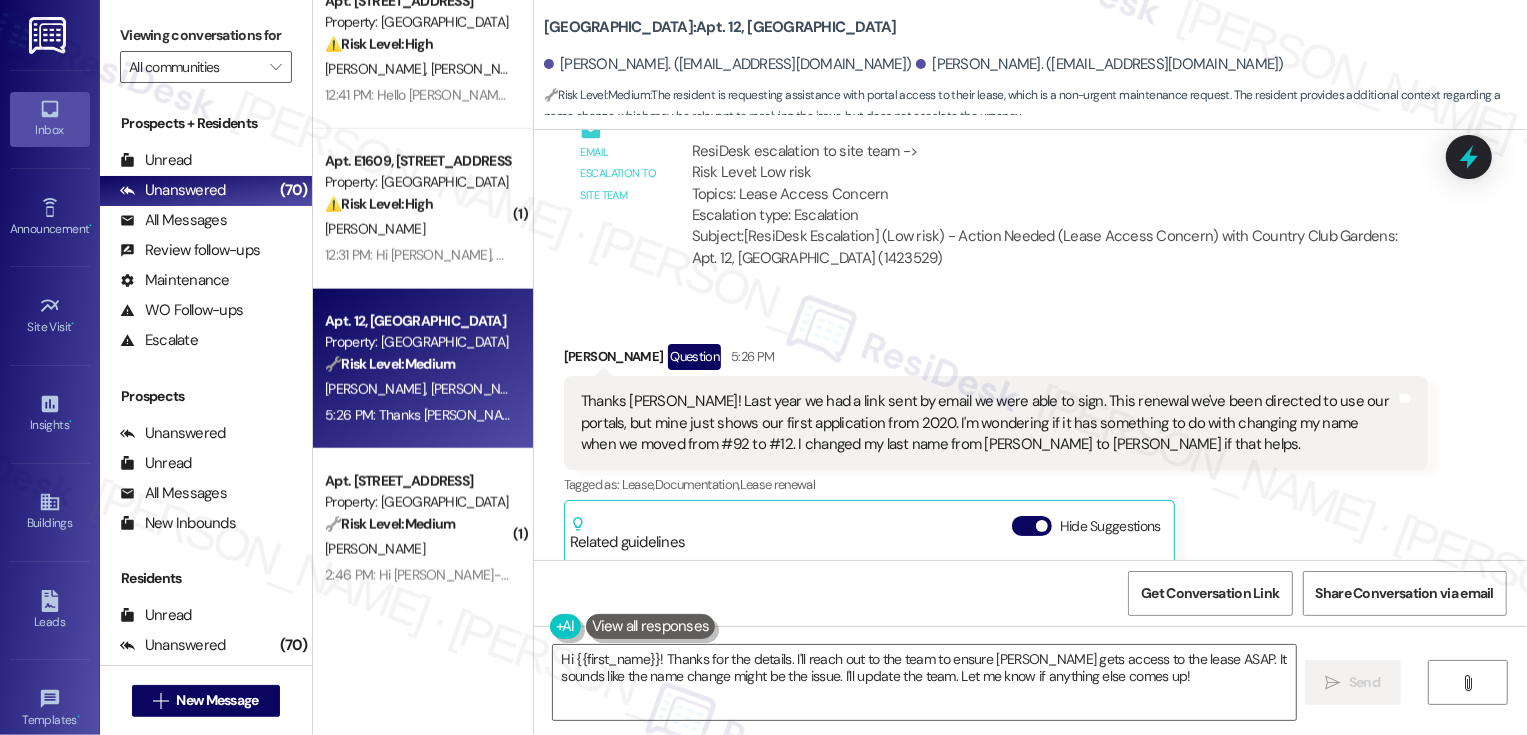 scroll, scrollTop: 1021, scrollLeft: 0, axis: vertical 